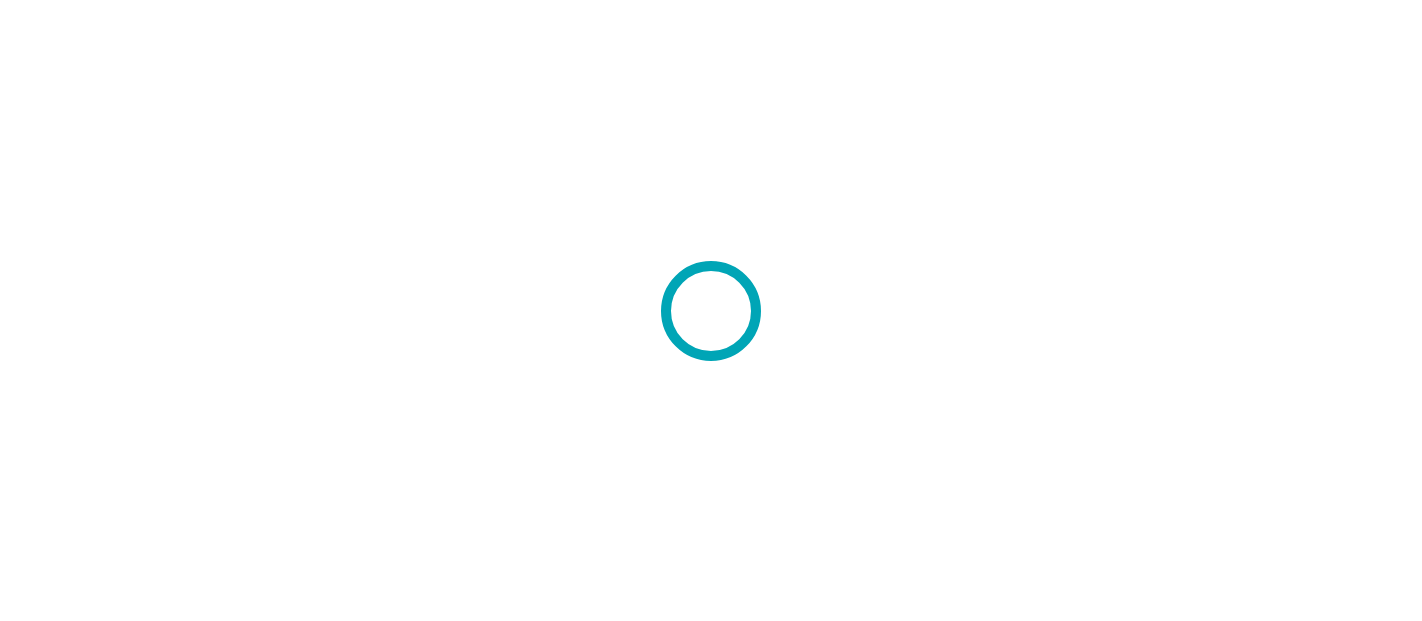 scroll, scrollTop: 0, scrollLeft: 0, axis: both 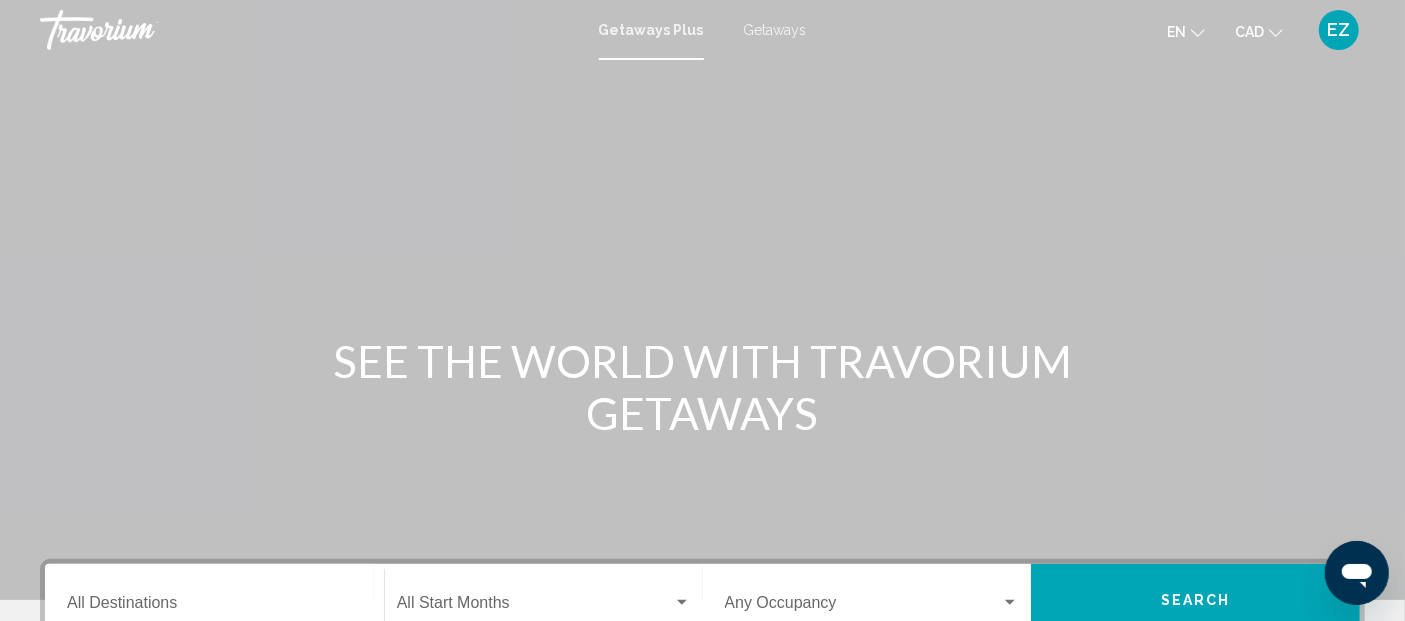click on "Getaways" at bounding box center (775, 30) 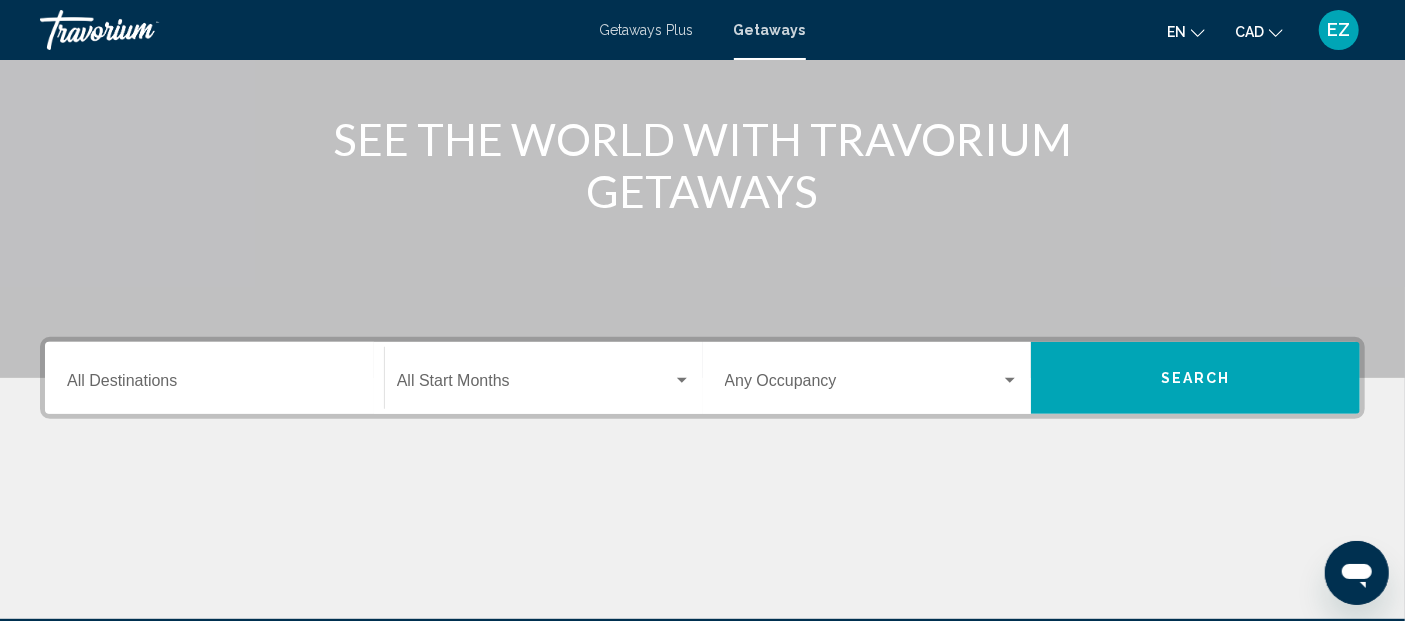 scroll, scrollTop: 333, scrollLeft: 0, axis: vertical 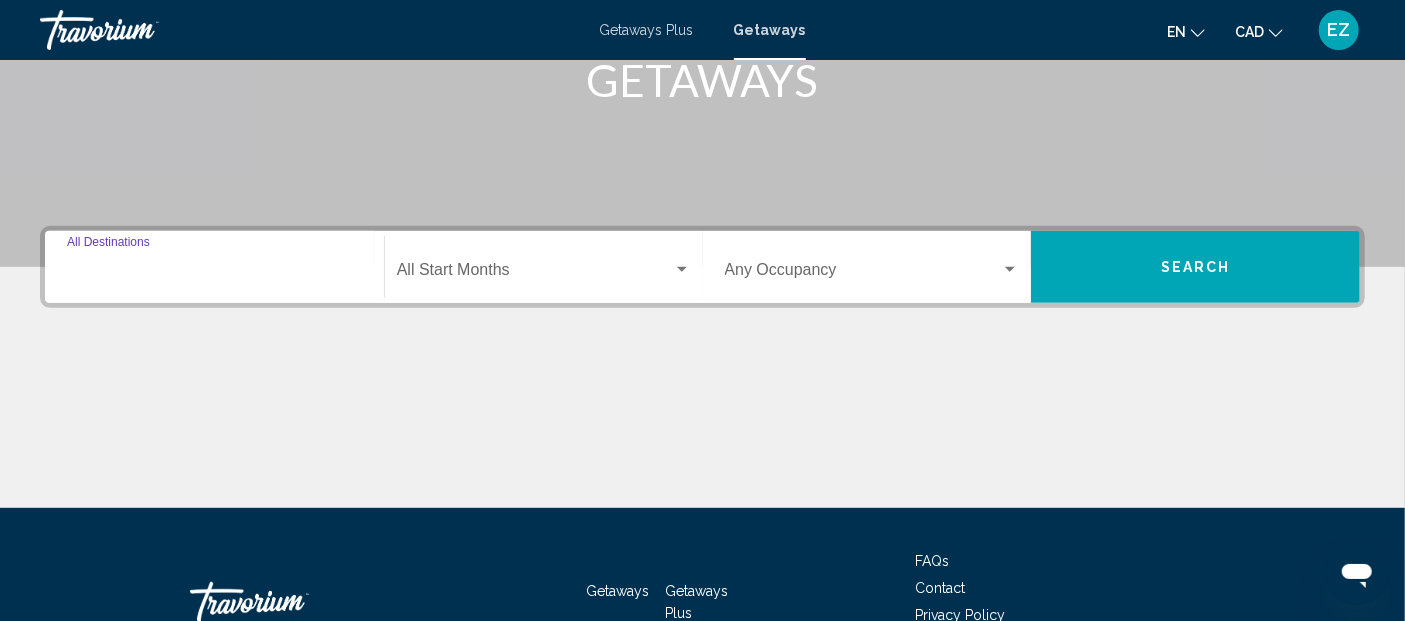click on "Destination All Destinations" at bounding box center (214, 274) 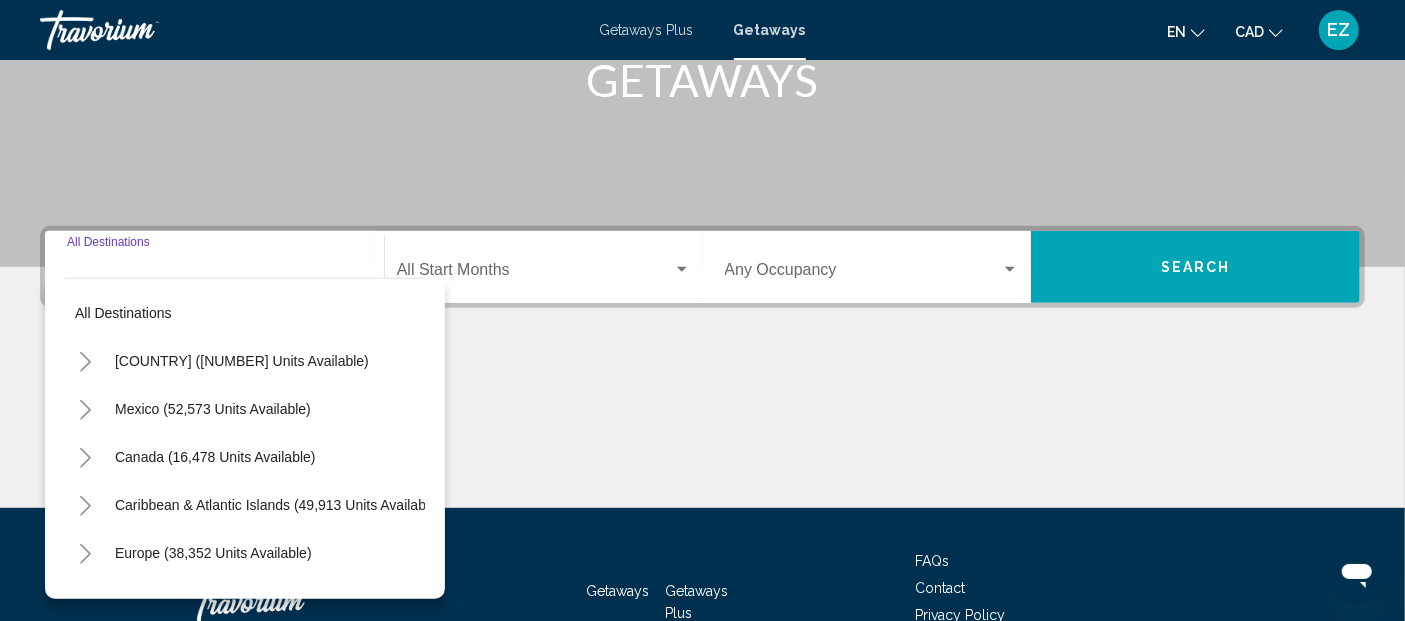scroll, scrollTop: 463, scrollLeft: 0, axis: vertical 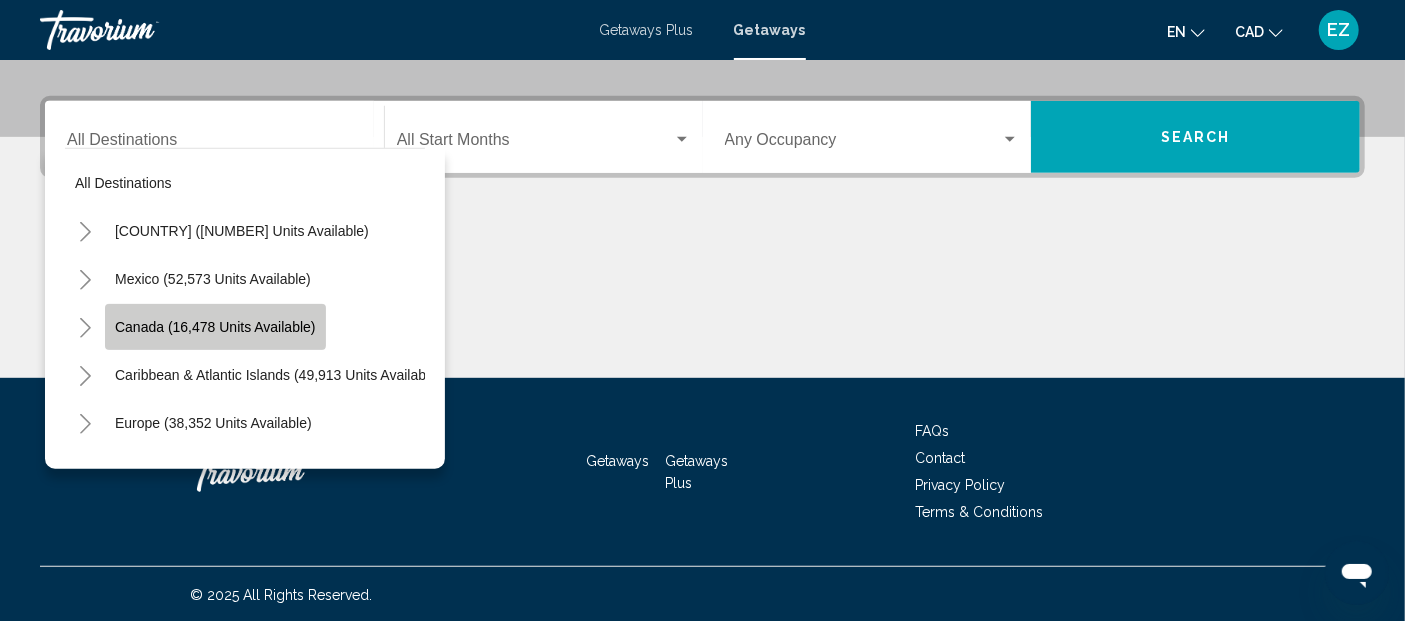click on "Canada (16,478 units available)" 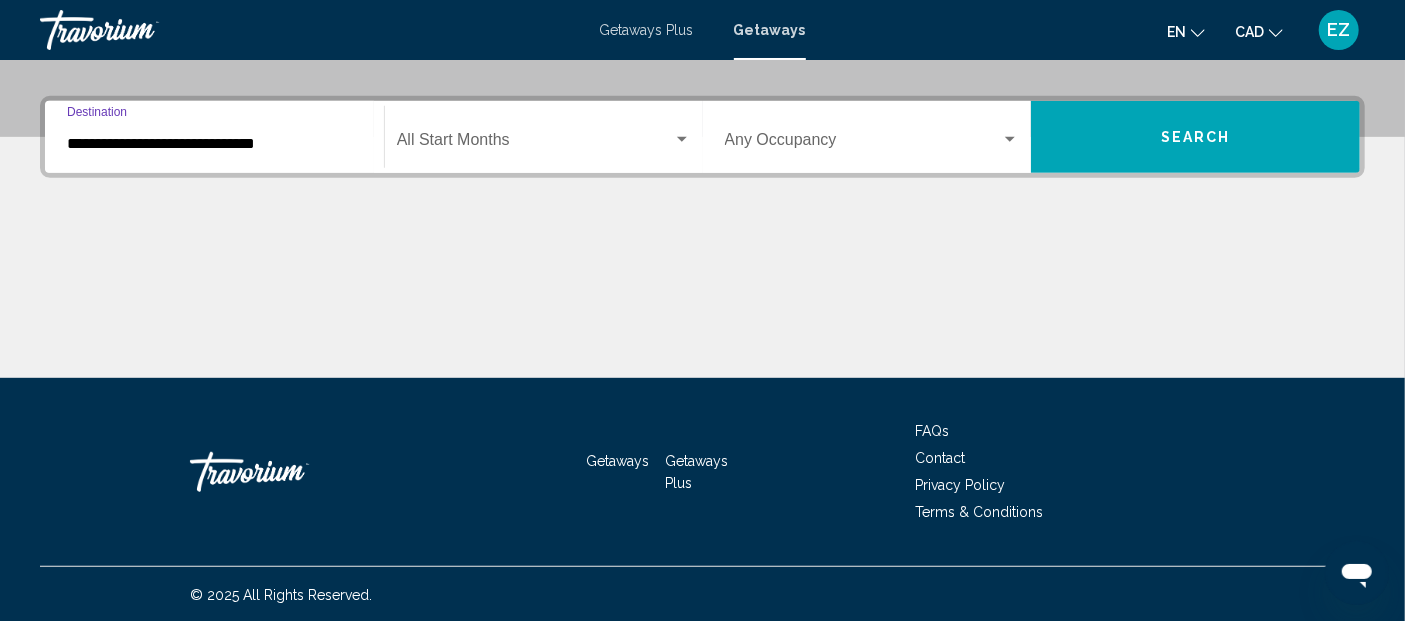 click at bounding box center [535, 144] 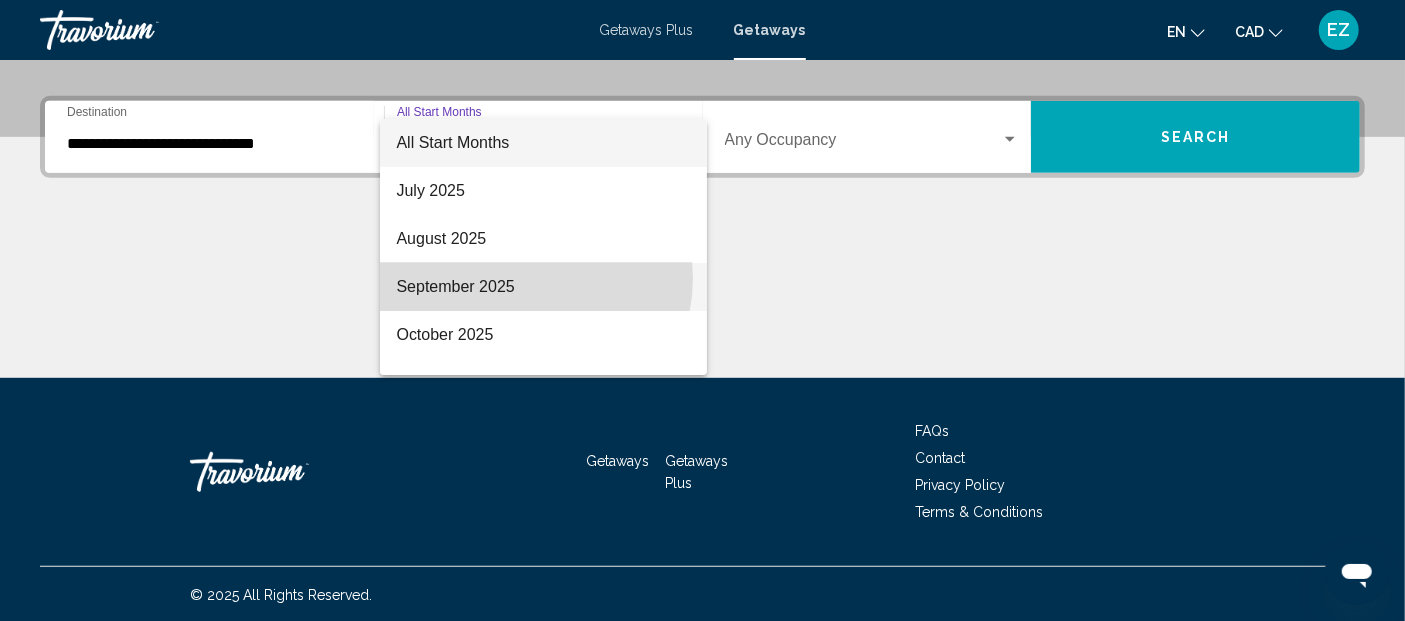 click on "September 2025" at bounding box center [543, 287] 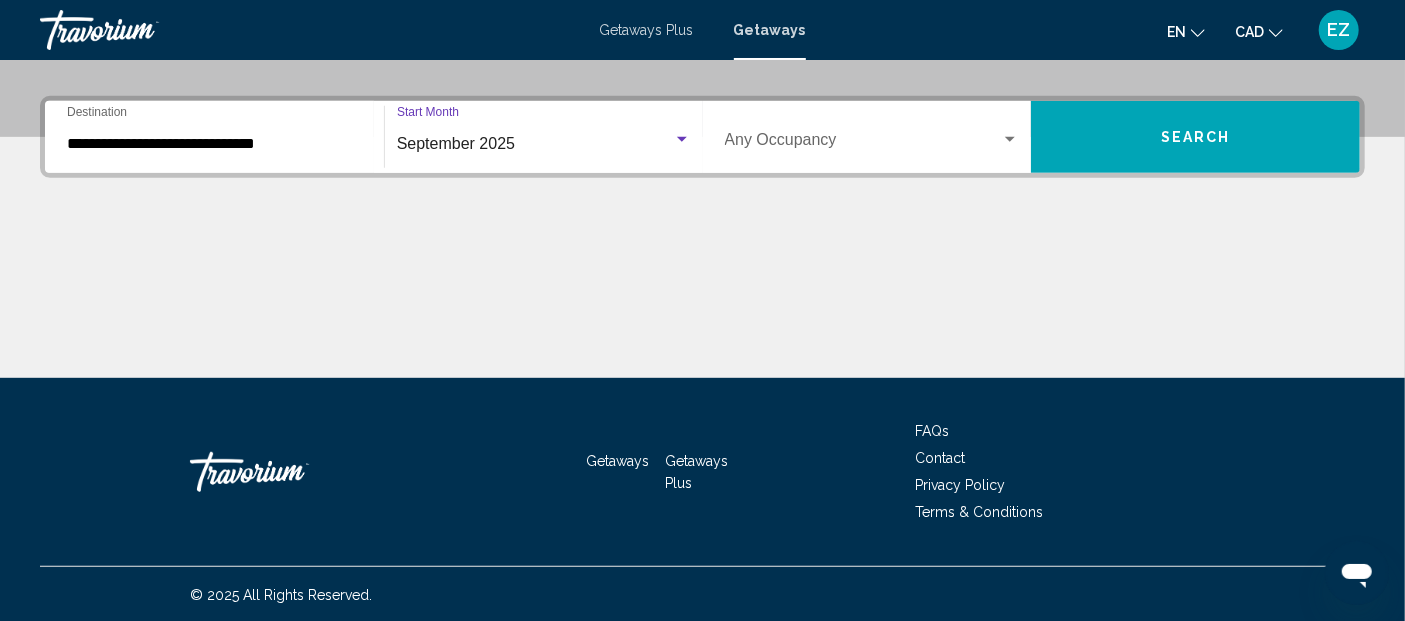 click on "Search" at bounding box center [1195, 137] 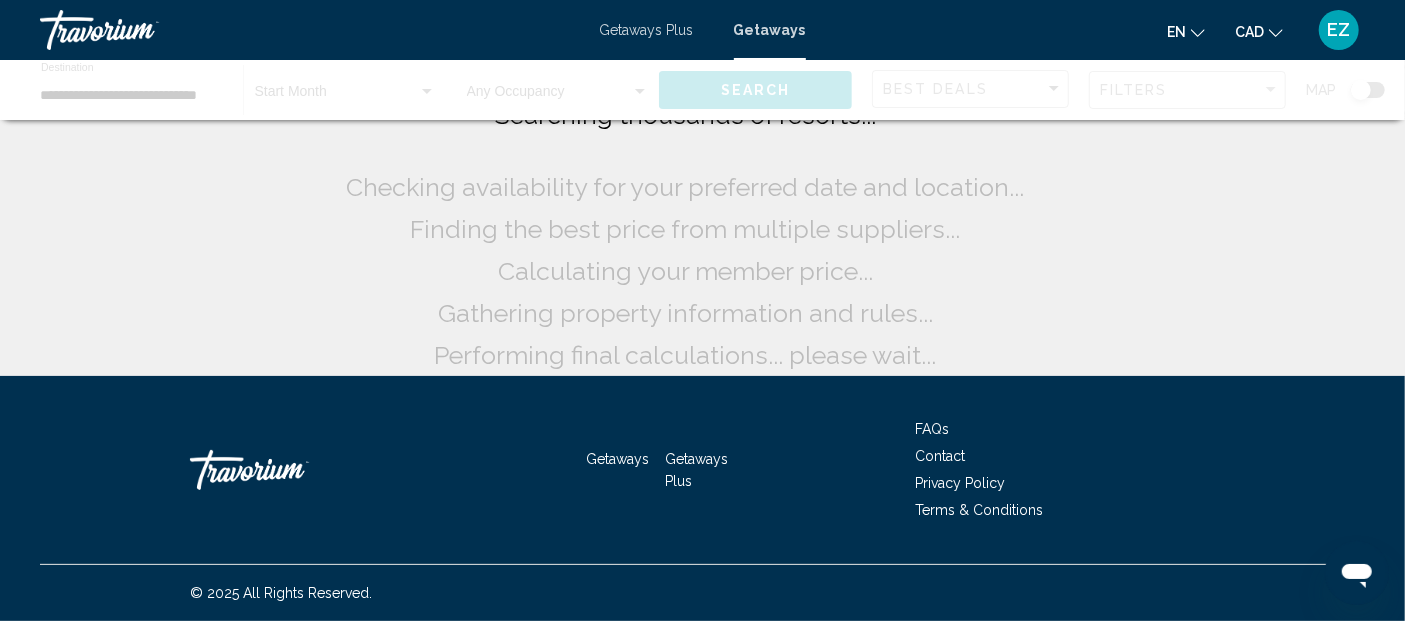 scroll, scrollTop: 0, scrollLeft: 0, axis: both 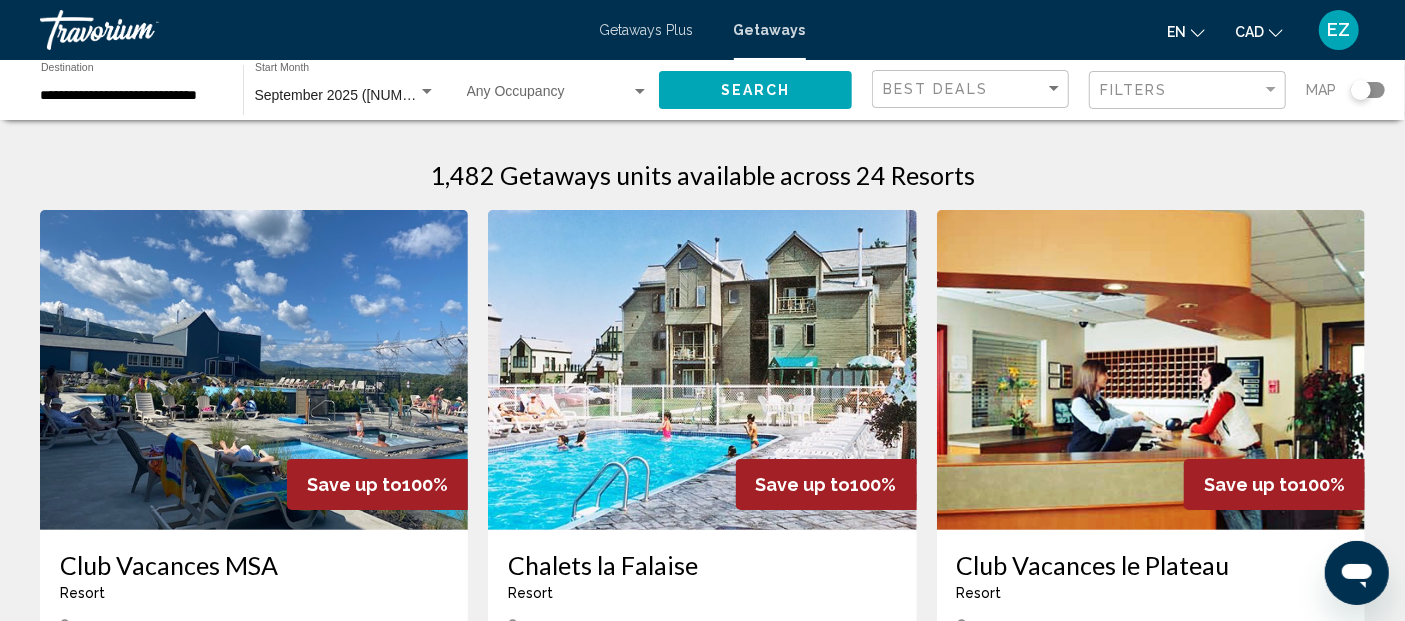 click 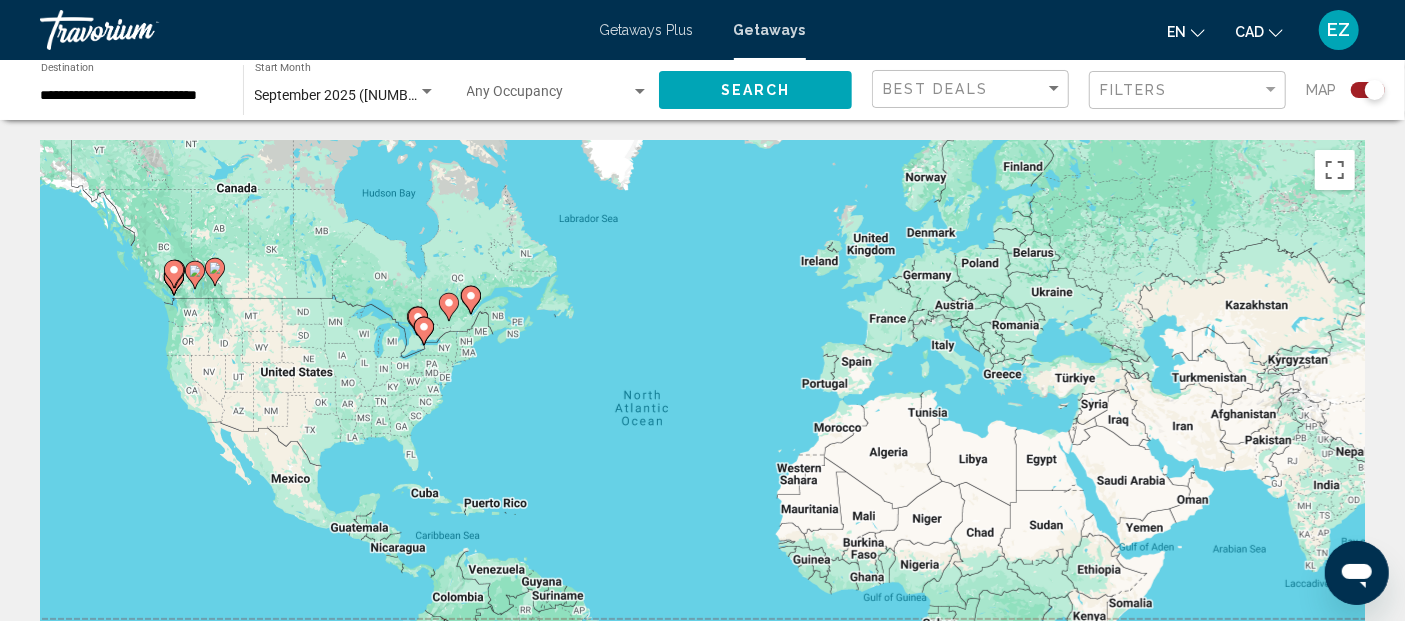 click 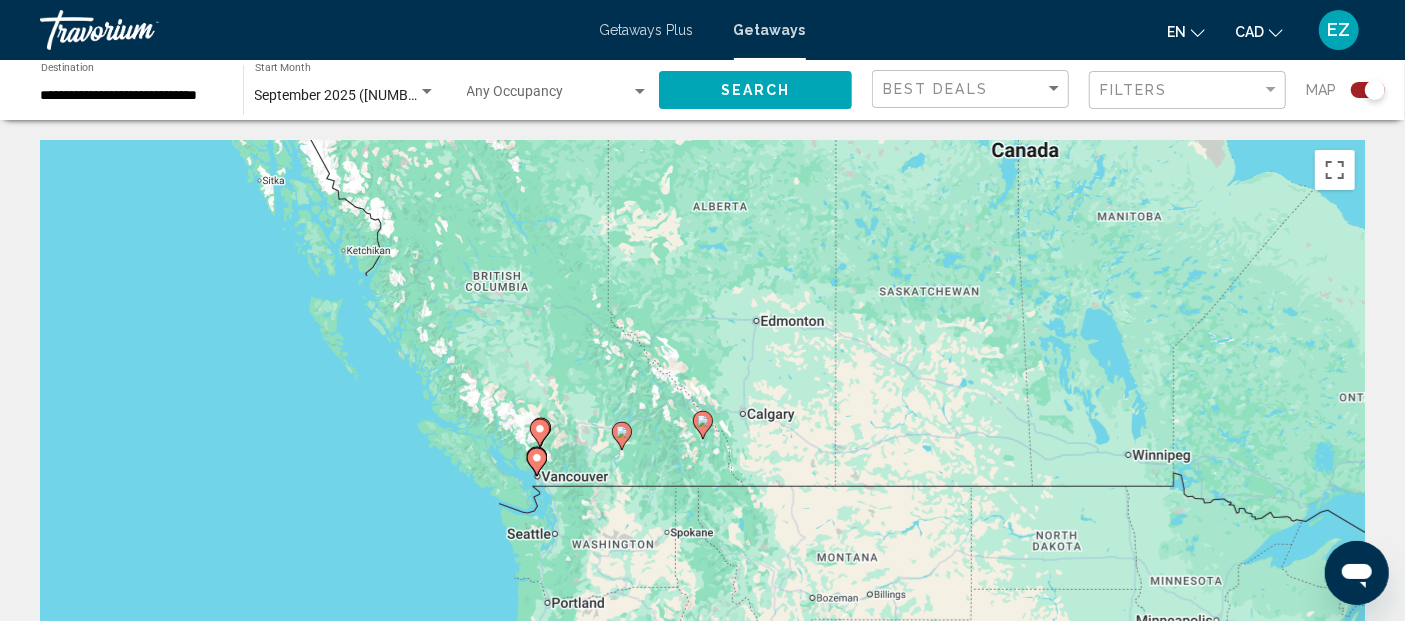 click 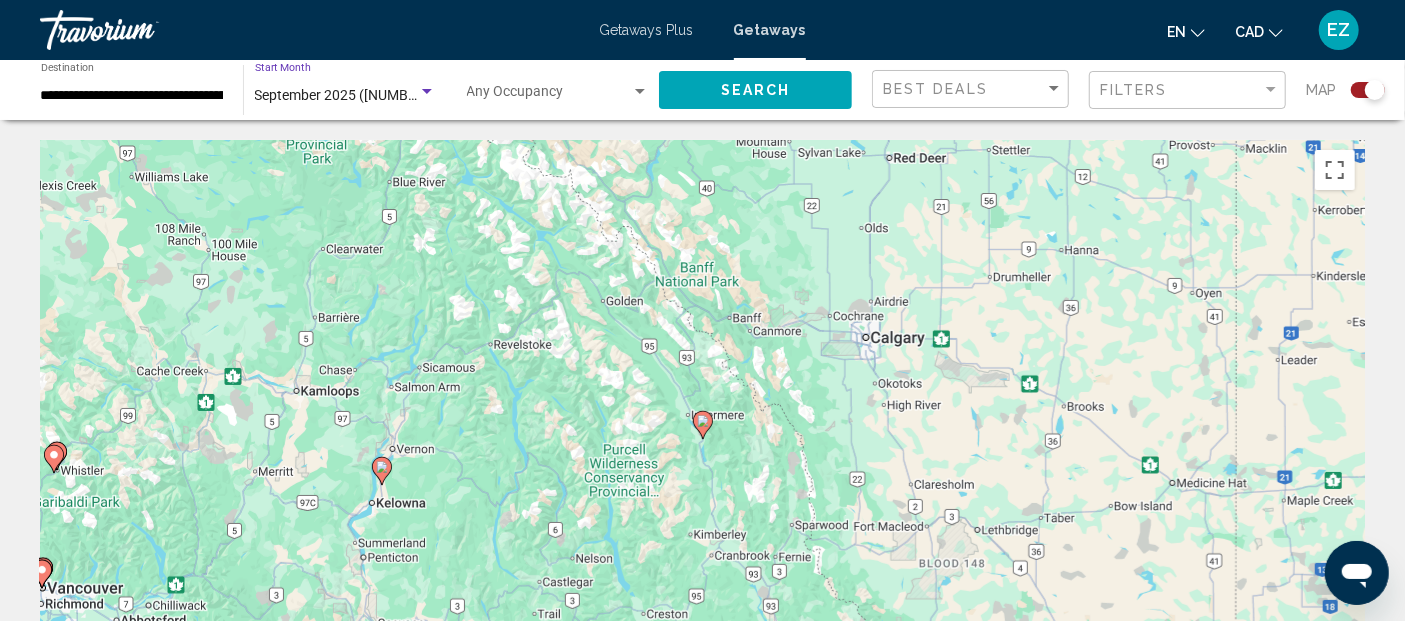 click on "September 2025 ([NUMBER] units available)" at bounding box center [391, 95] 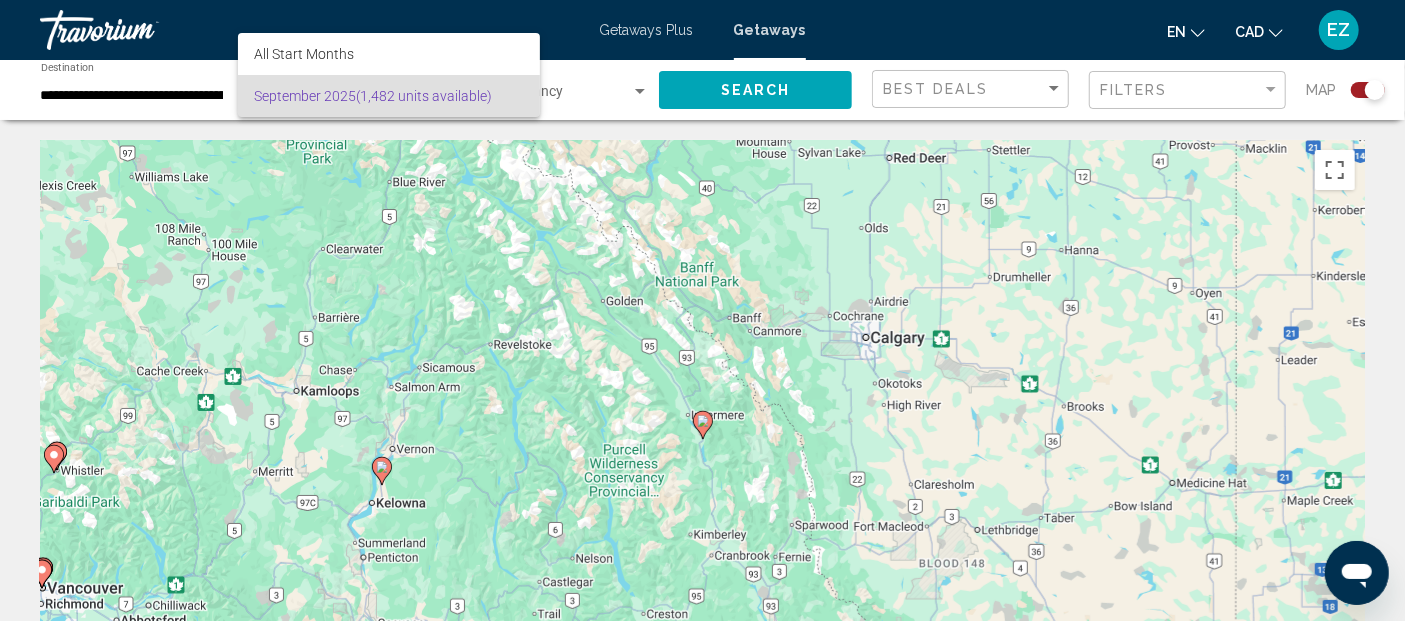 click at bounding box center (702, 310) 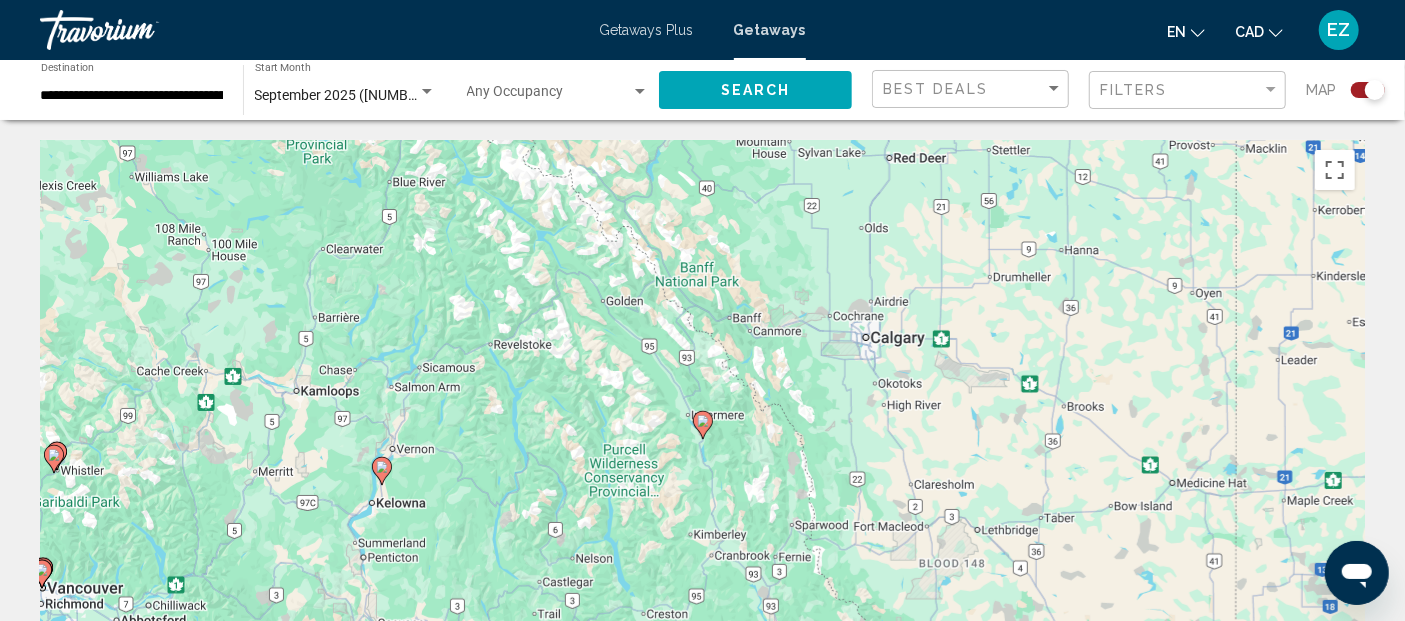 click on "Getaways Plus" at bounding box center (647, 30) 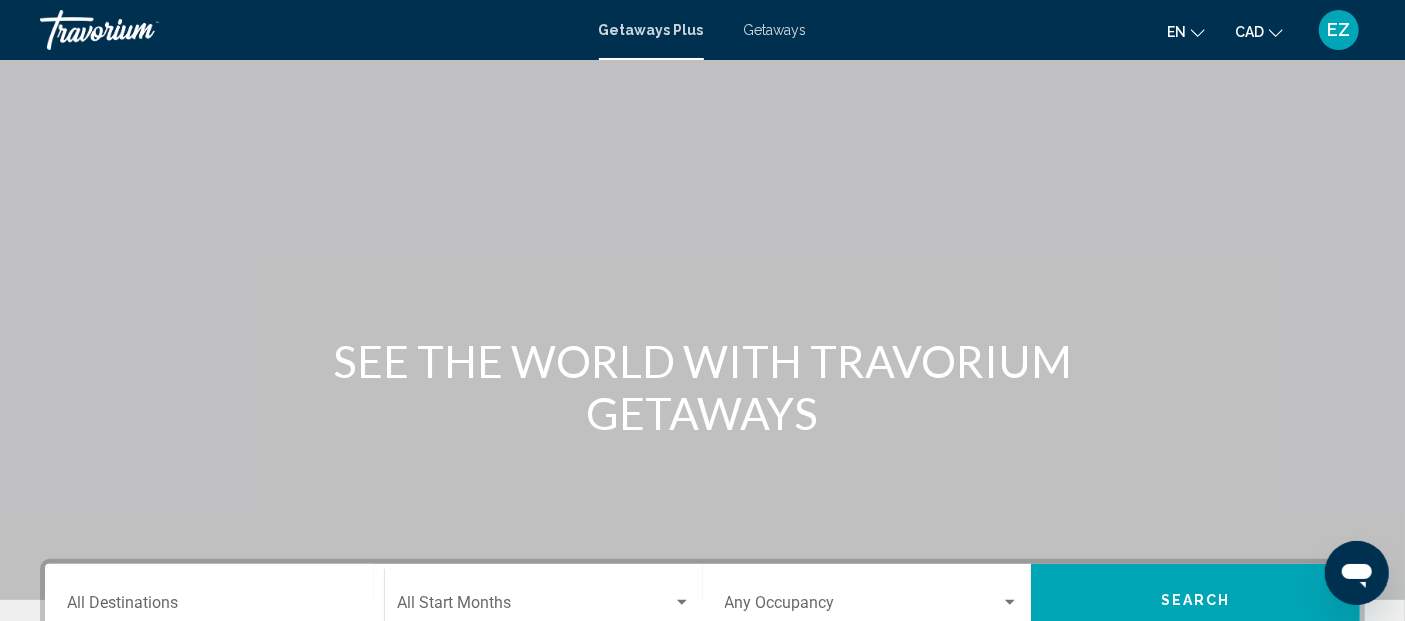 scroll, scrollTop: 444, scrollLeft: 0, axis: vertical 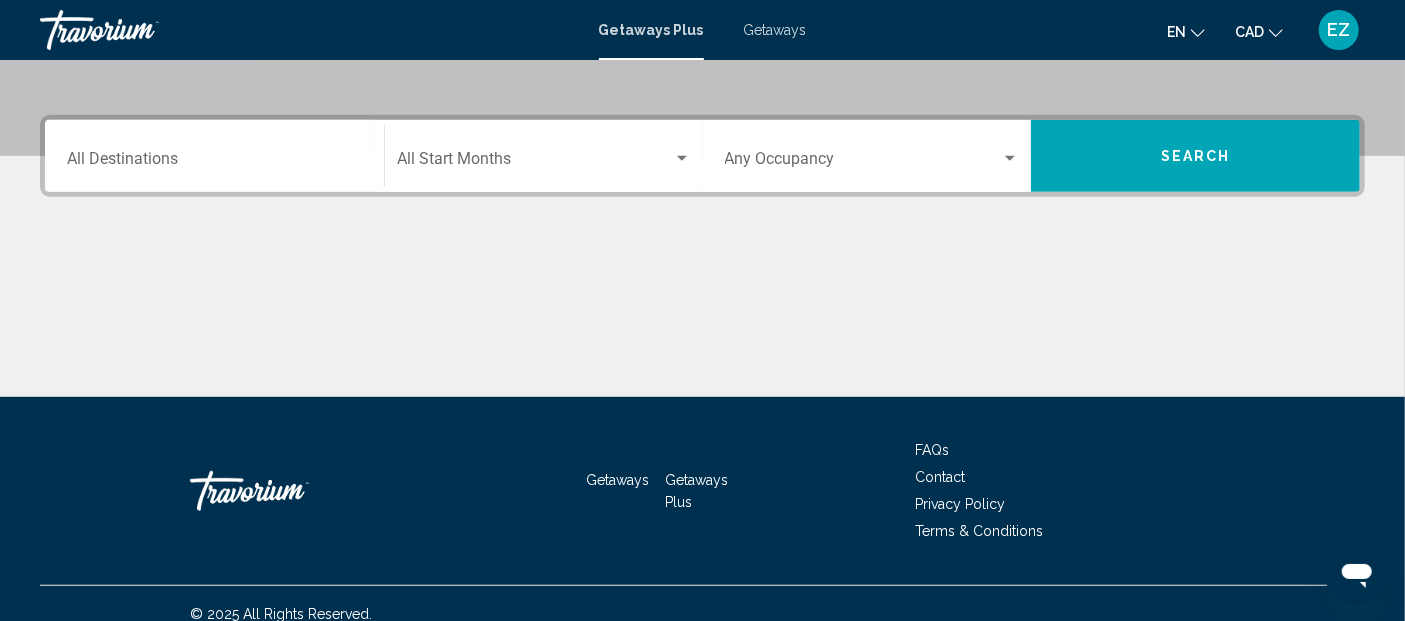 click on "Destination All Destinations" at bounding box center [214, 156] 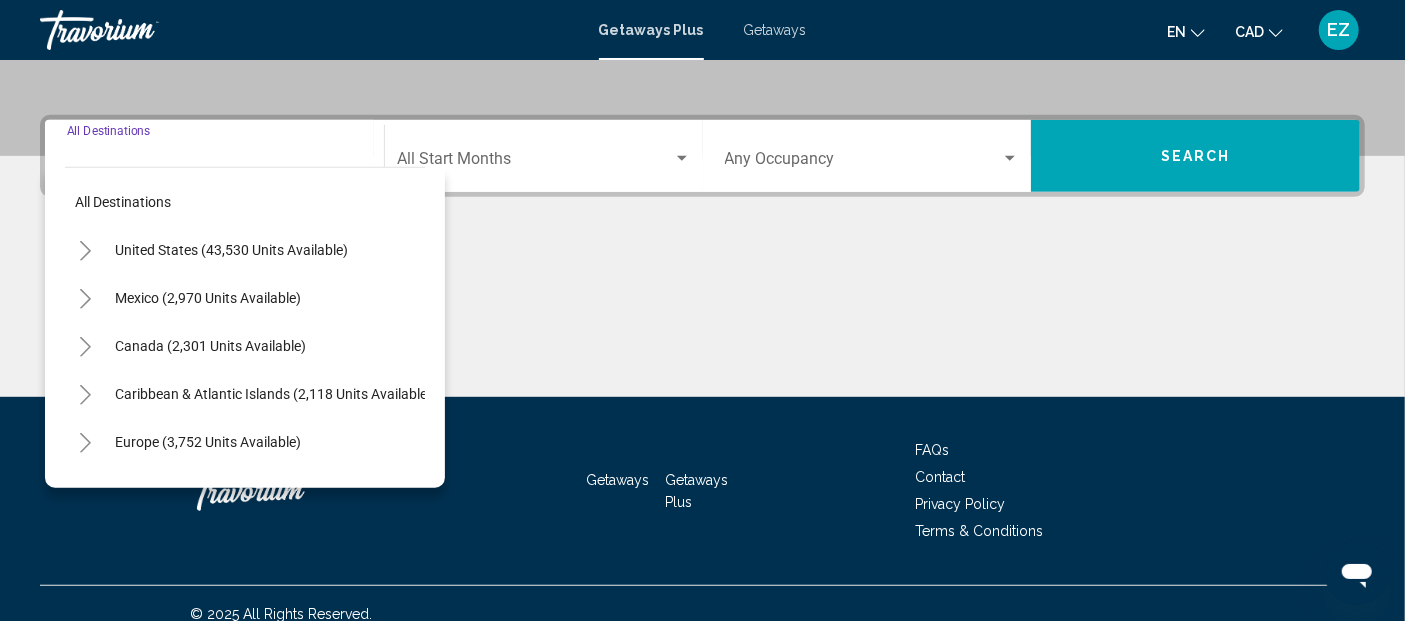 scroll, scrollTop: 463, scrollLeft: 0, axis: vertical 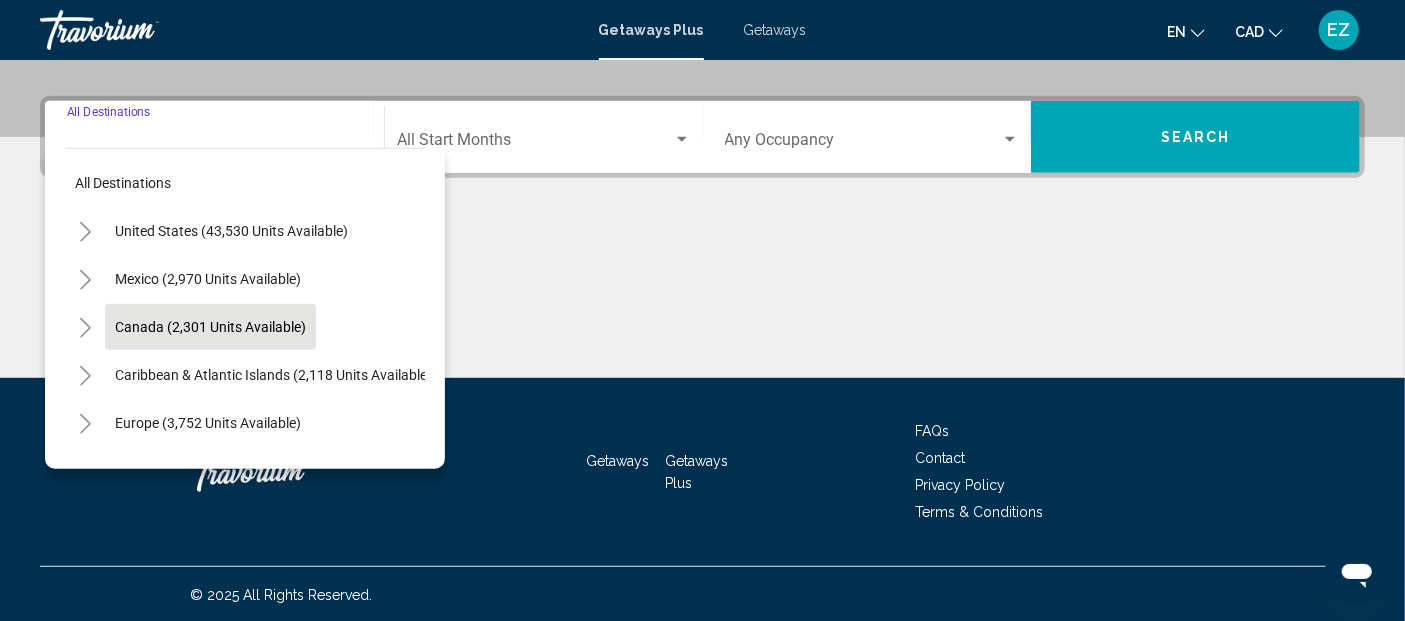 click on "Canada (2,301 units available)" at bounding box center (273, 375) 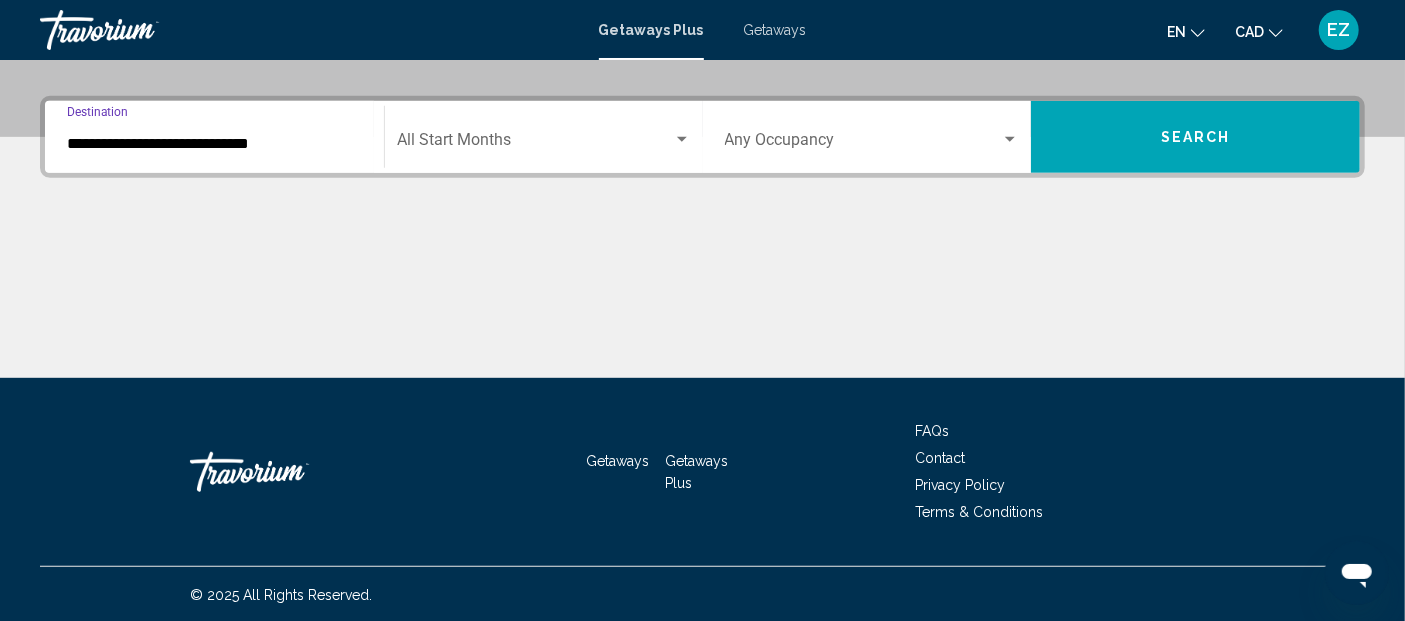 click at bounding box center [535, 144] 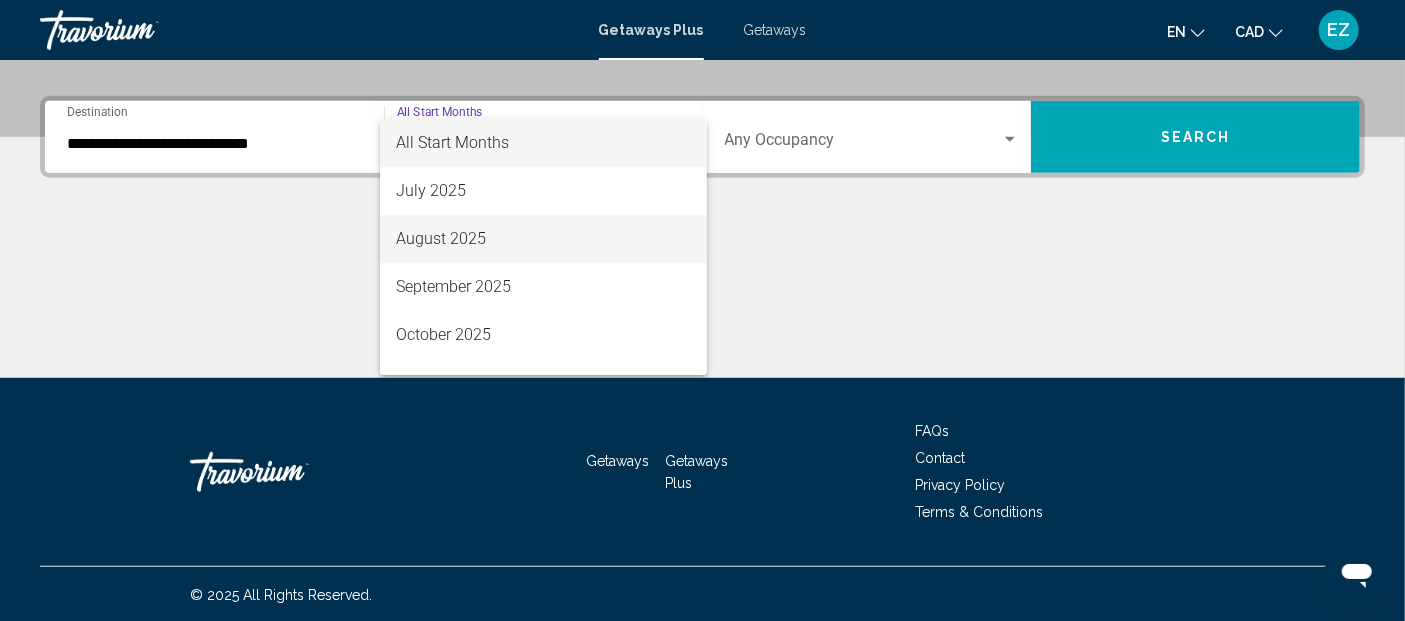 click on "August 2025" at bounding box center (543, 239) 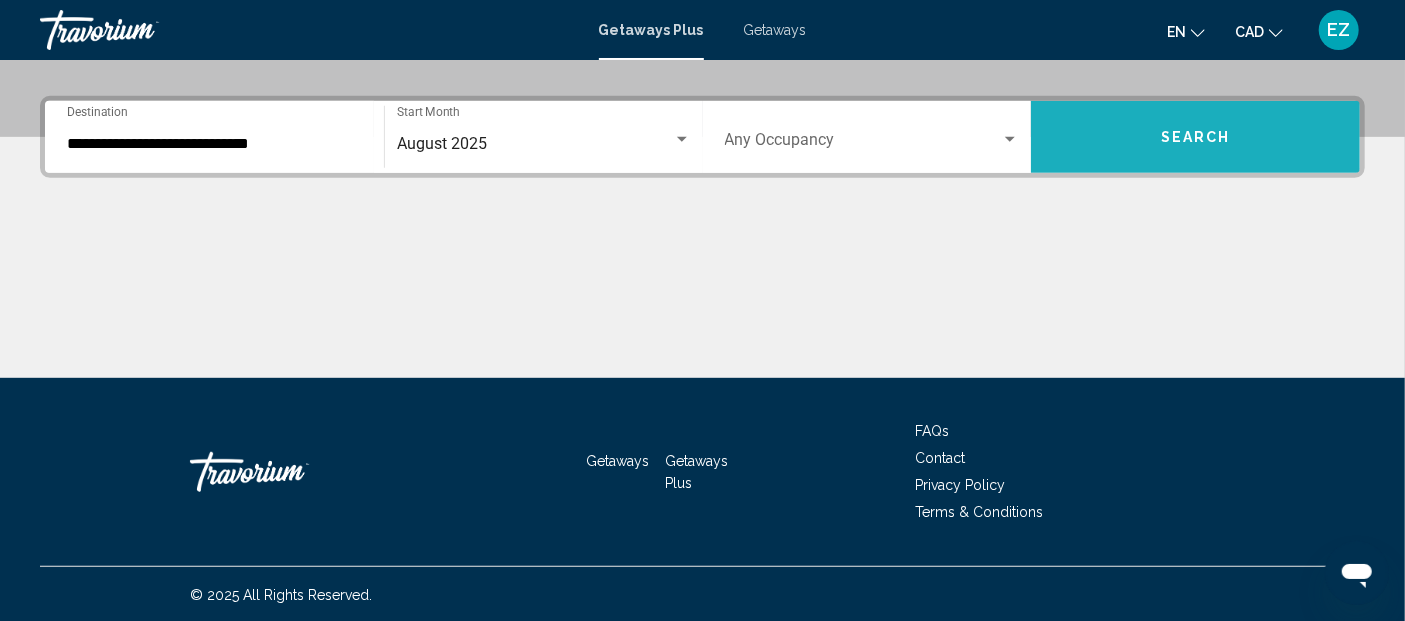 click on "Search" at bounding box center [1195, 137] 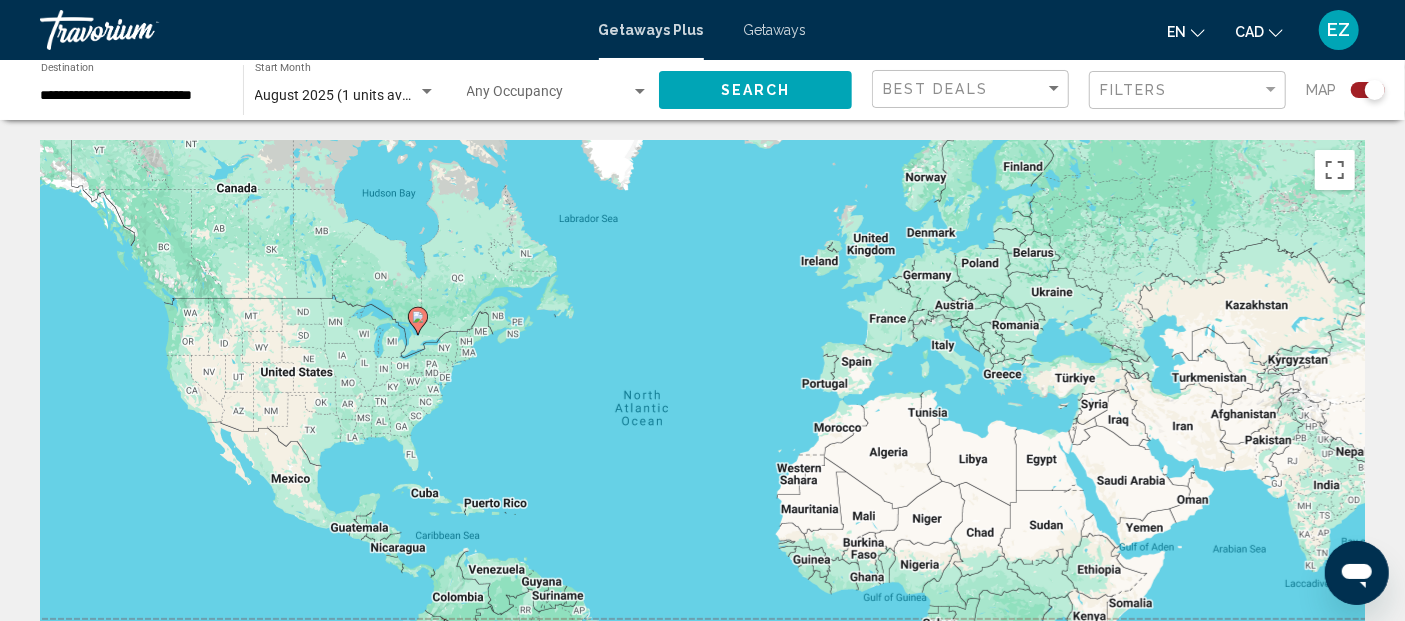 click 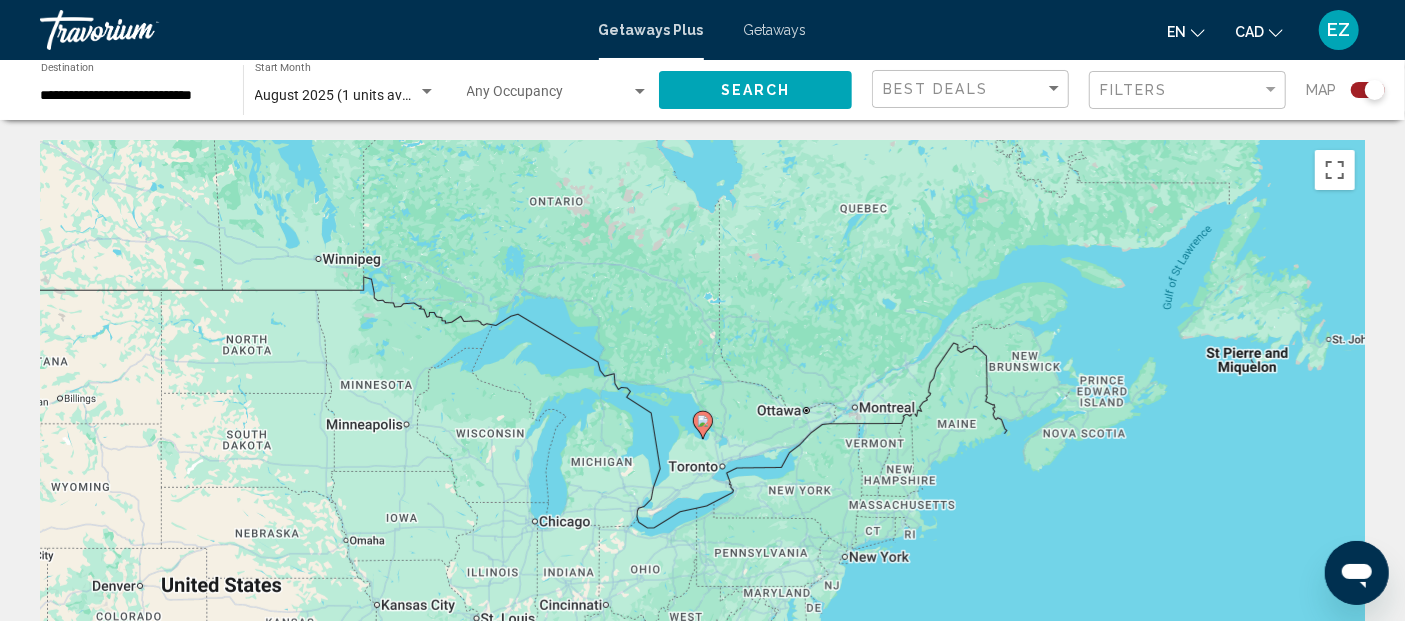 click 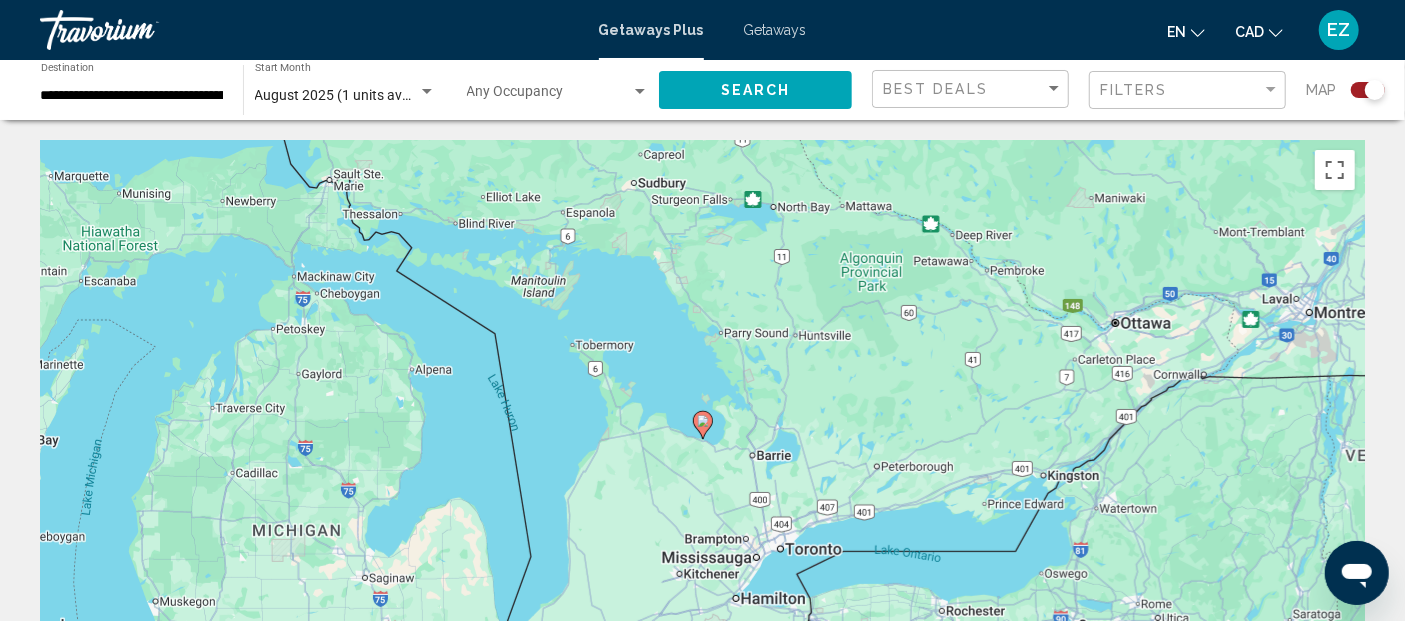 click 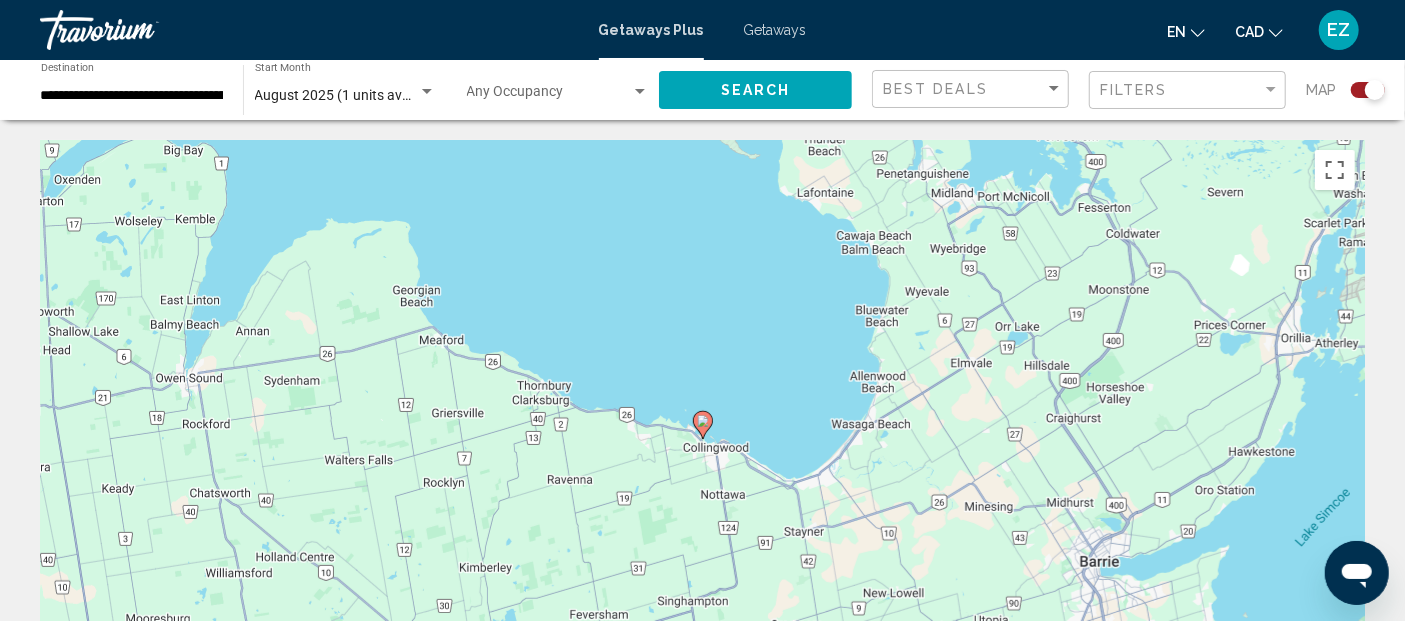 click 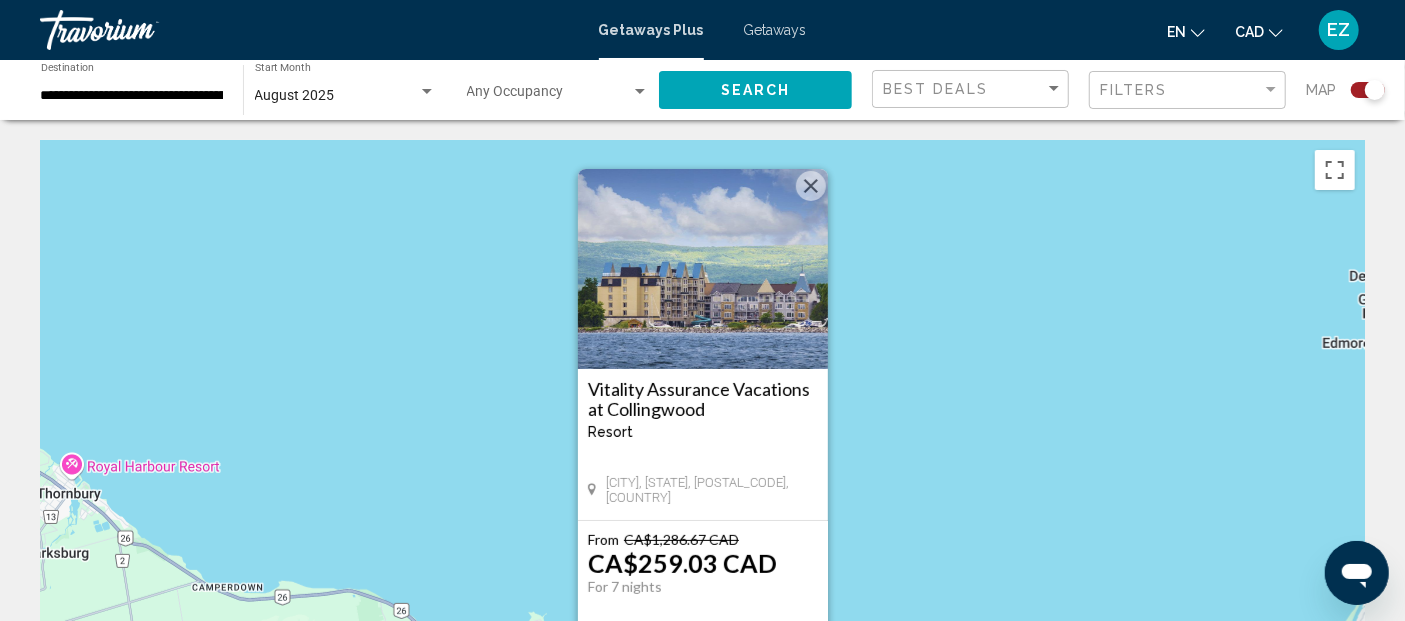 scroll, scrollTop: 111, scrollLeft: 0, axis: vertical 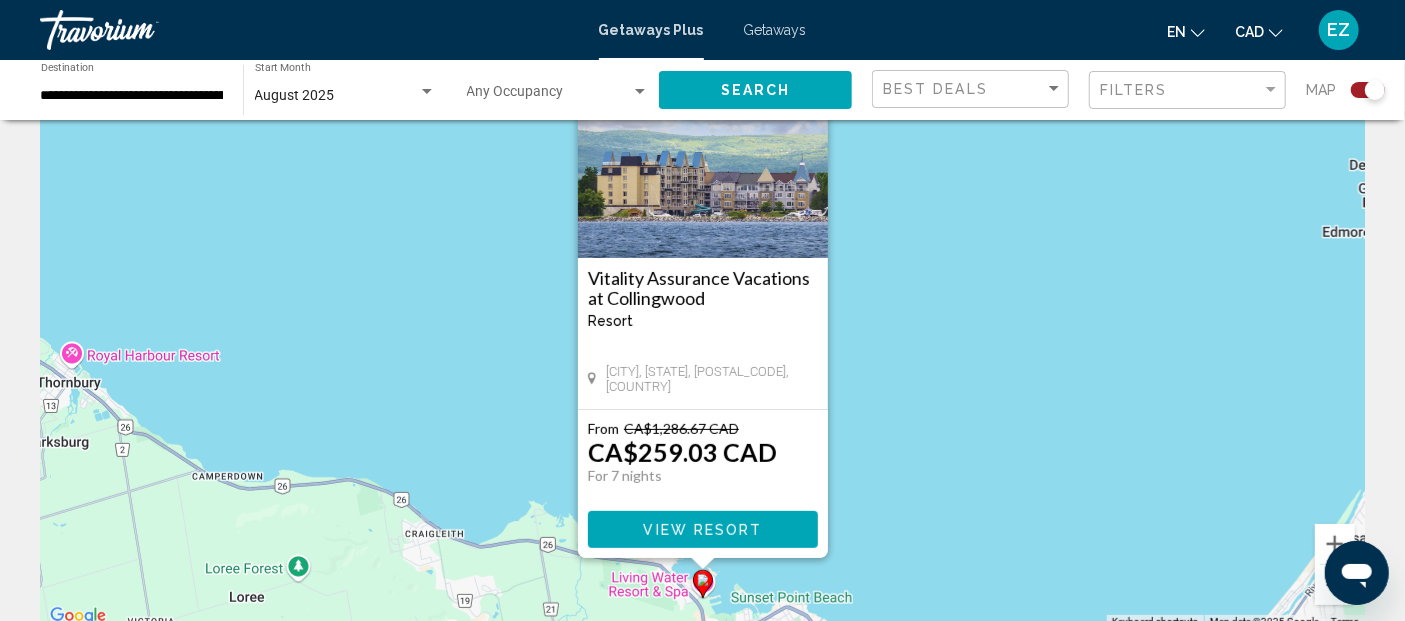 click on "August 2025 Start Month All Start Months" 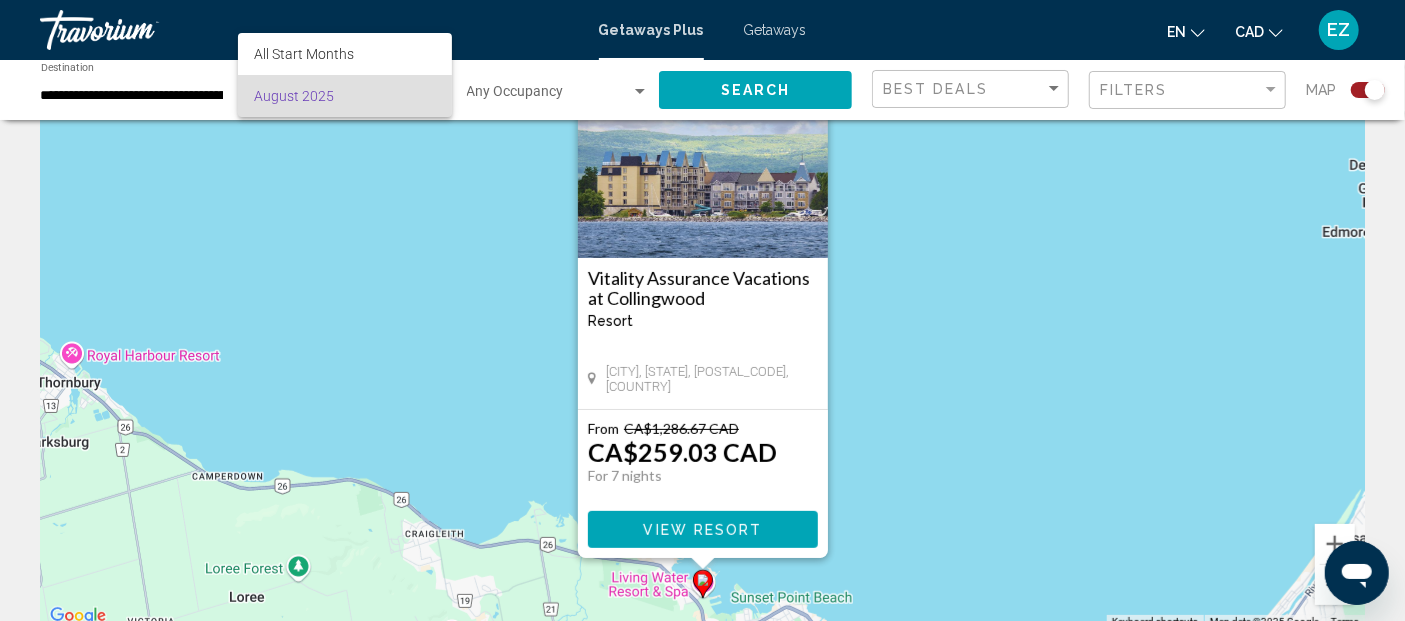 click at bounding box center (702, 310) 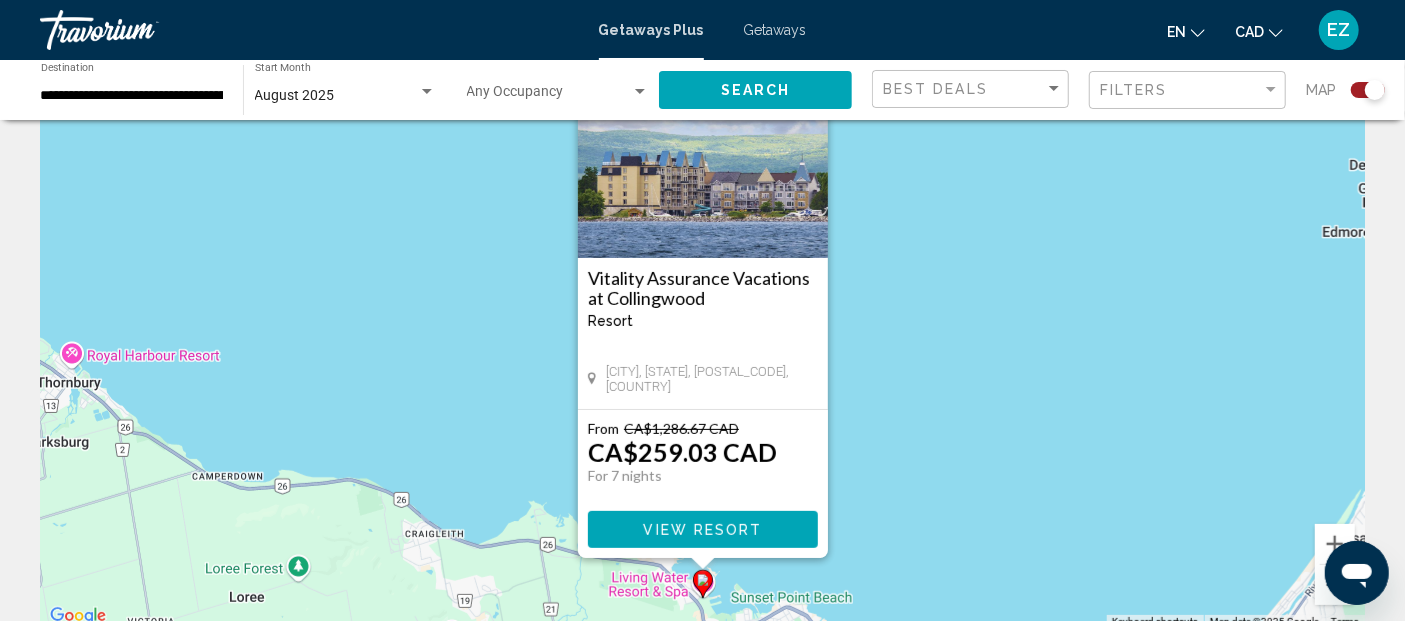 click on "August 2025" at bounding box center (295, 95) 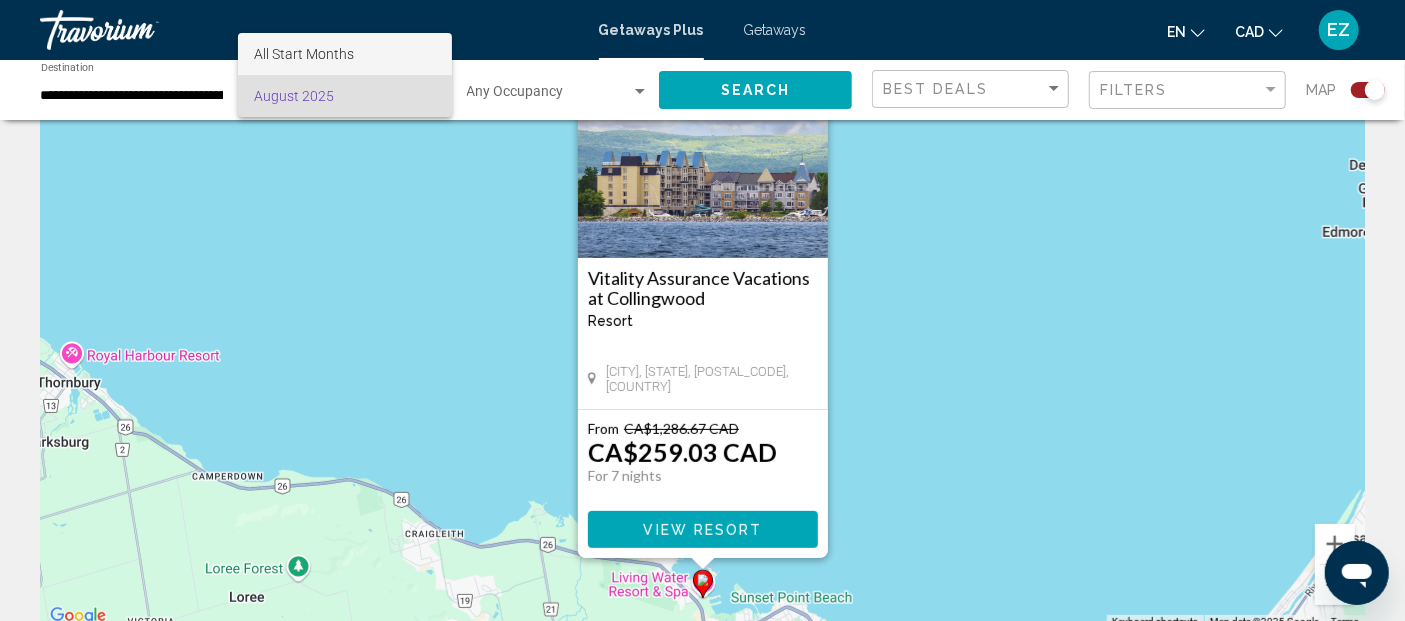 click on "All Start Months" at bounding box center [304, 54] 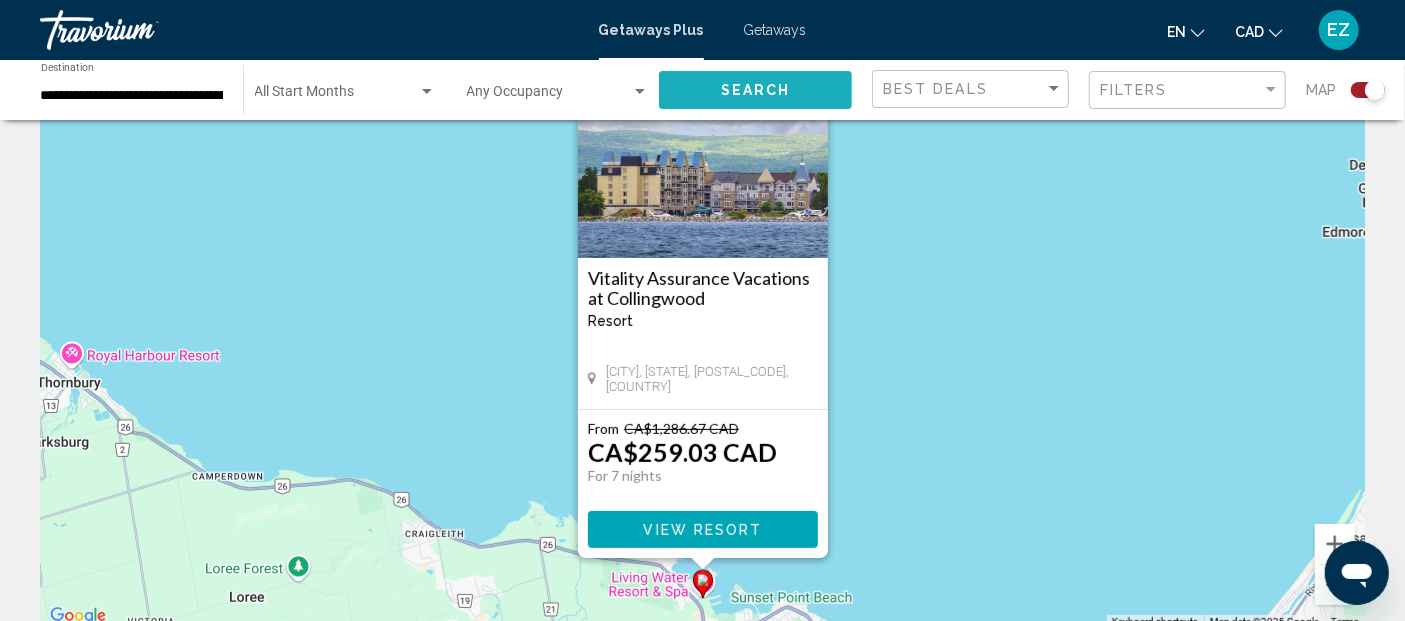 click on "Search" 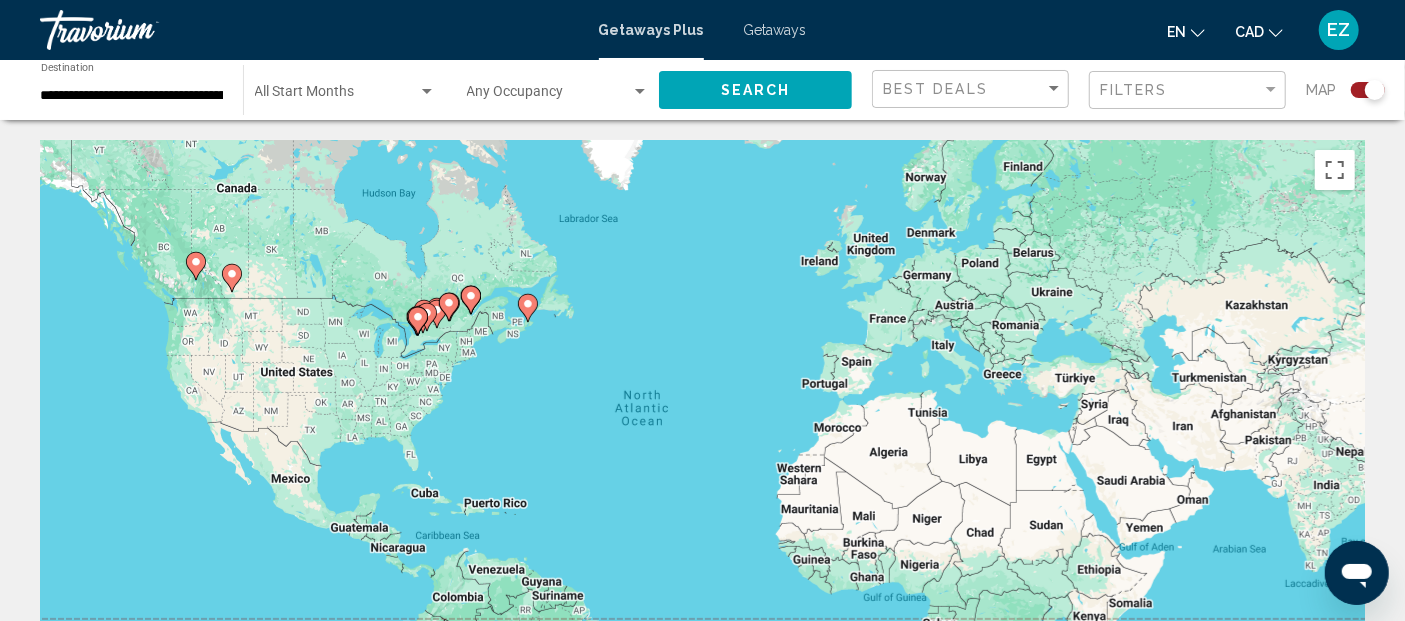 click 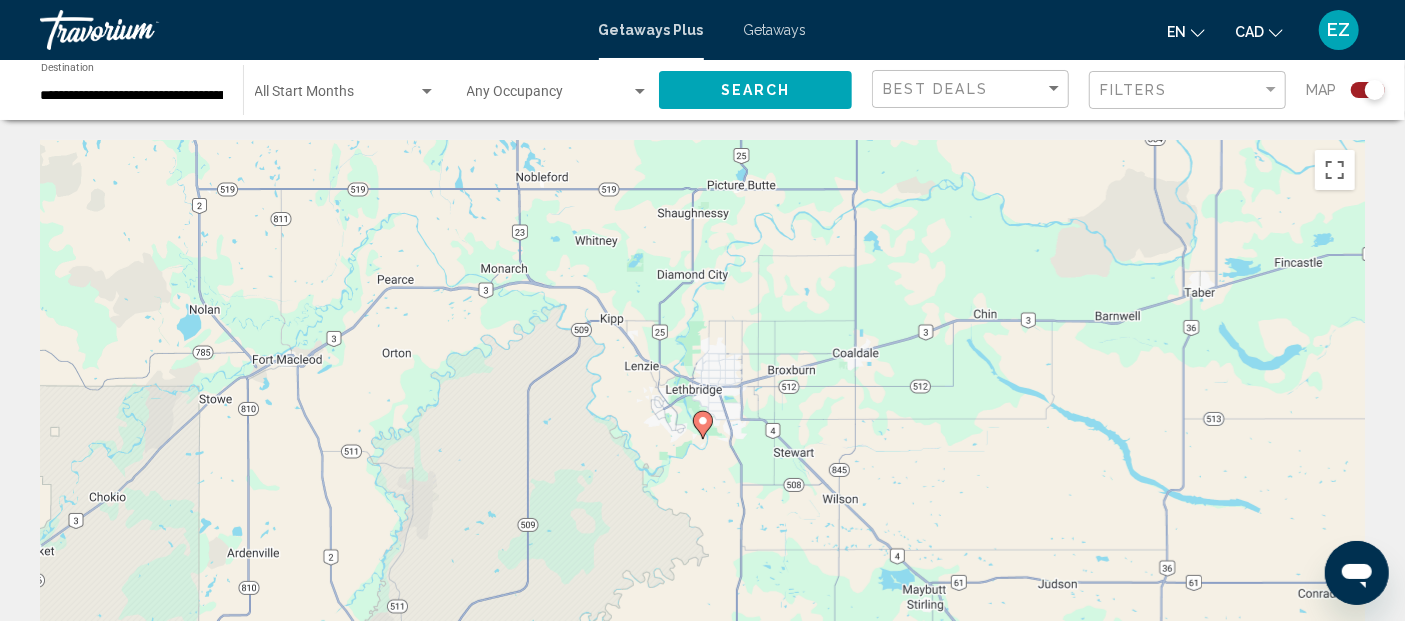 click 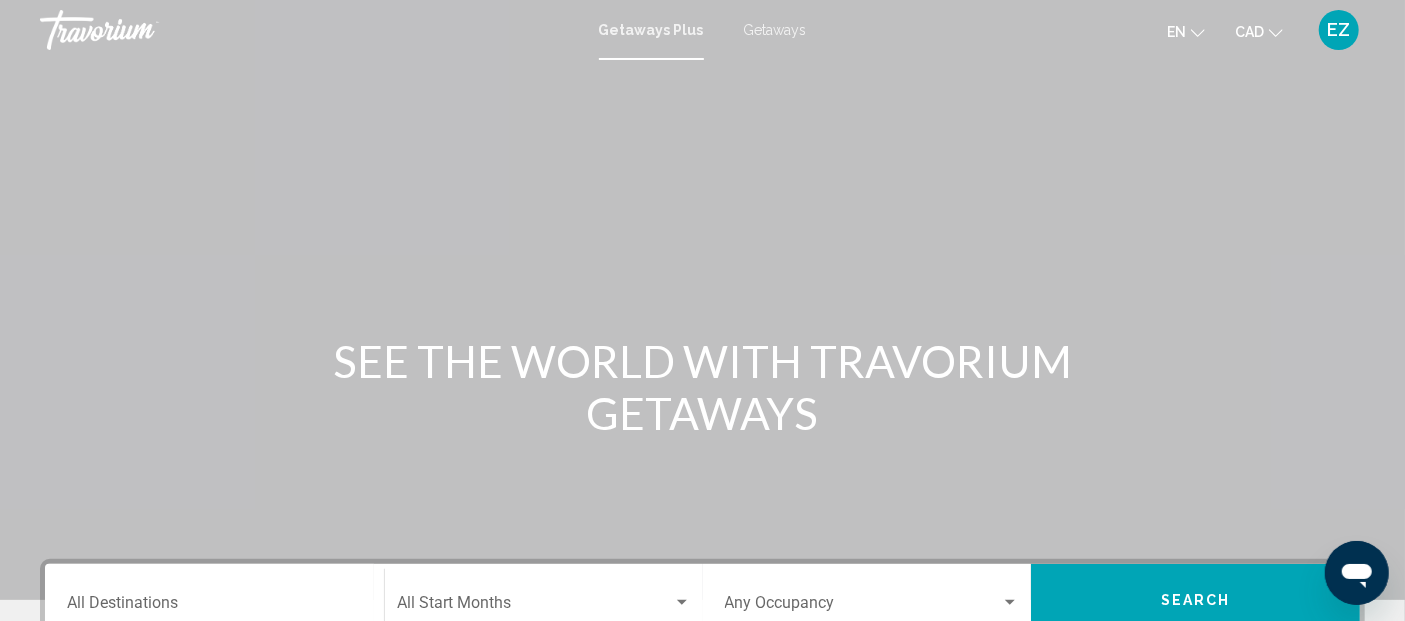scroll, scrollTop: 222, scrollLeft: 0, axis: vertical 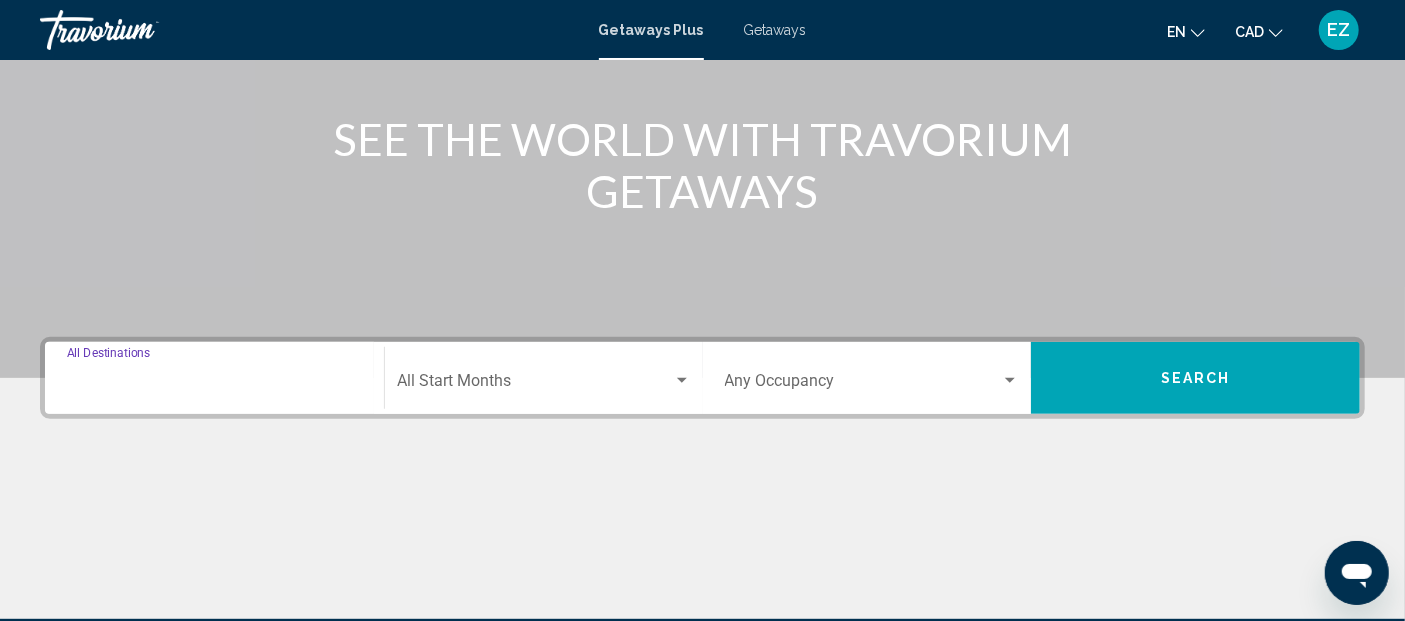 click on "Destination All Destinations" at bounding box center [214, 385] 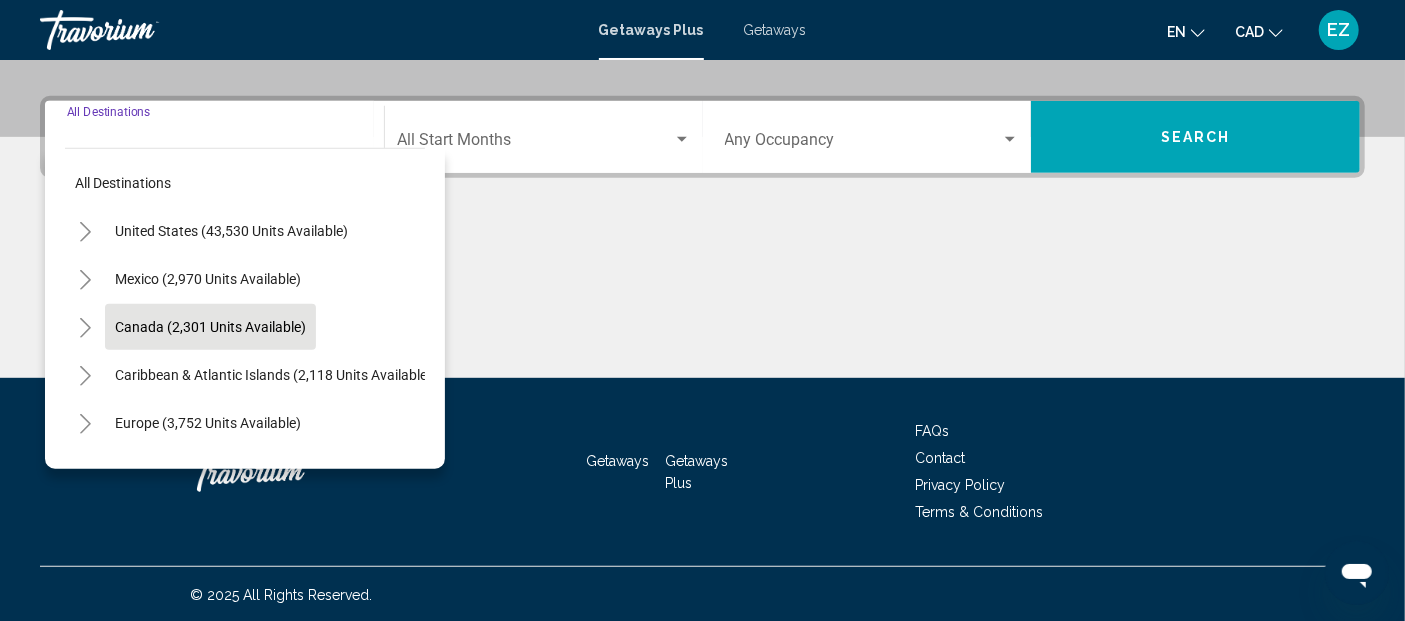 click on "Canada (2,301 units available)" at bounding box center [273, 375] 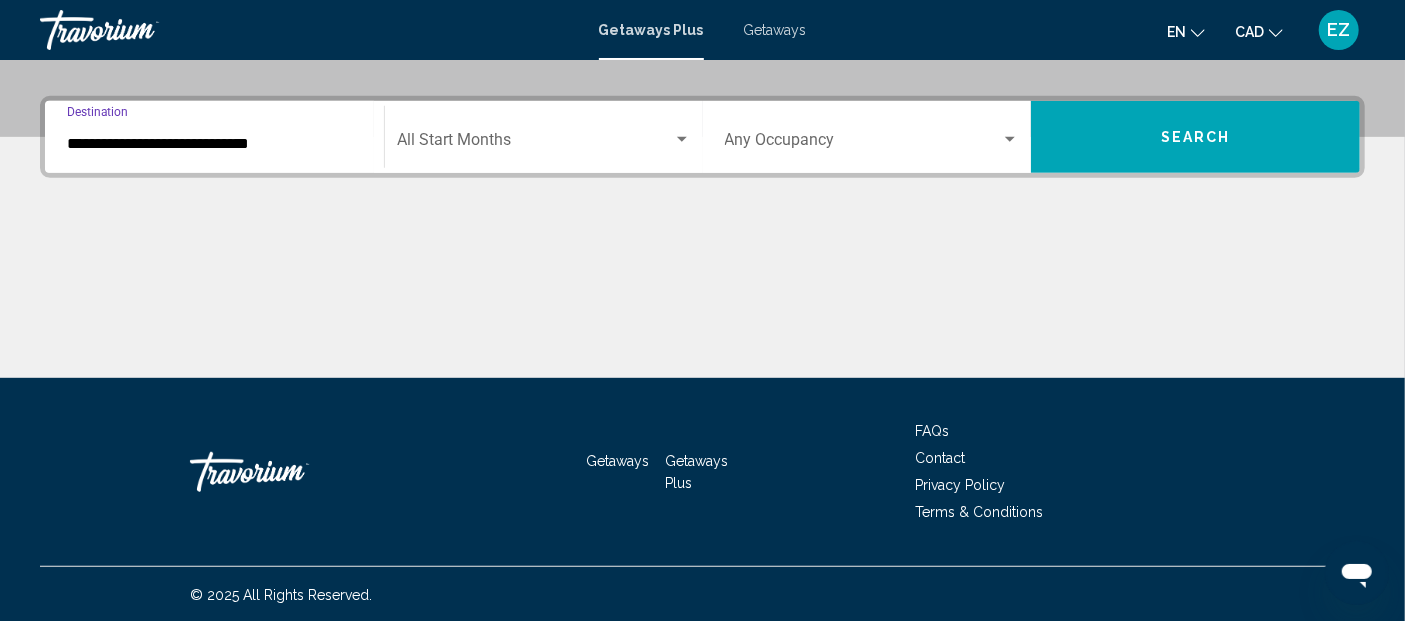 click on "Start Month All Start Months" 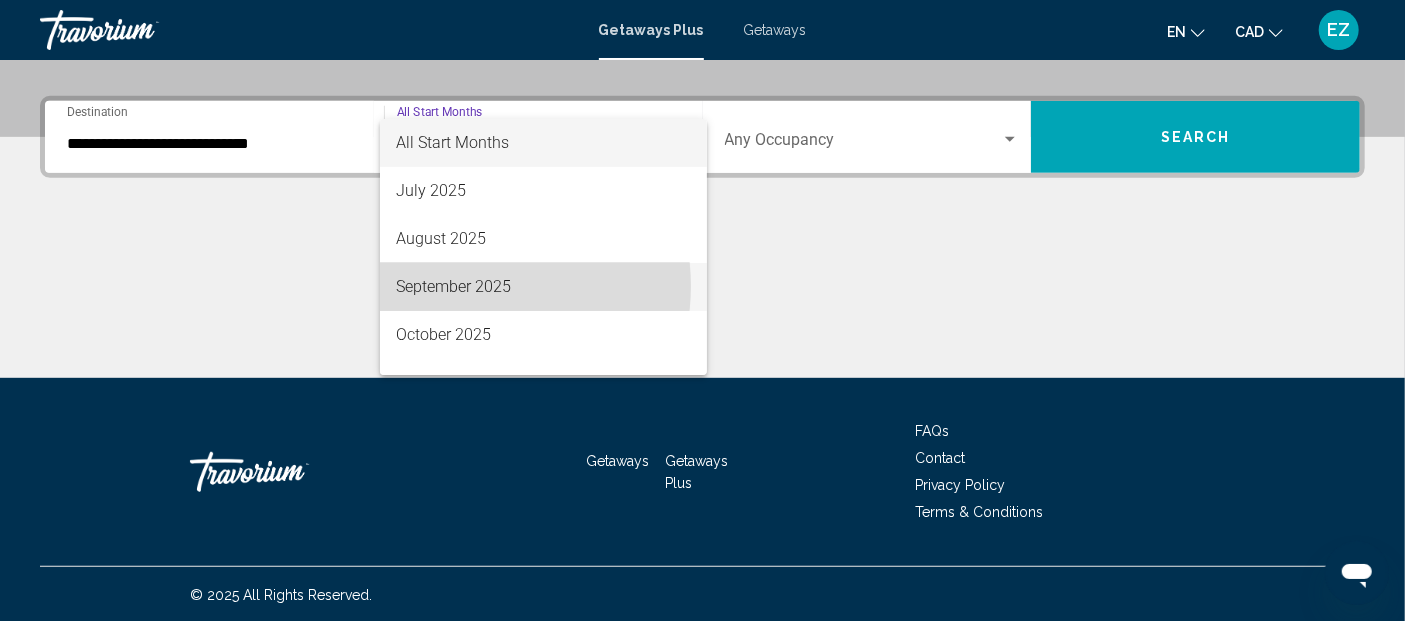 click on "September 2025" at bounding box center [543, 287] 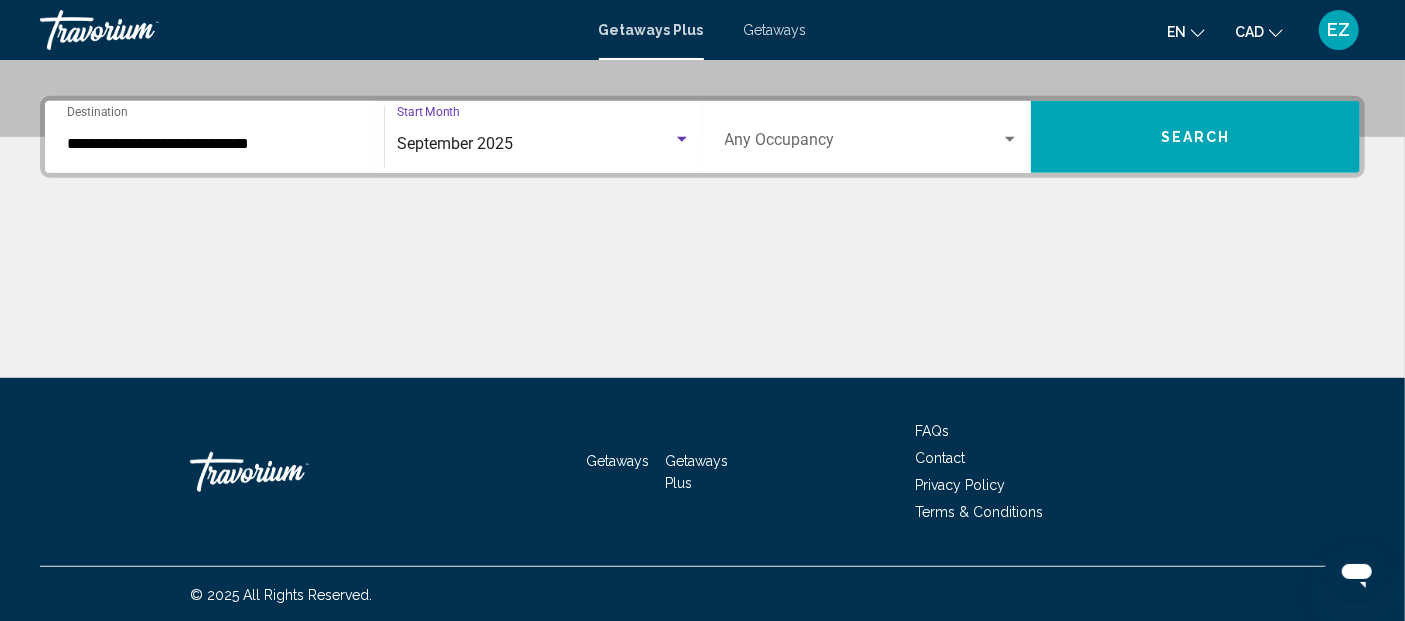click on "Search" at bounding box center (1195, 137) 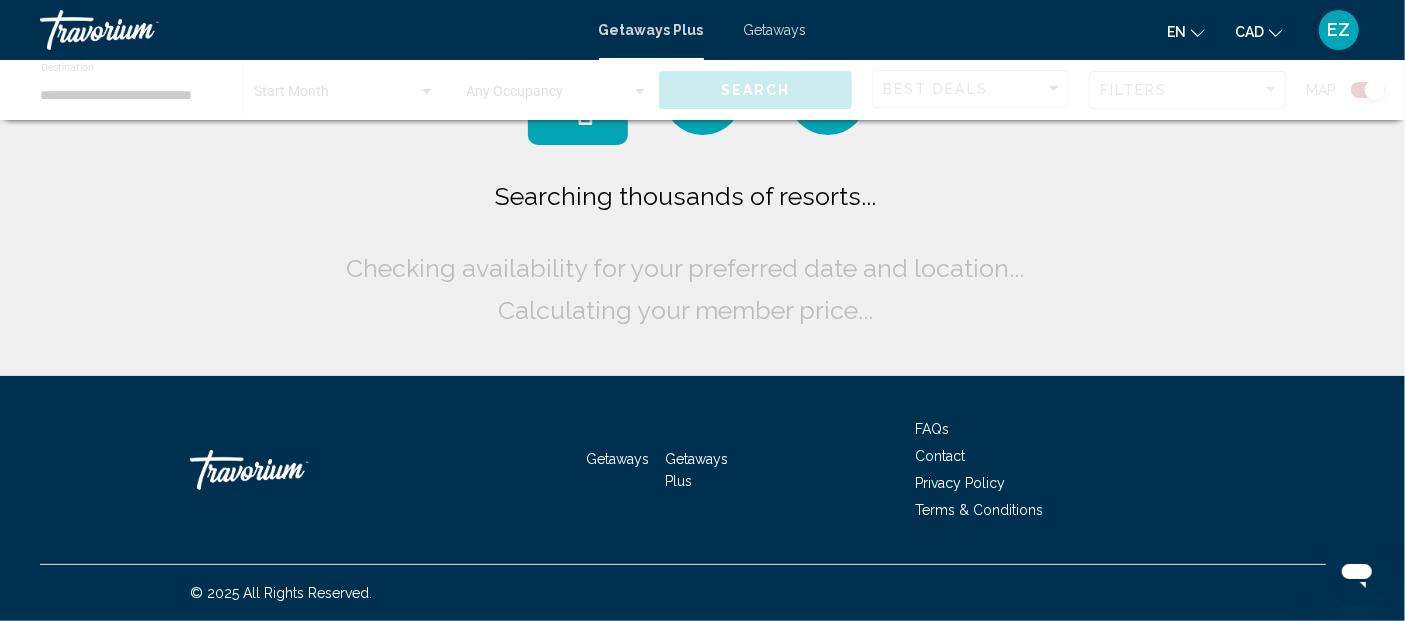 scroll, scrollTop: 0, scrollLeft: 0, axis: both 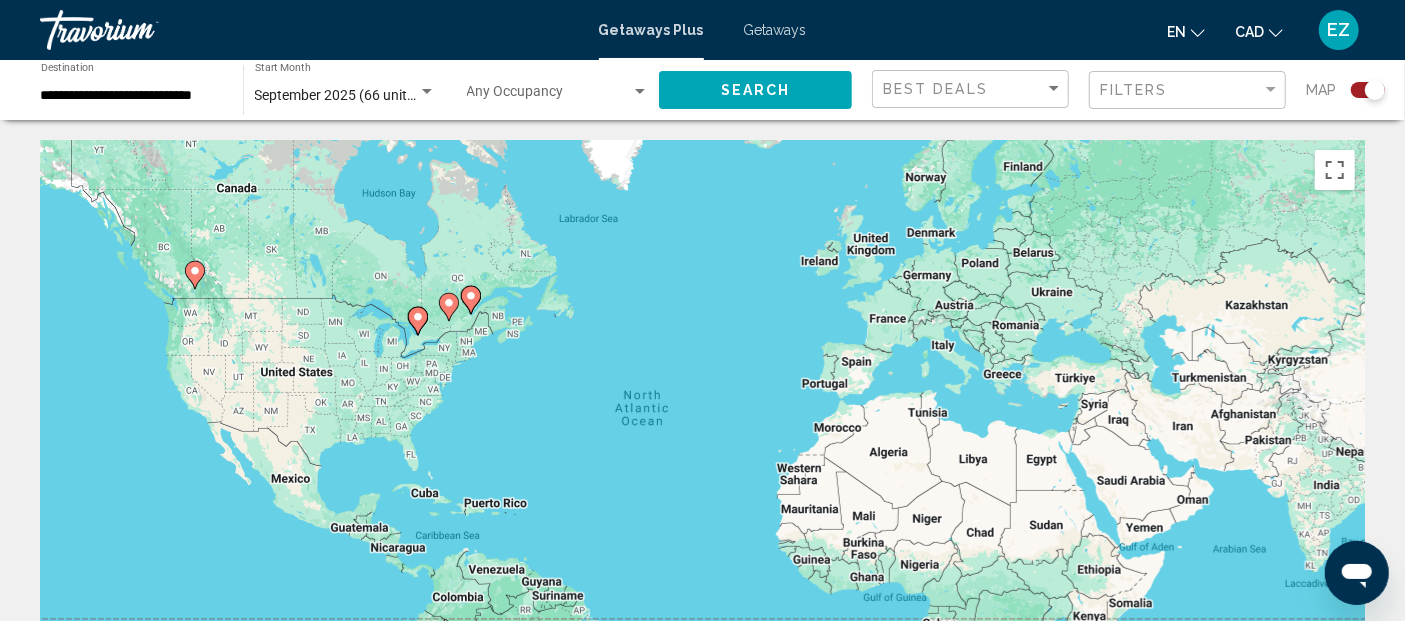 click 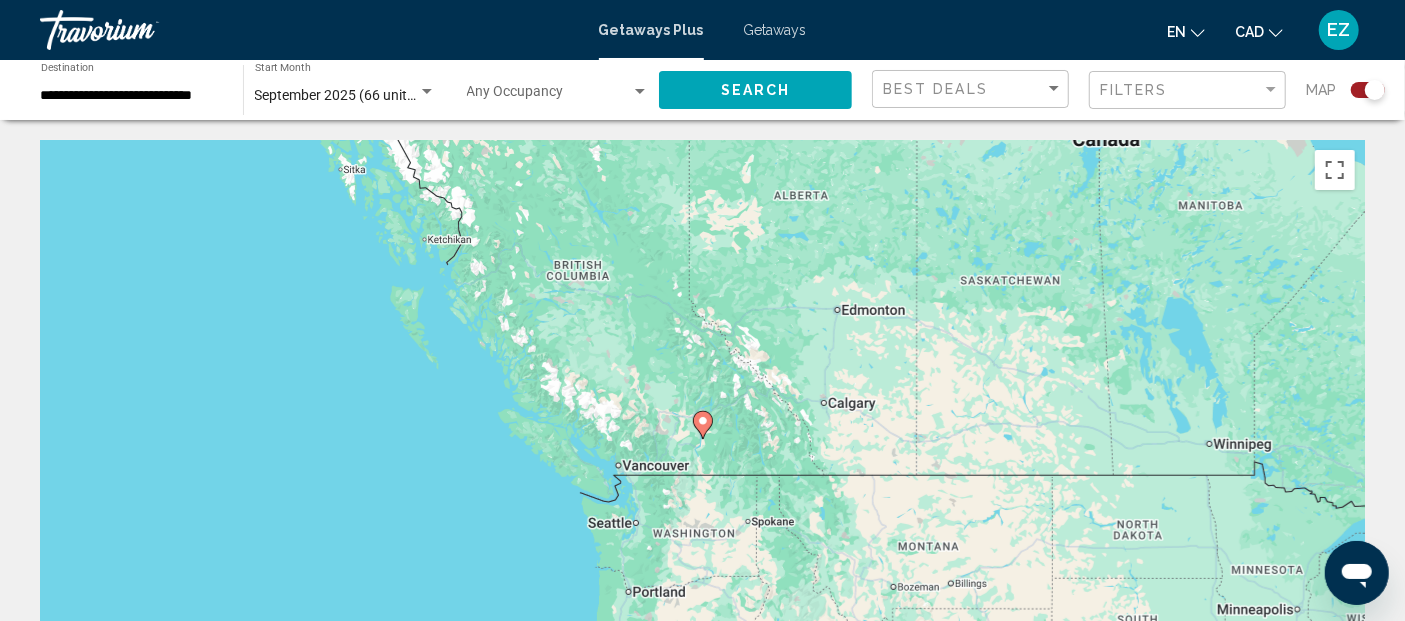 click 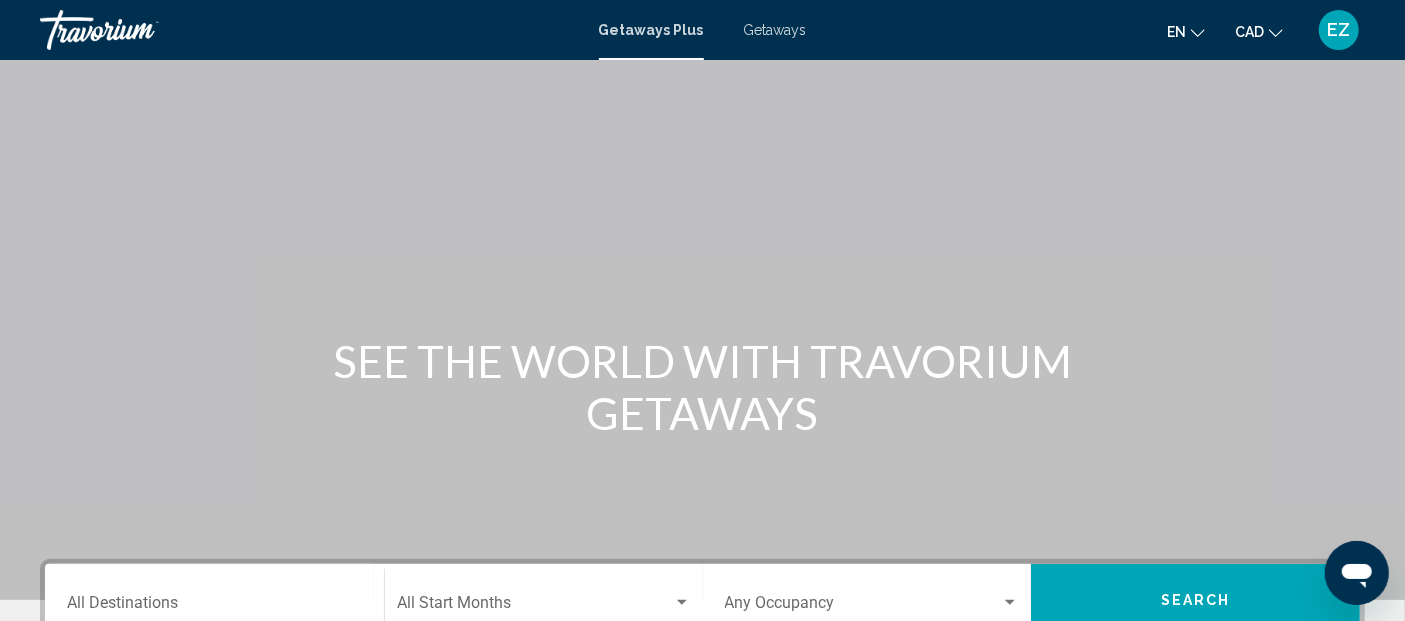 scroll, scrollTop: 111, scrollLeft: 0, axis: vertical 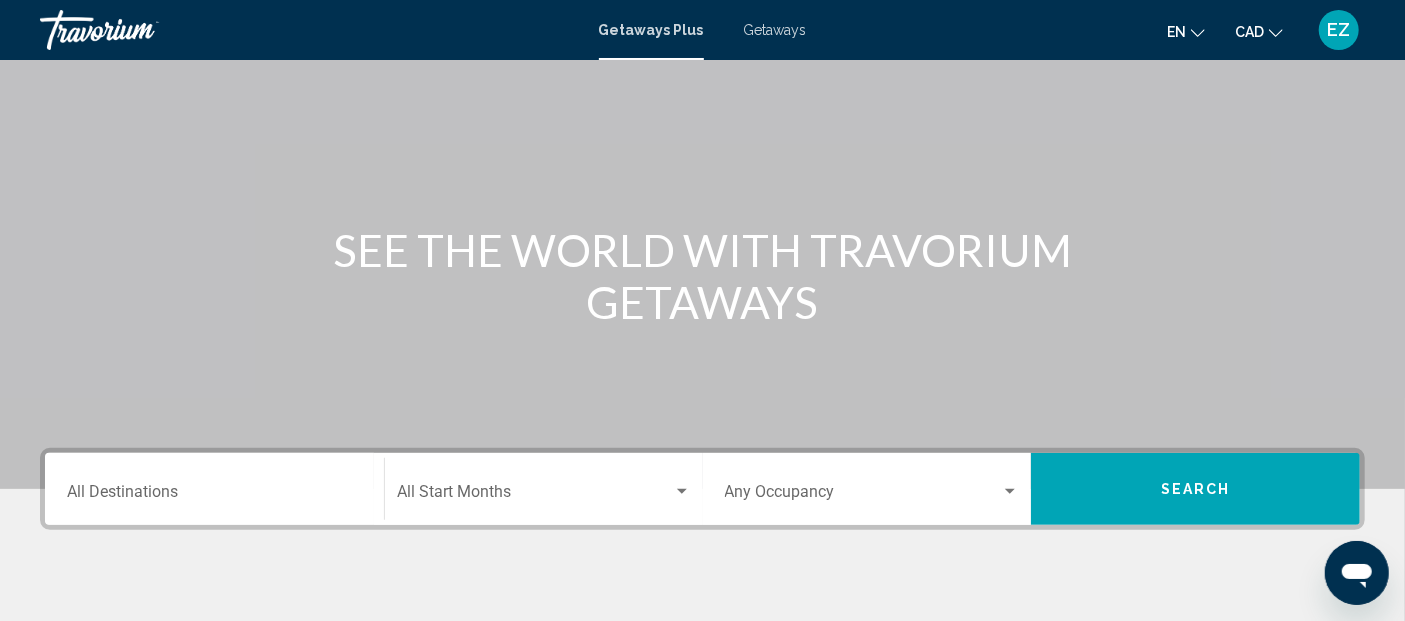 click on "Destination All Destinations" at bounding box center [214, 496] 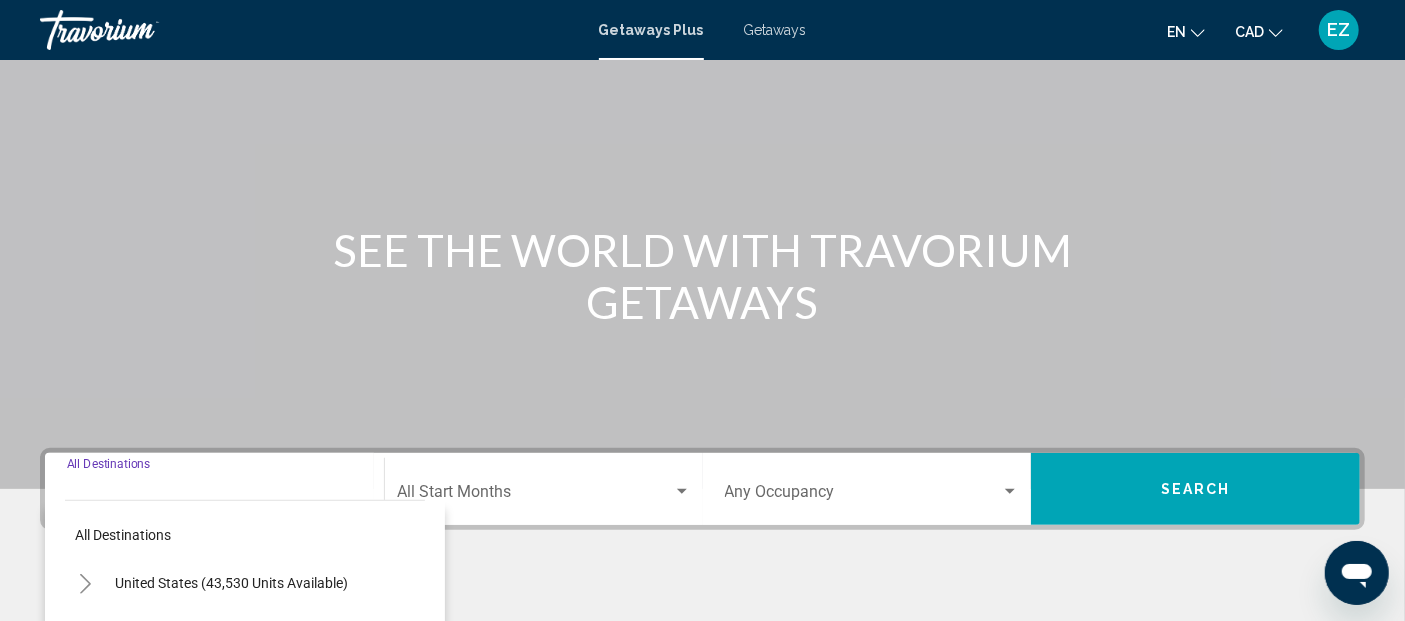 scroll, scrollTop: 463, scrollLeft: 0, axis: vertical 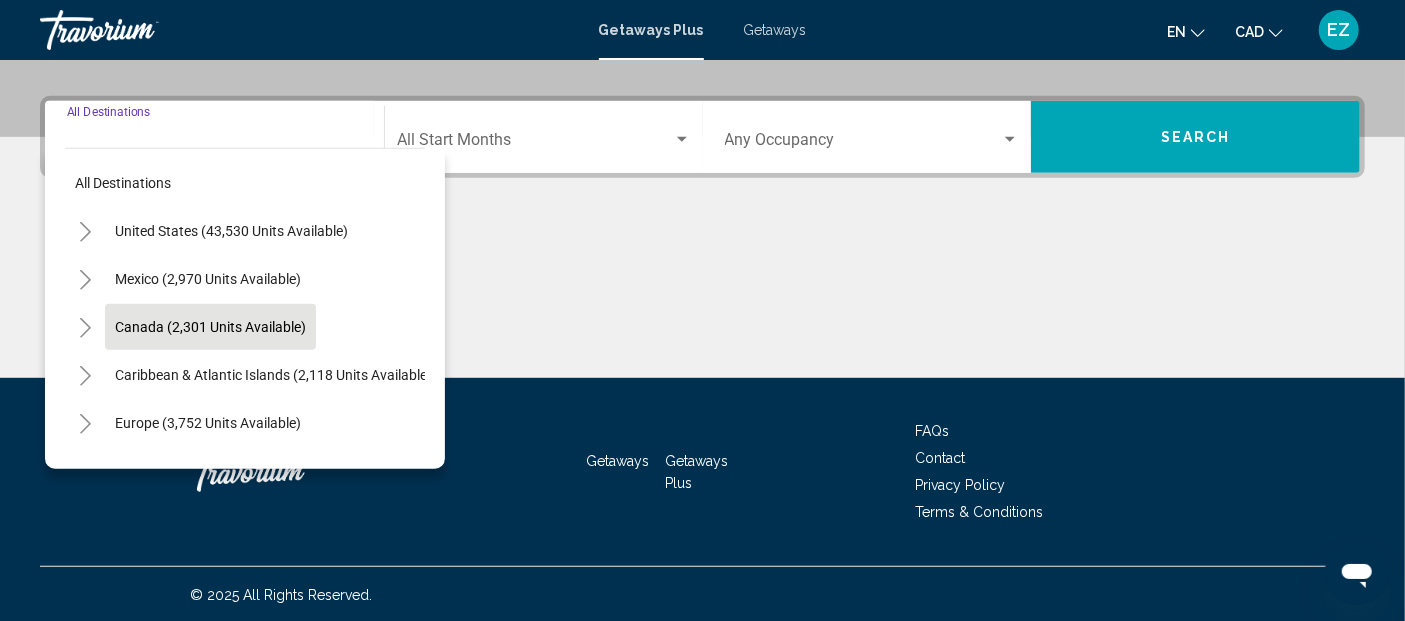 click on "Canada (2,301 units available)" at bounding box center [273, 375] 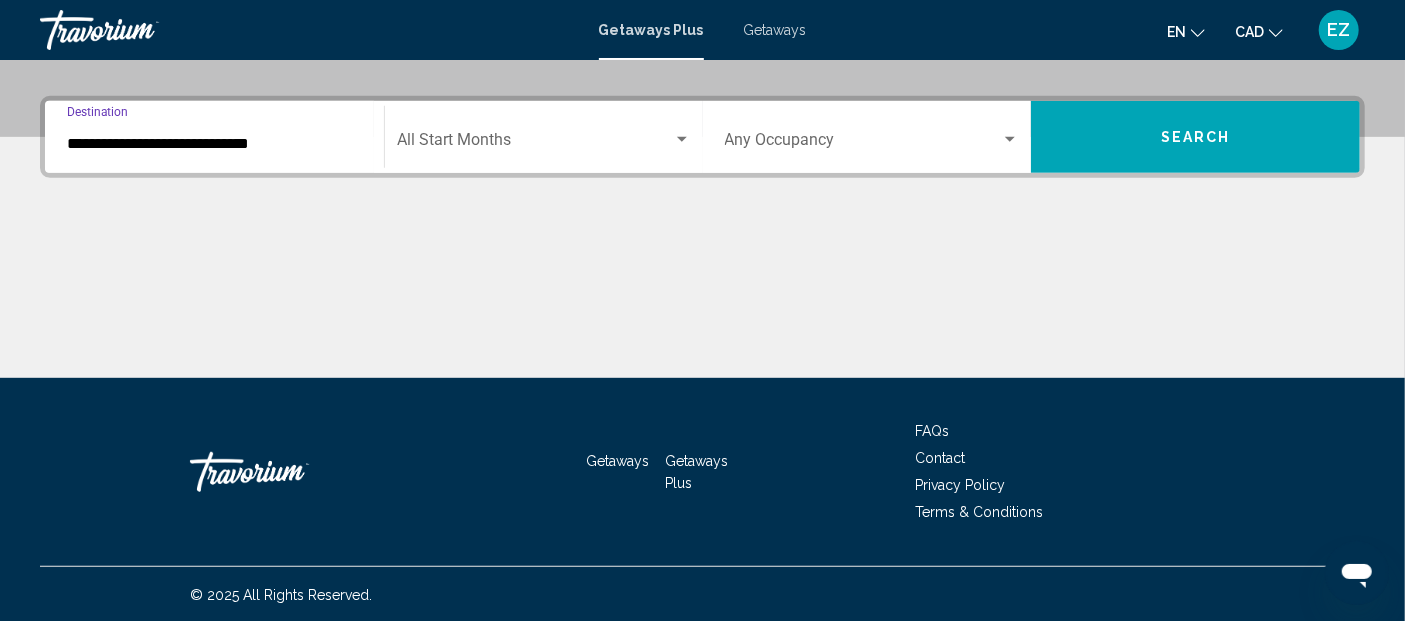 click on "Start Month All Start Months" 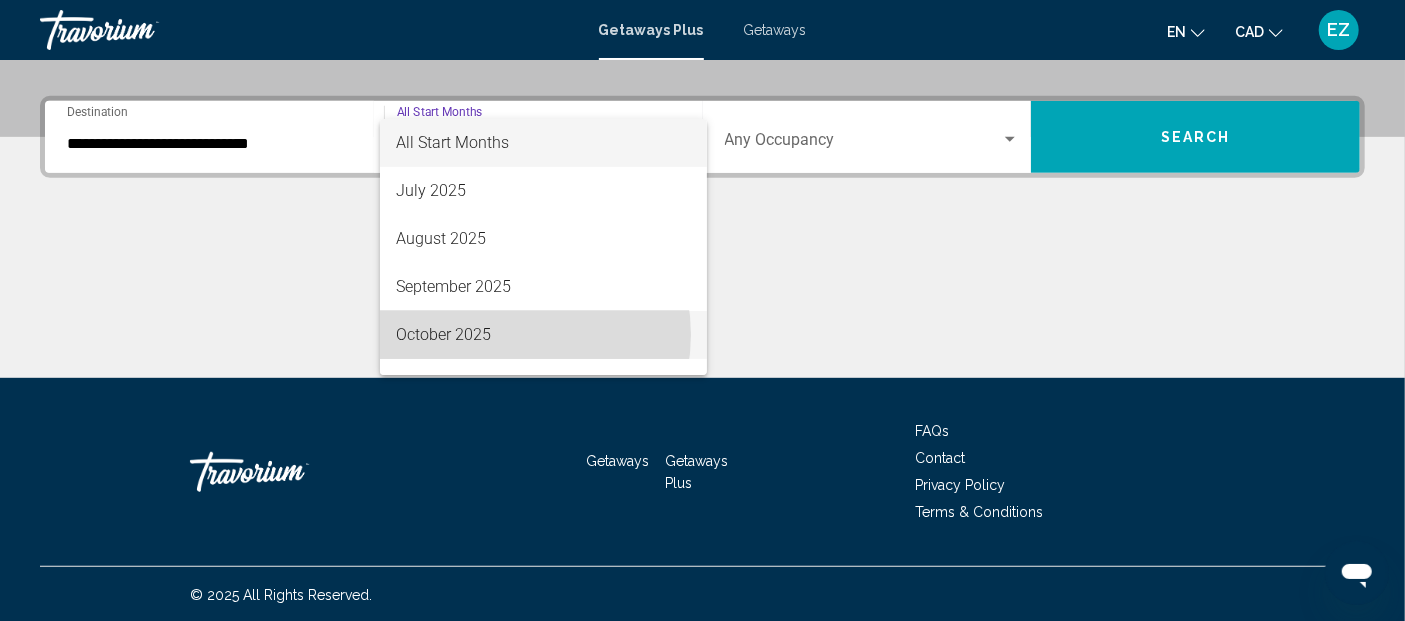 click on "October 2025" at bounding box center [543, 335] 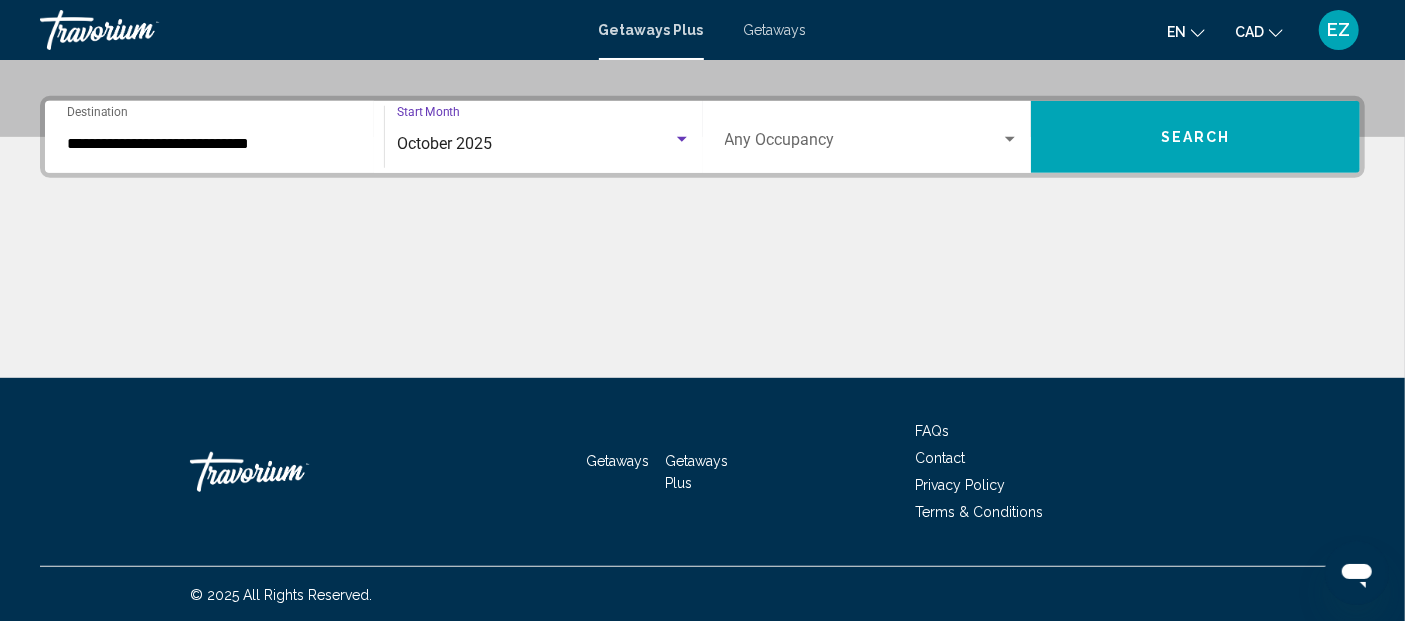 click on "Search" at bounding box center [1195, 137] 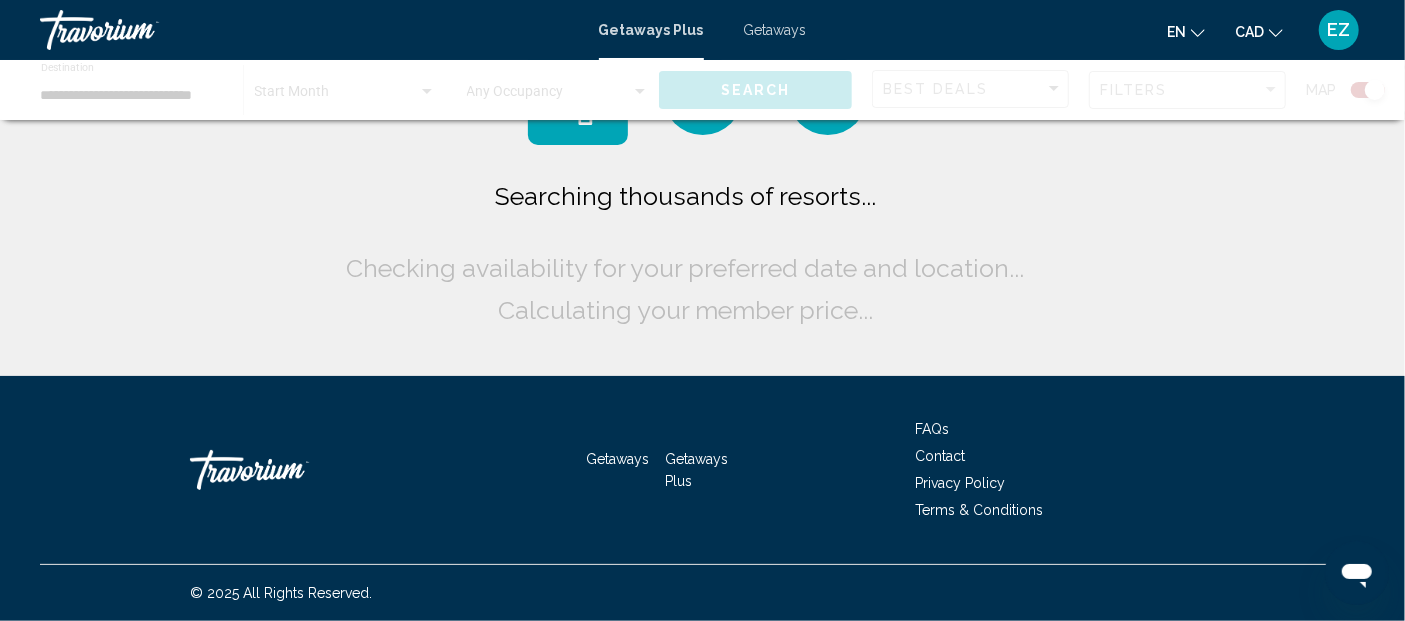 scroll, scrollTop: 0, scrollLeft: 0, axis: both 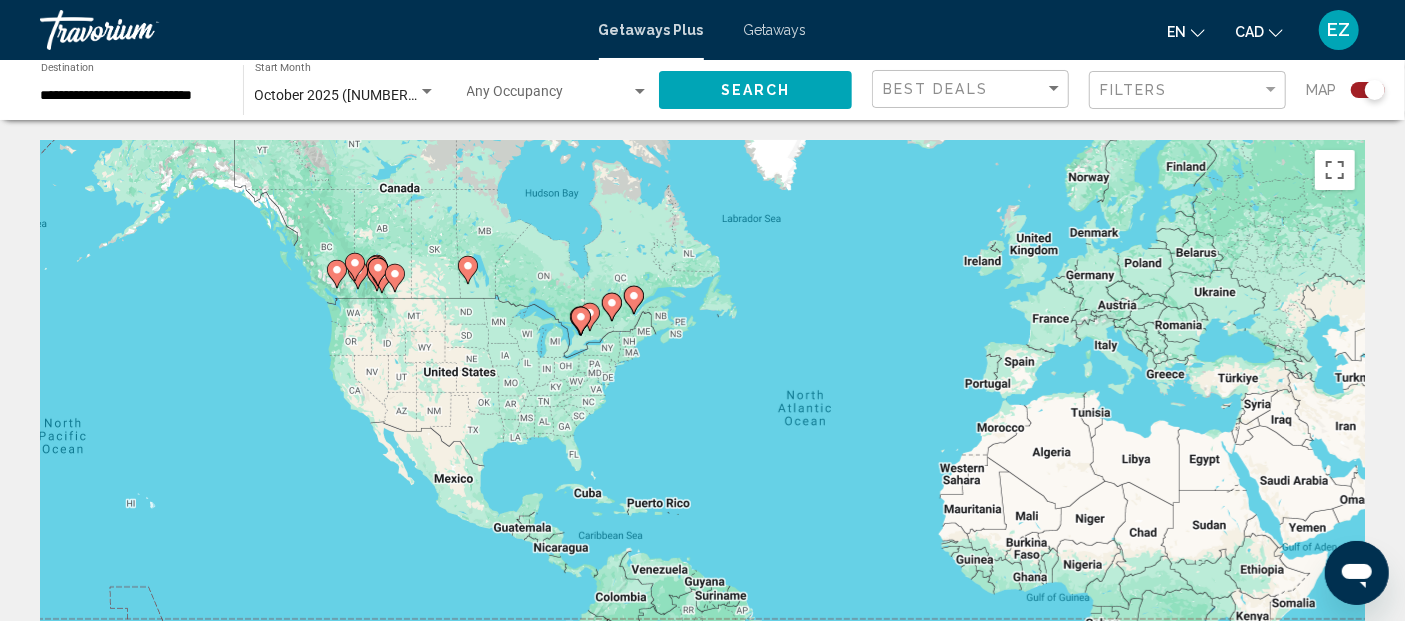 drag, startPoint x: 271, startPoint y: 315, endPoint x: 436, endPoint y: 314, distance: 165.00304 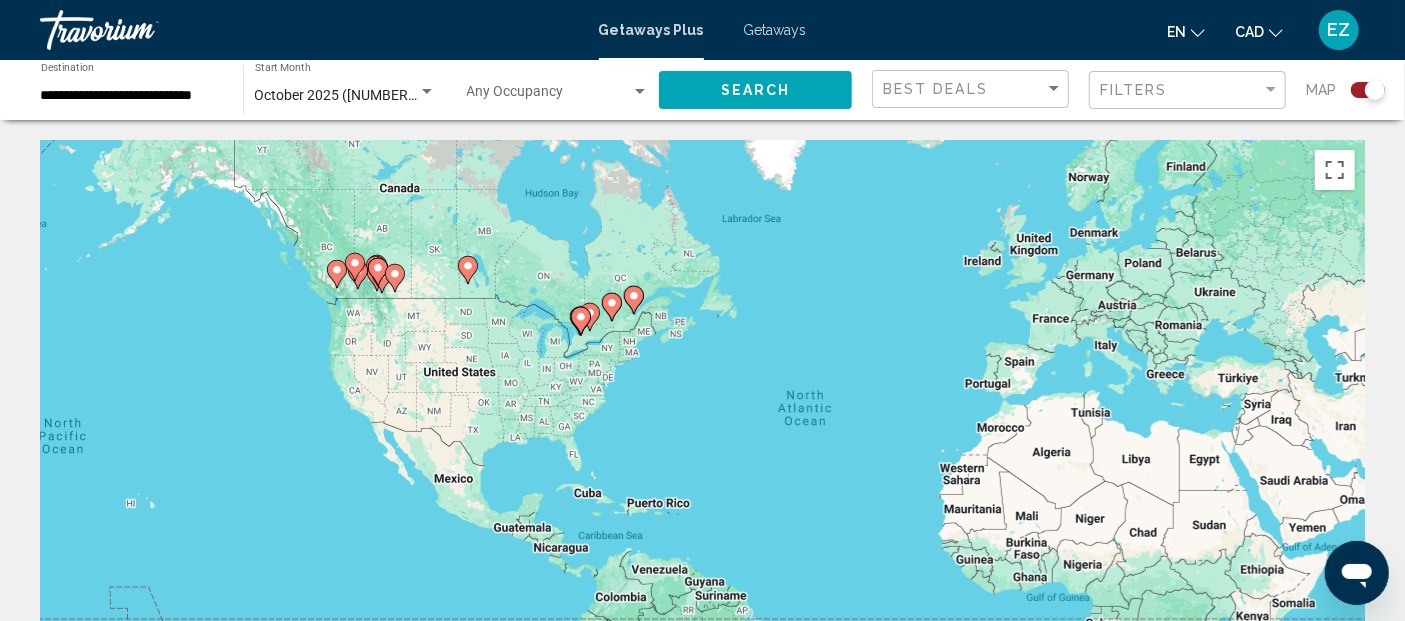 click 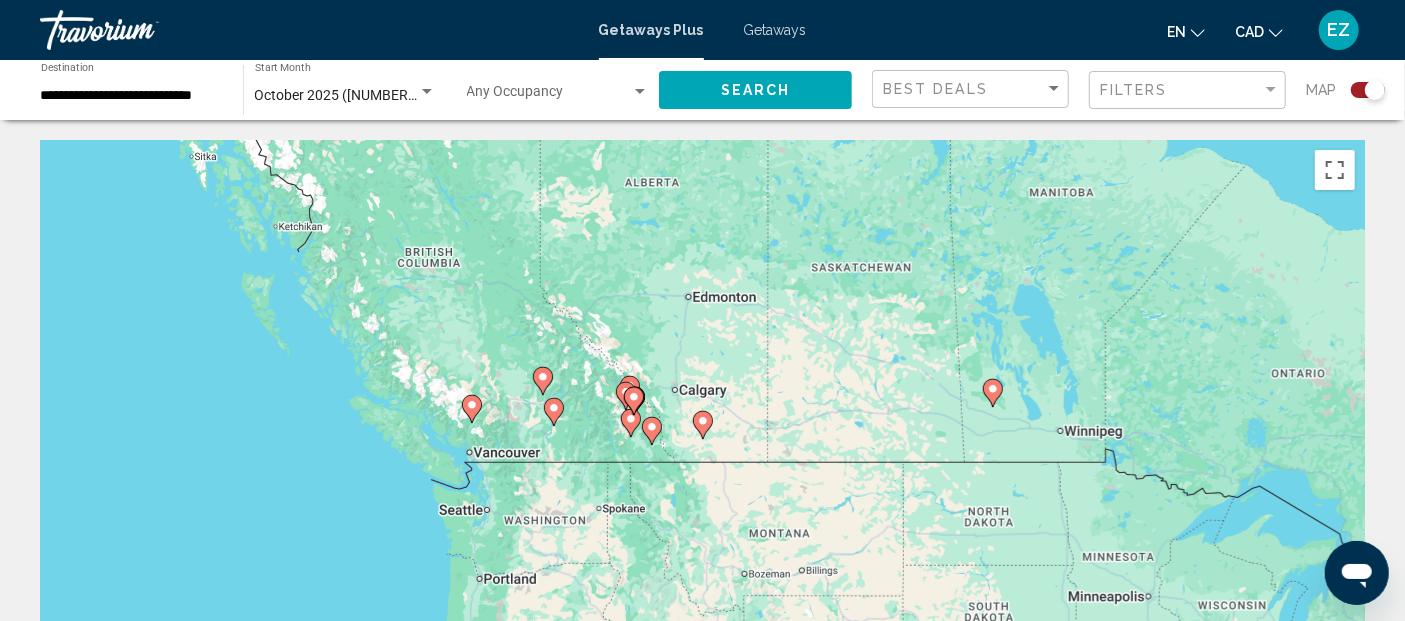 click 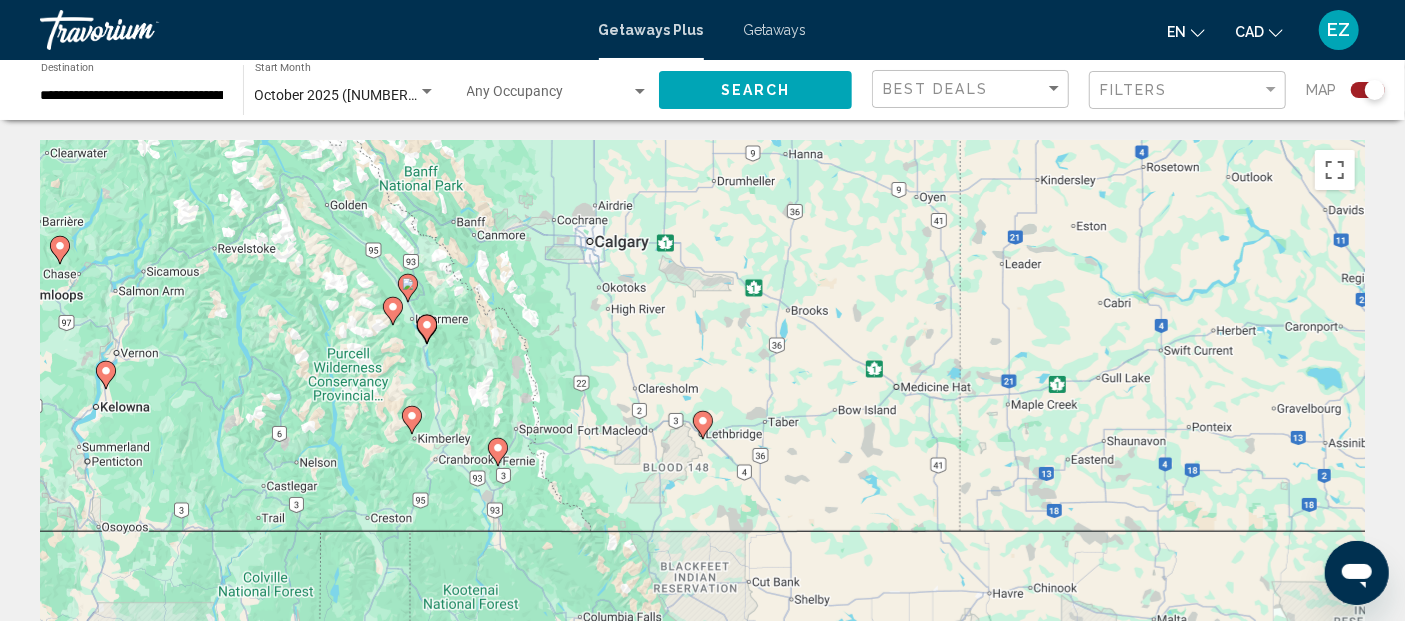 click on "Getaways" at bounding box center (775, 30) 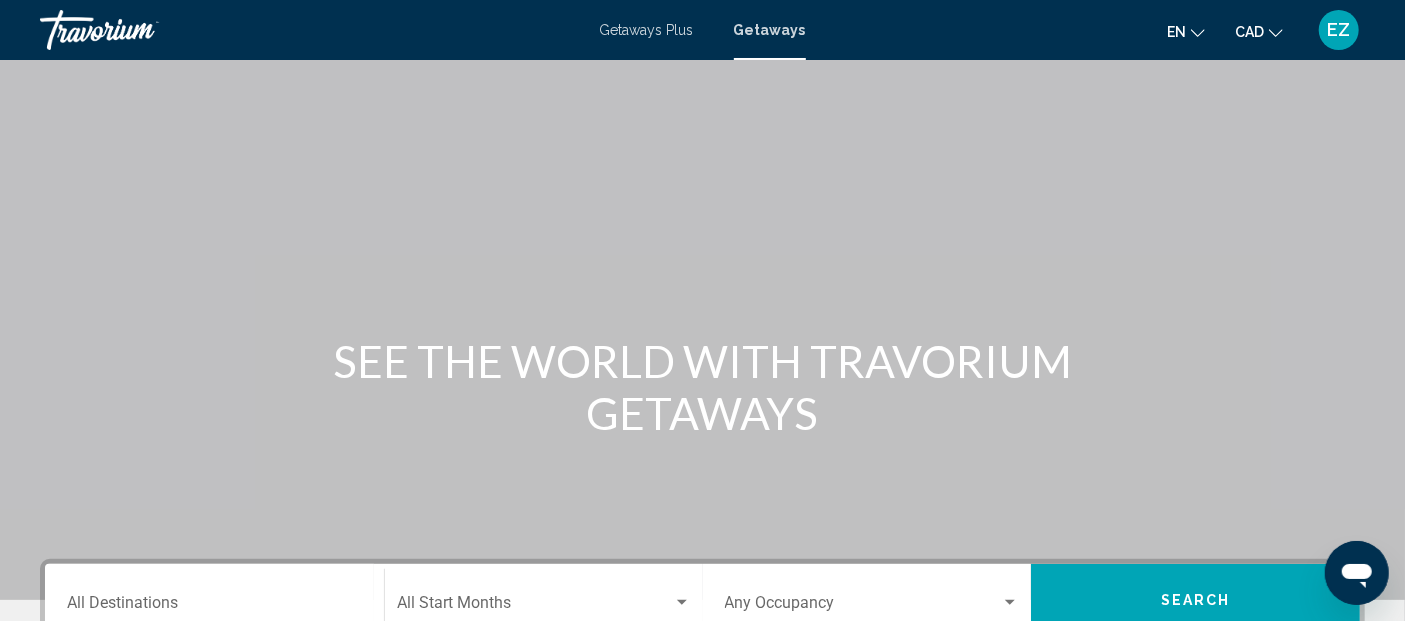 scroll, scrollTop: 222, scrollLeft: 0, axis: vertical 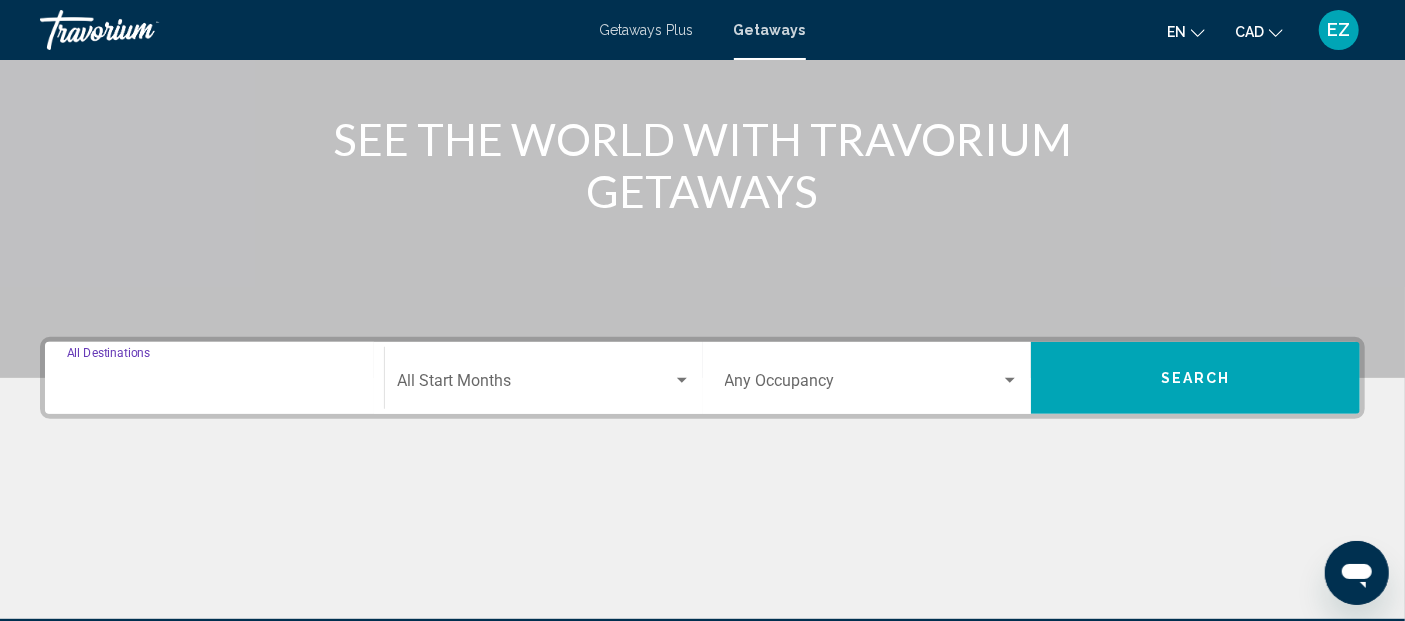 click on "Destination All Destinations" at bounding box center (214, 385) 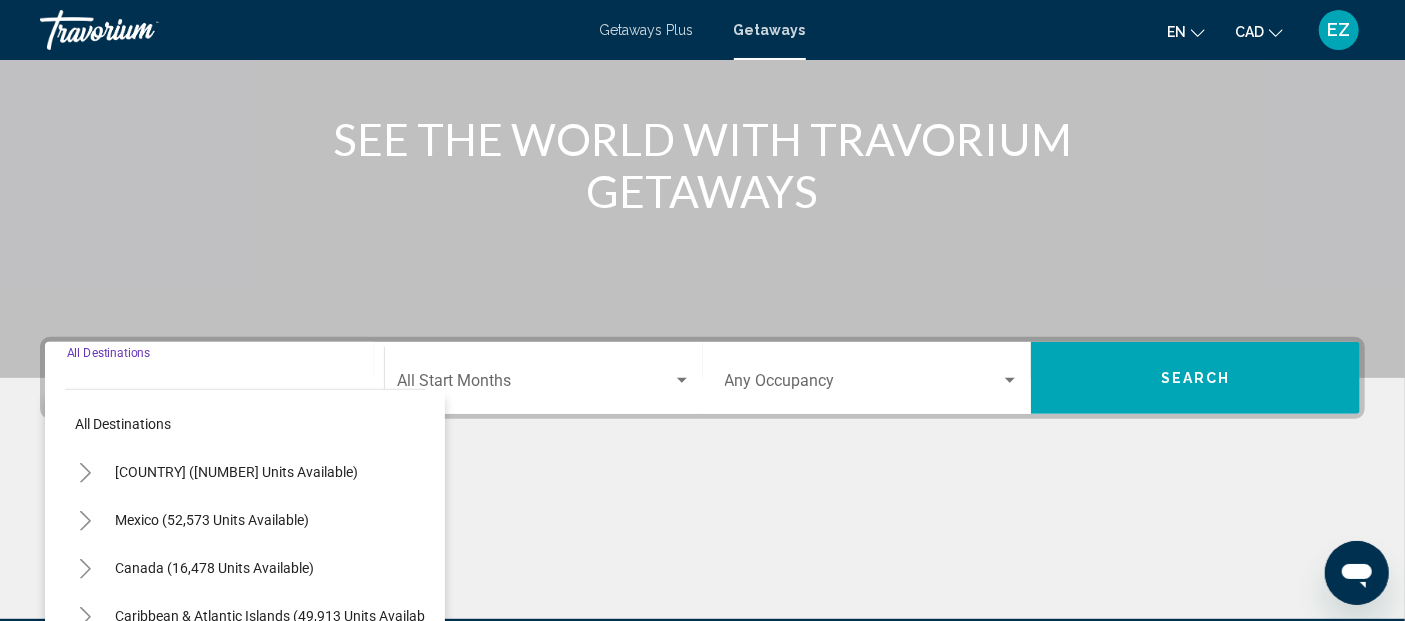 scroll, scrollTop: 463, scrollLeft: 0, axis: vertical 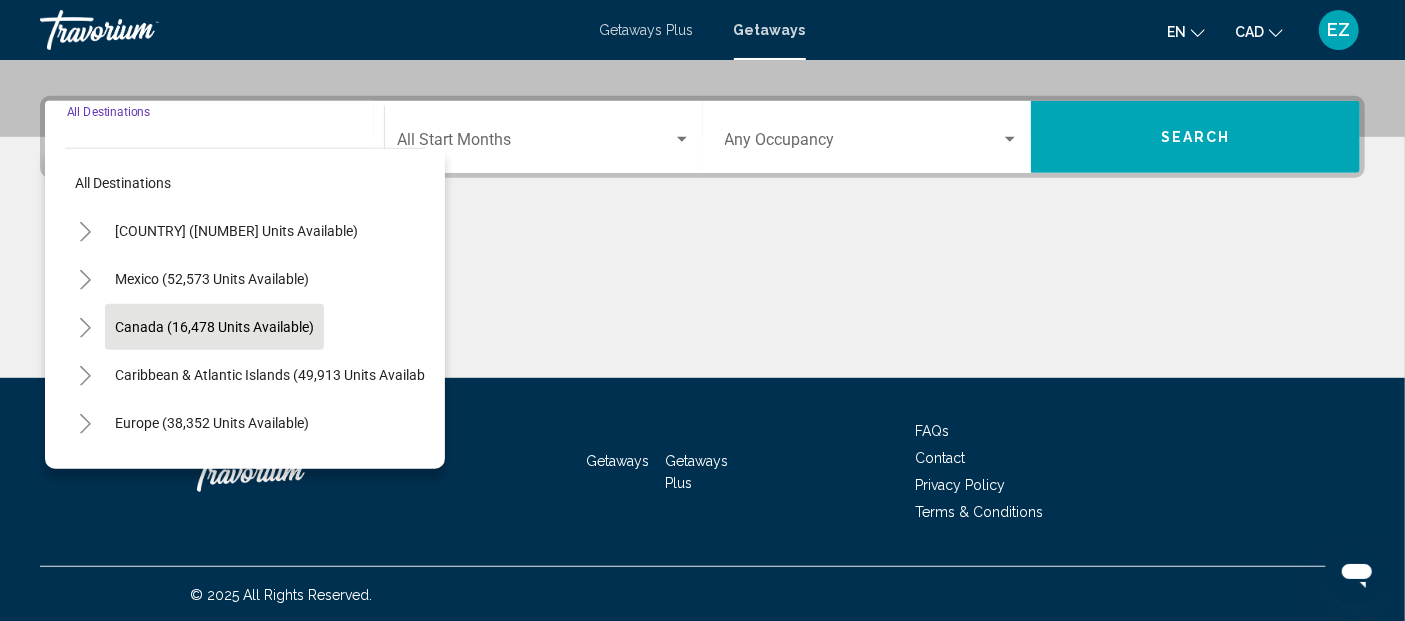 click on "Canada (16,478 units available)" at bounding box center (277, 375) 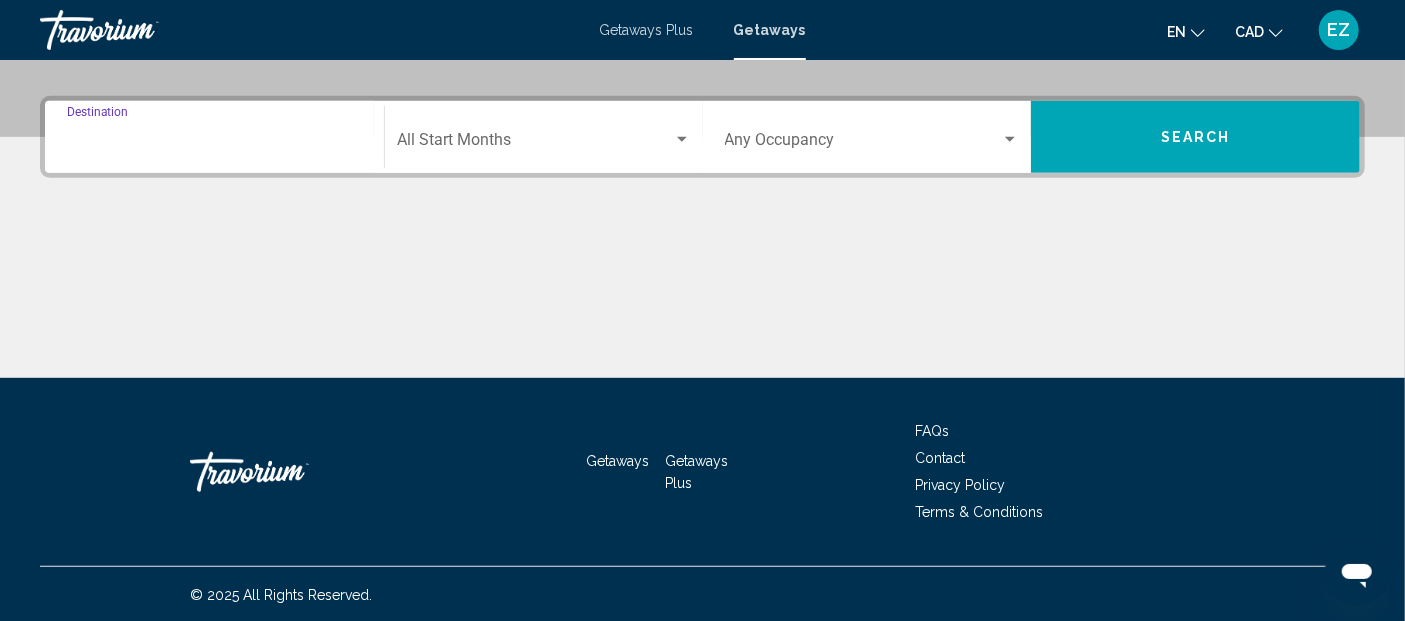 type on "**********" 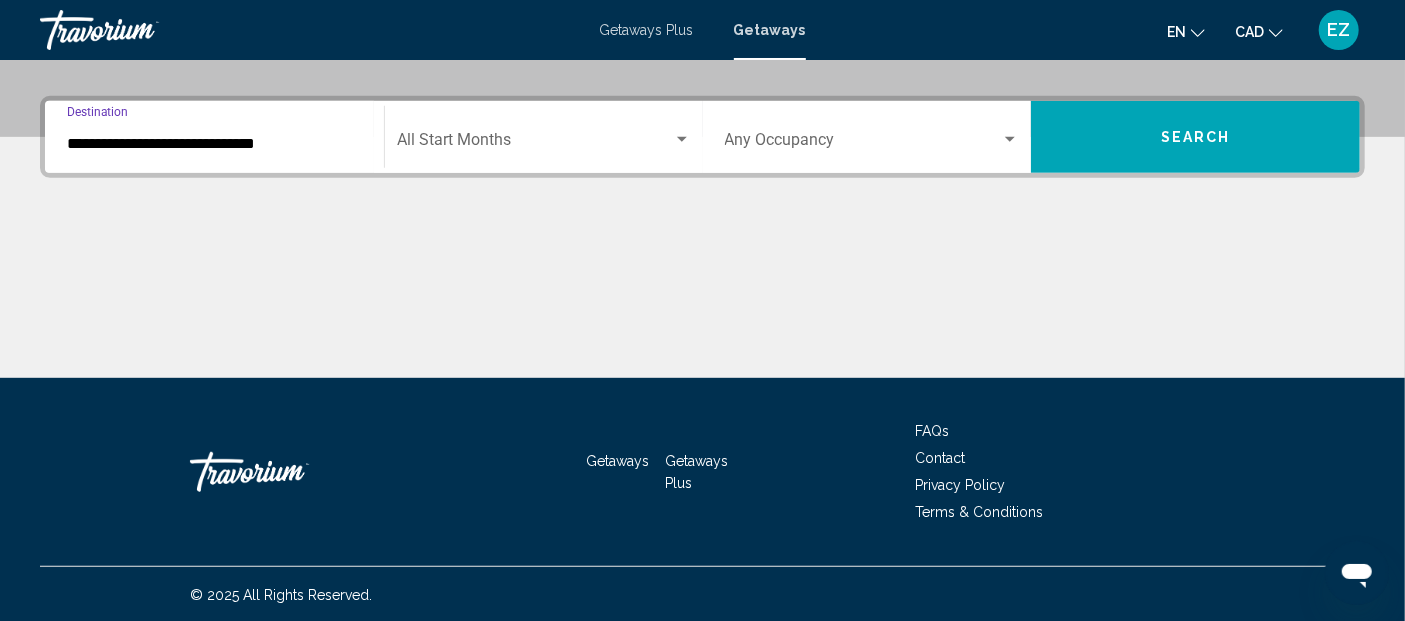 click on "Start Month All Start Months" 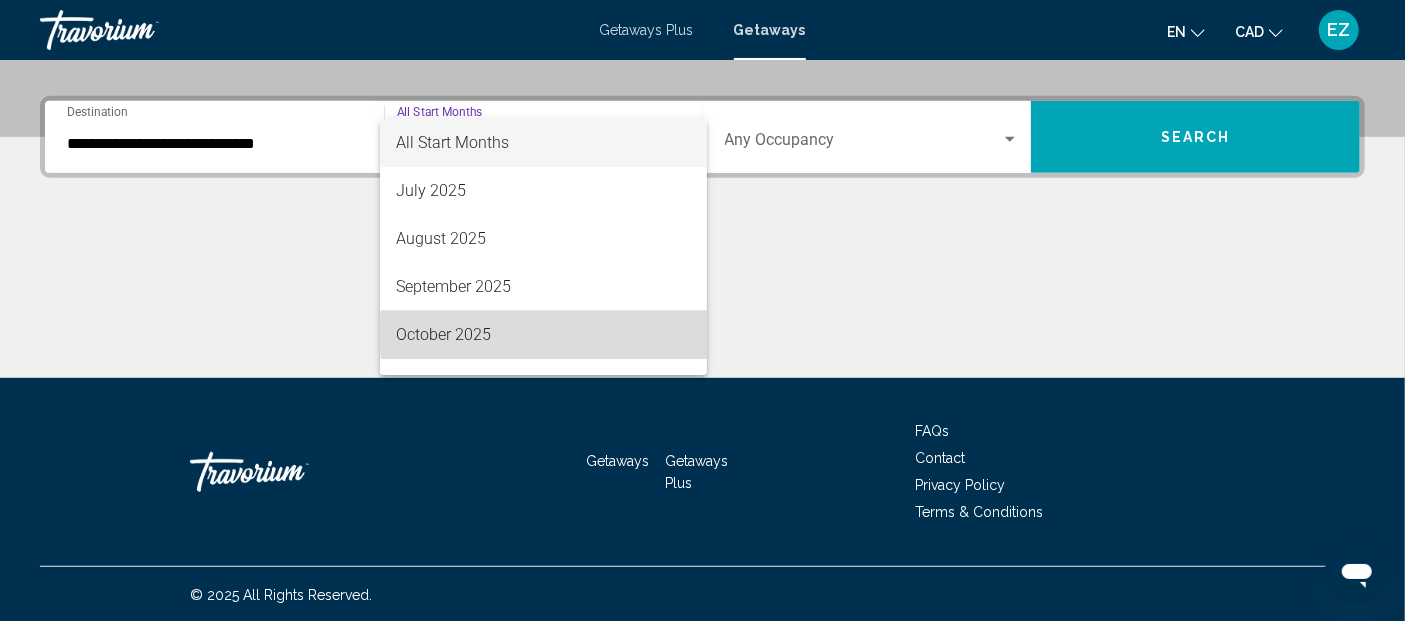 click on "October 2025" at bounding box center (543, 335) 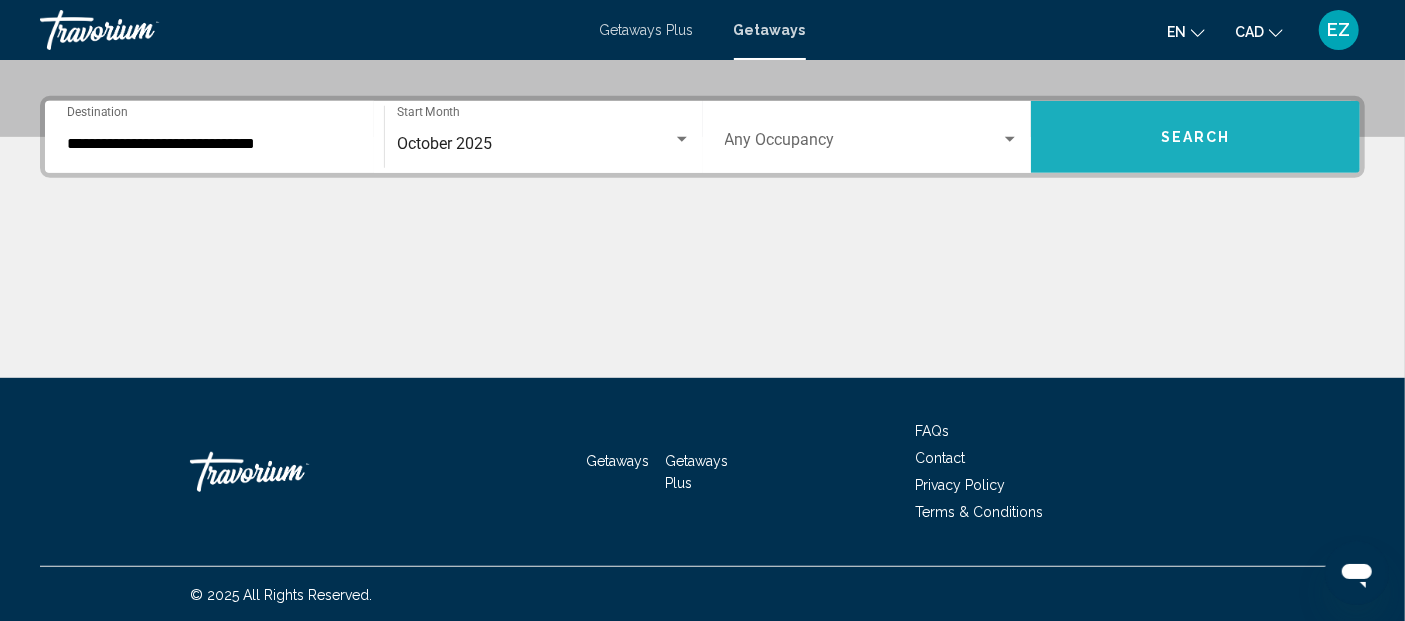 click on "Search" at bounding box center [1195, 137] 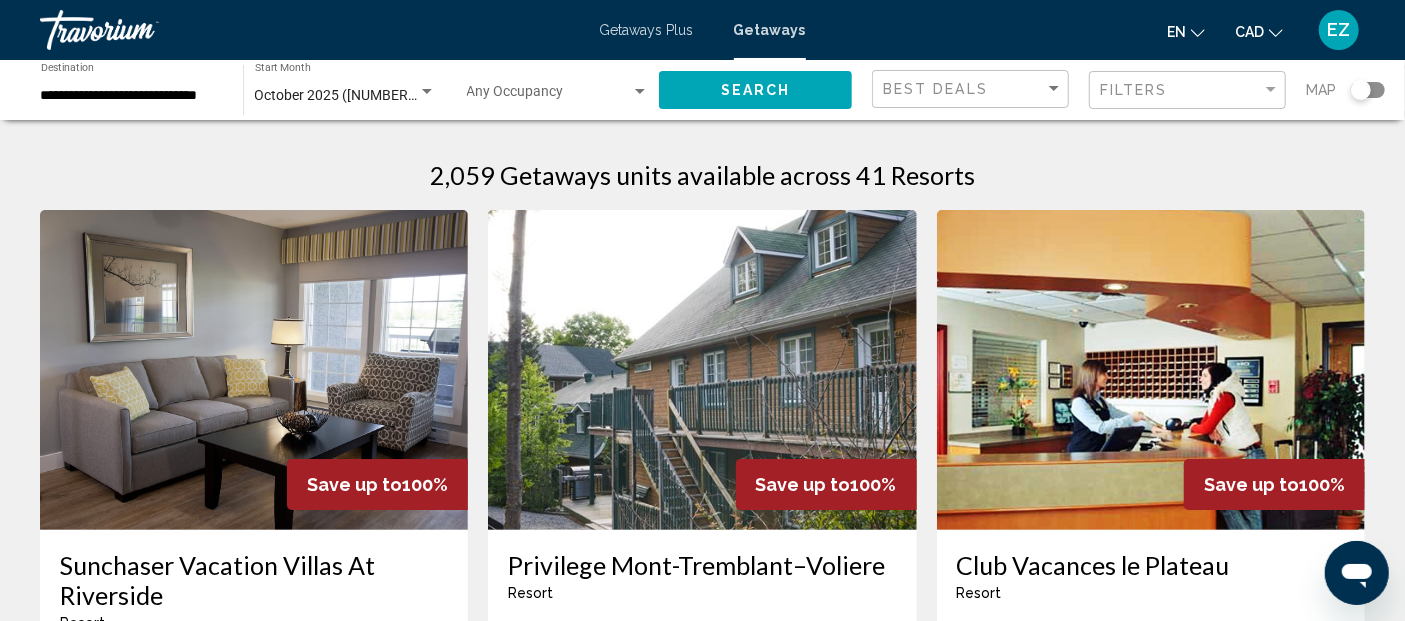 click 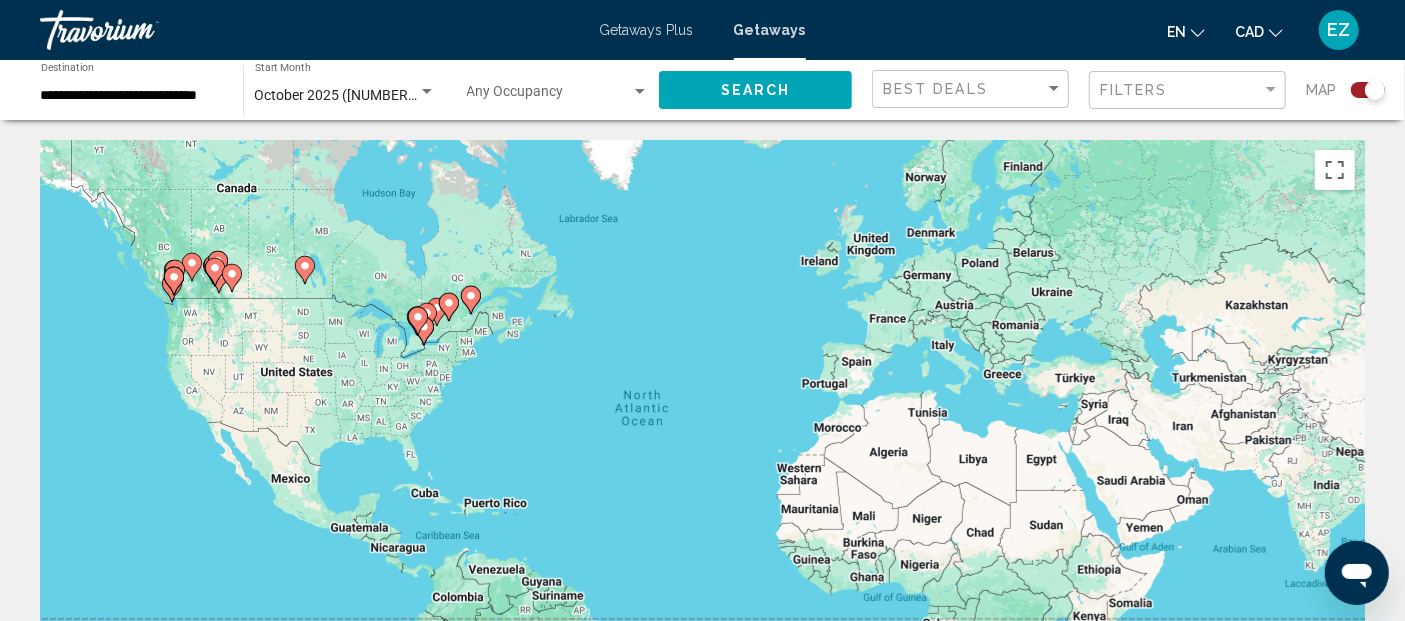 click 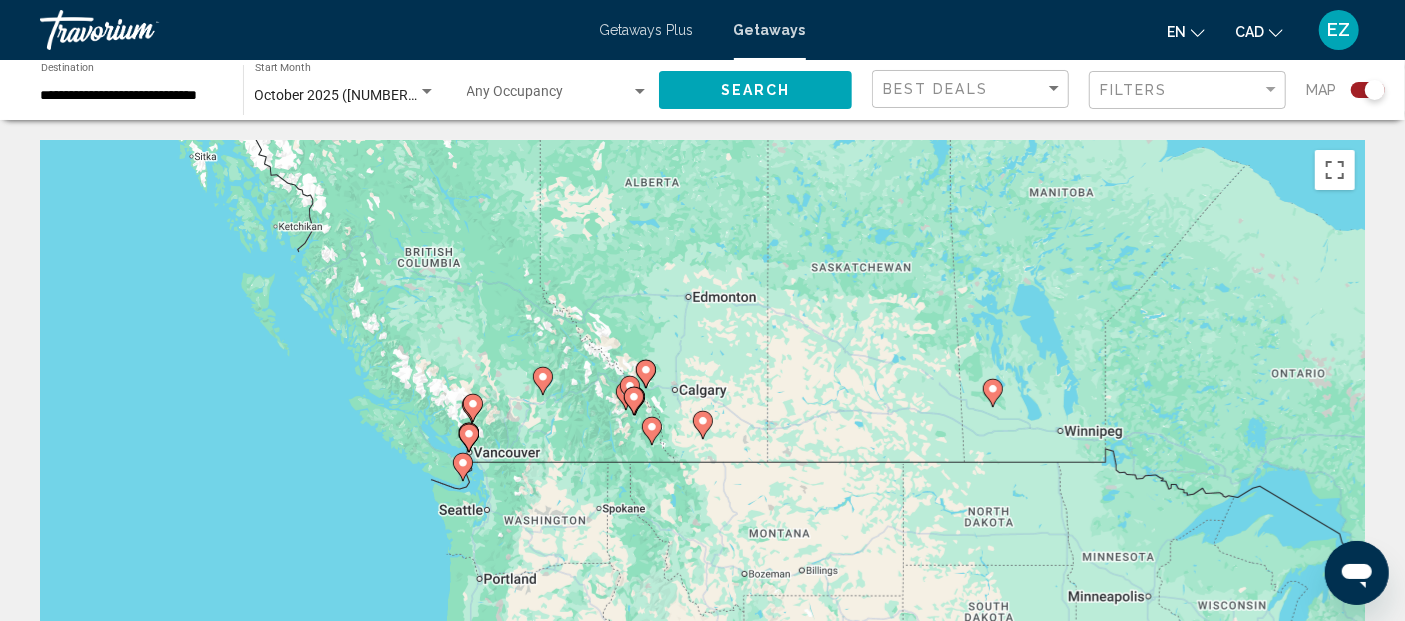 click 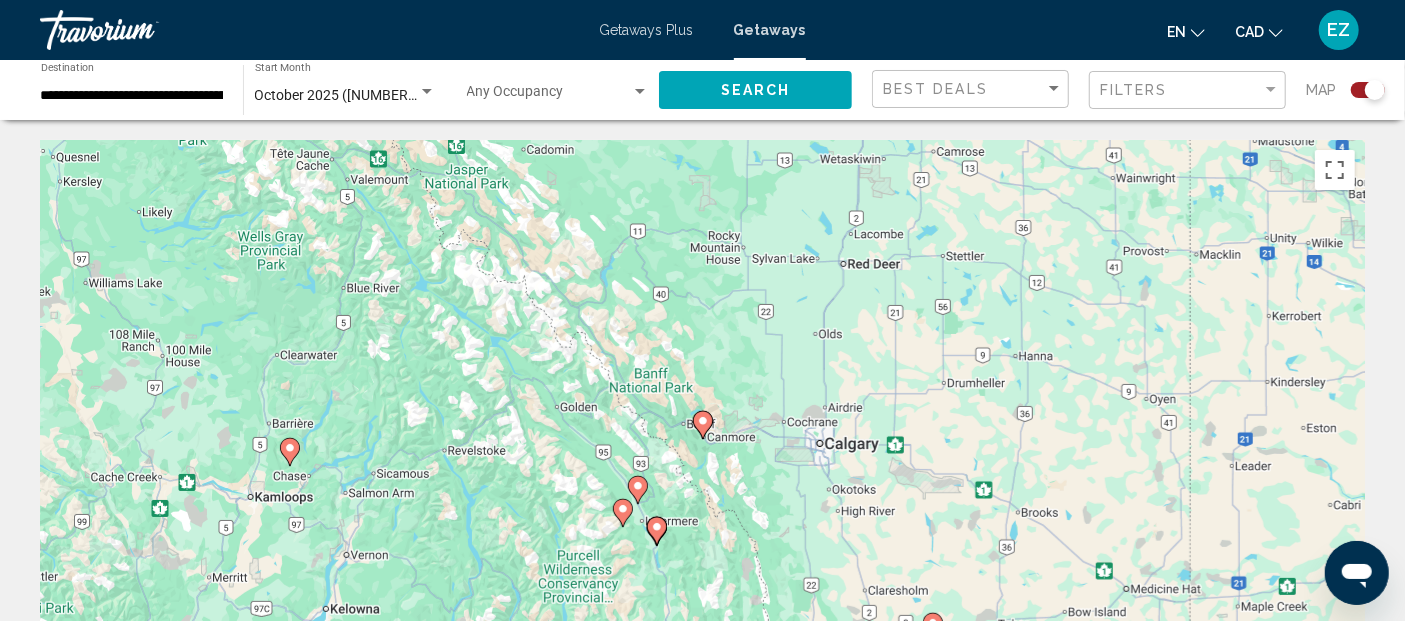 click 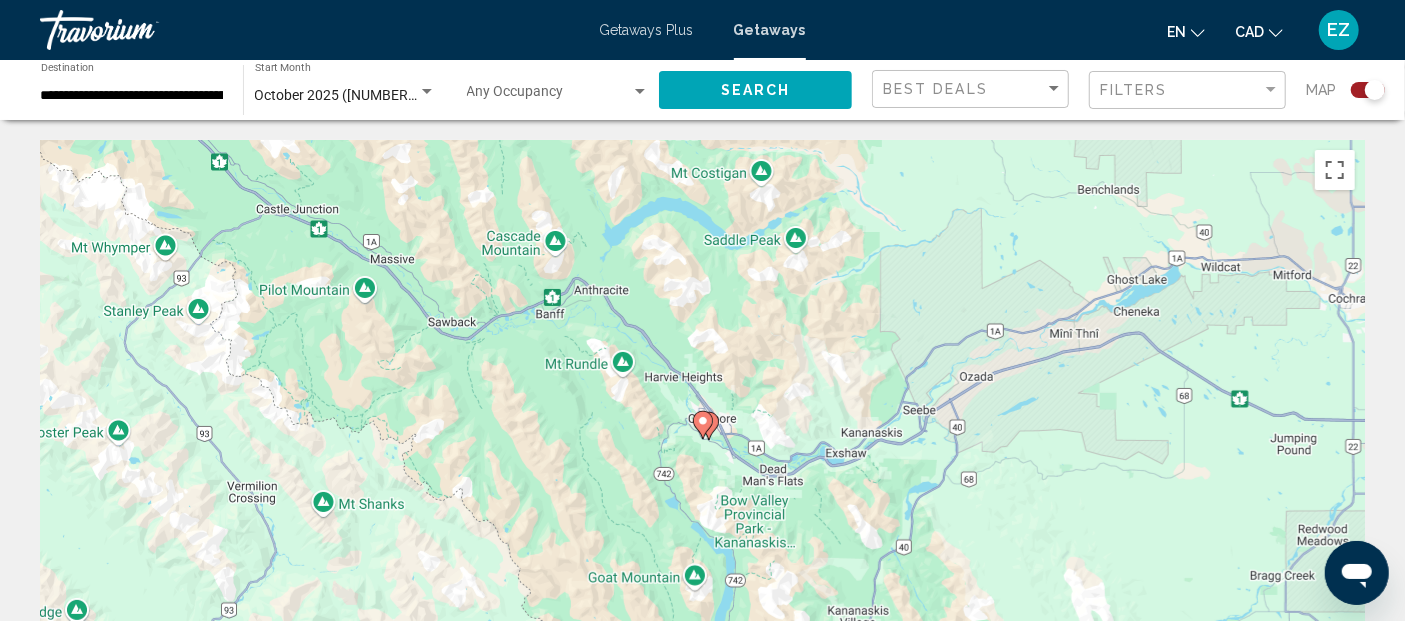 click 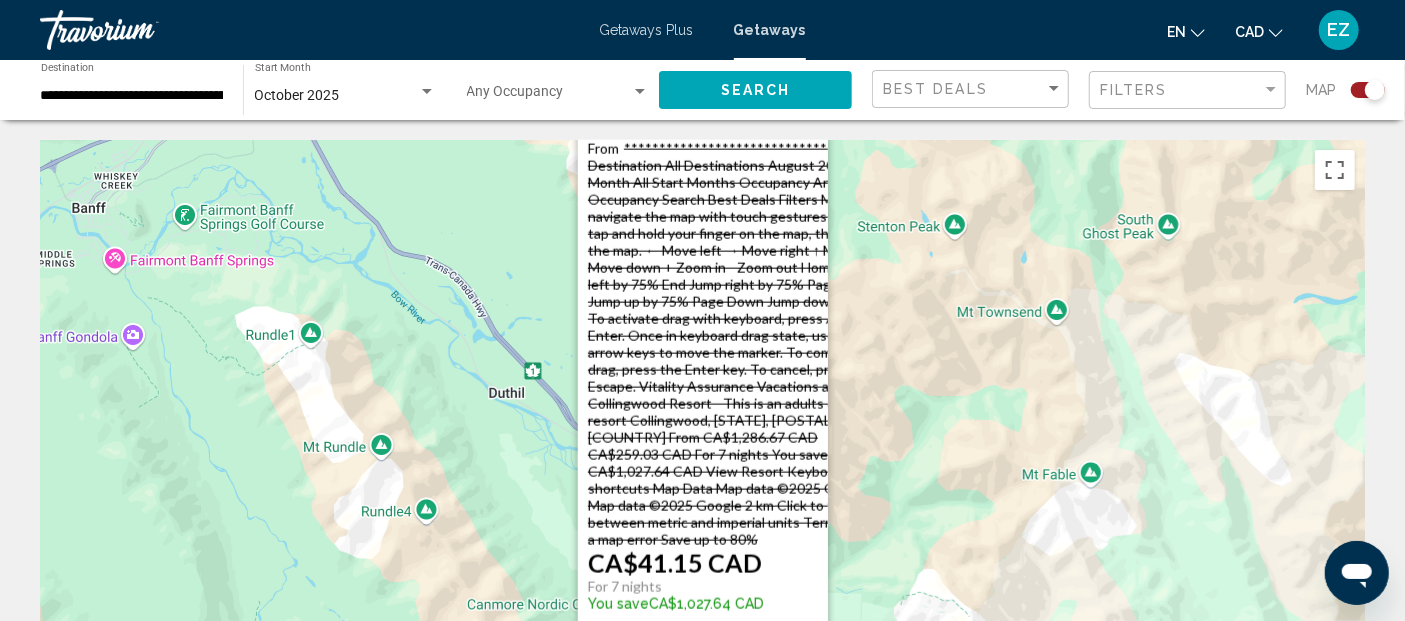 click at bounding box center [703, -70] 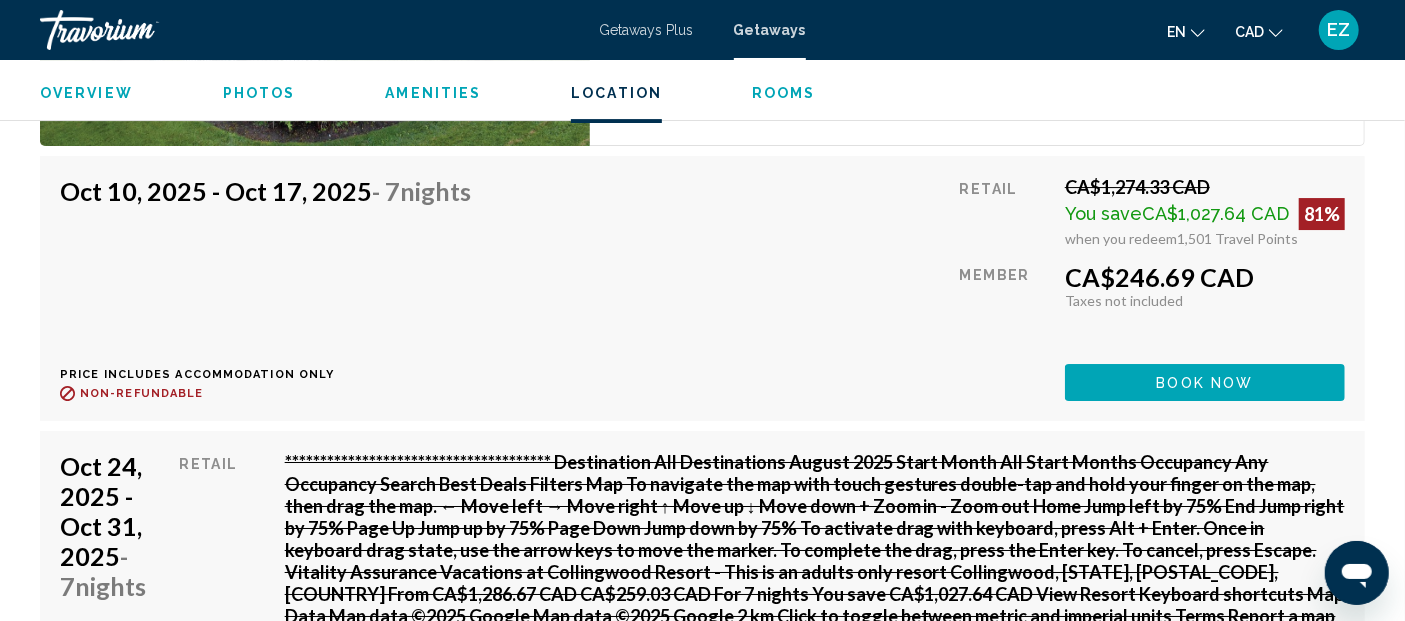 scroll, scrollTop: 3160, scrollLeft: 0, axis: vertical 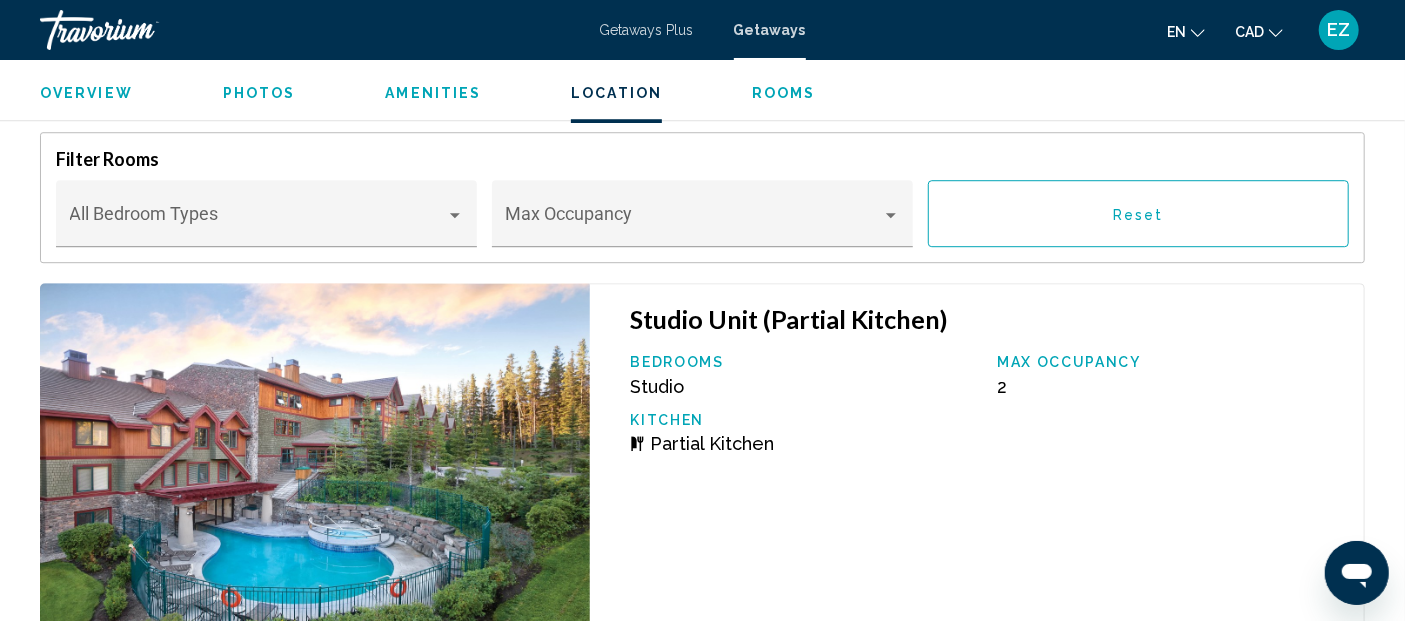 click on "Getaways Plus" at bounding box center (647, 30) 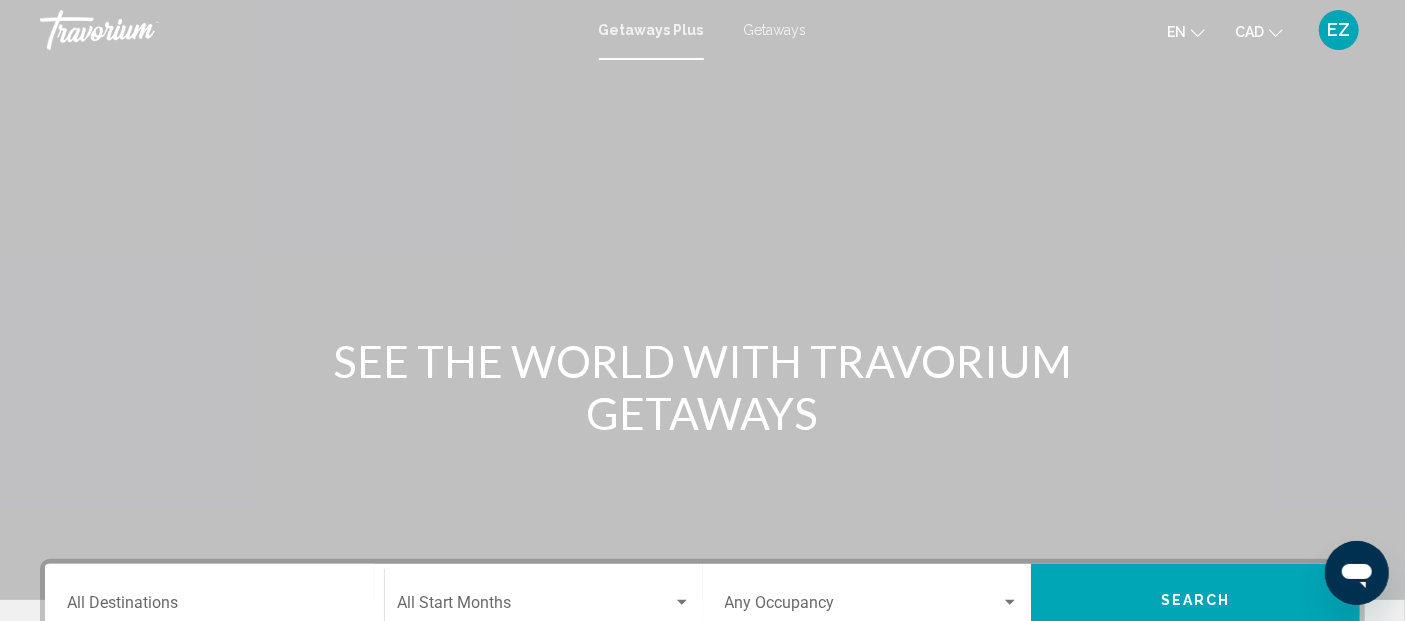 scroll, scrollTop: 222, scrollLeft: 0, axis: vertical 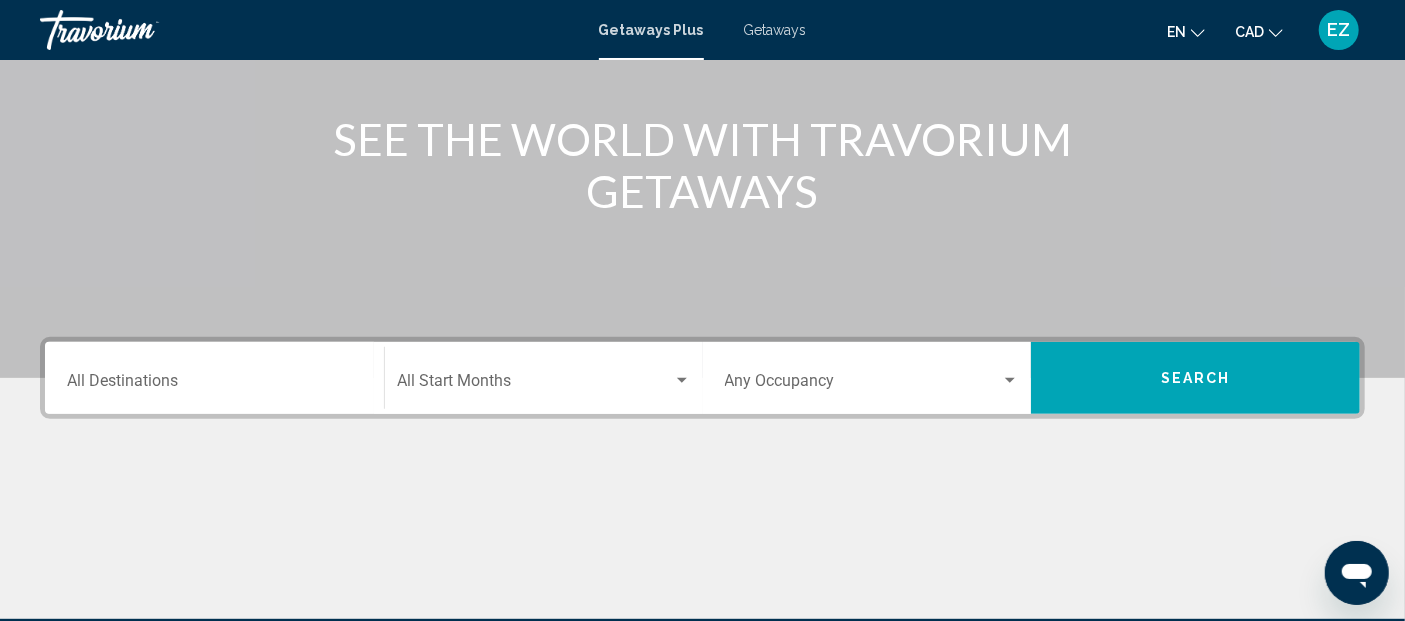 click on "Destination All Destinations" at bounding box center [214, 385] 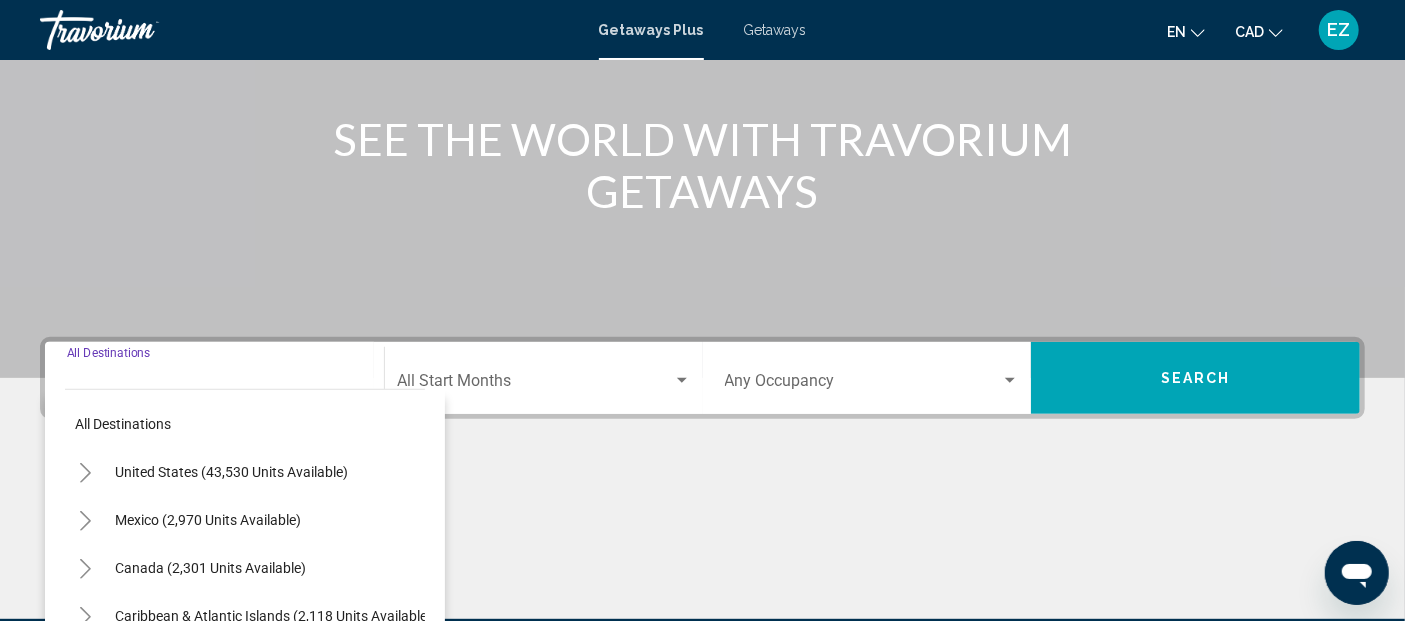scroll, scrollTop: 463, scrollLeft: 0, axis: vertical 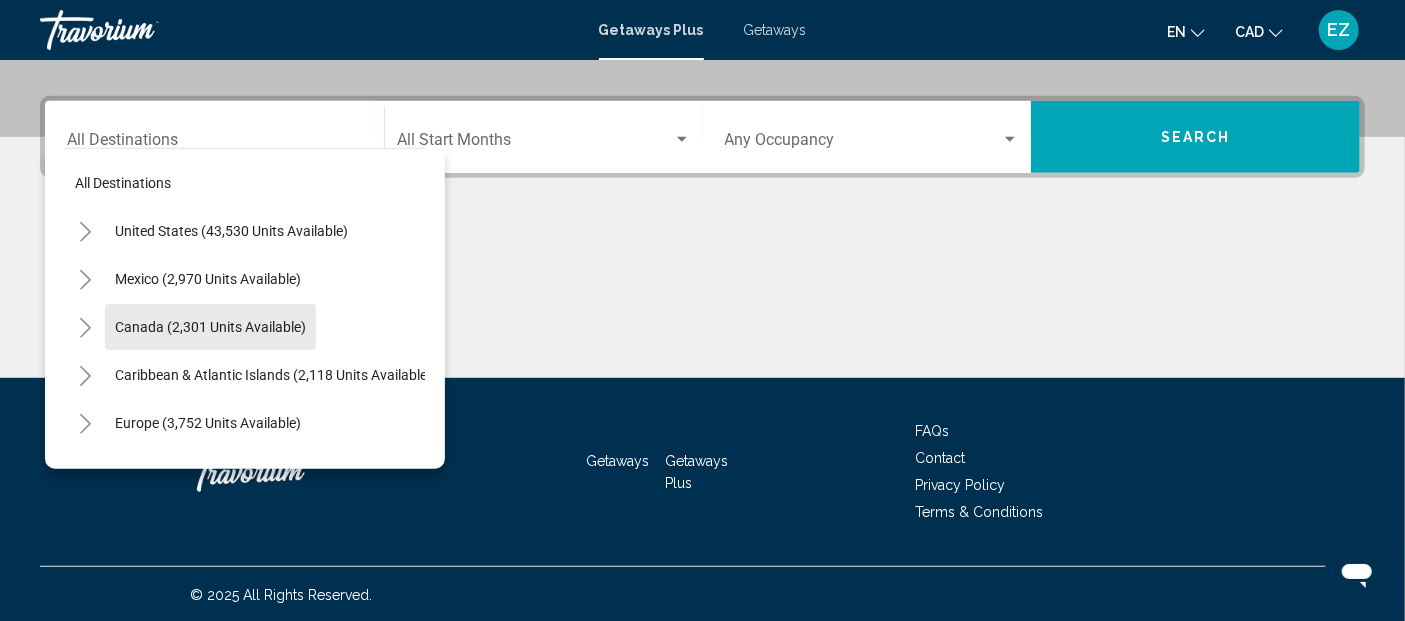 click on "Canada (2,301 units available)" 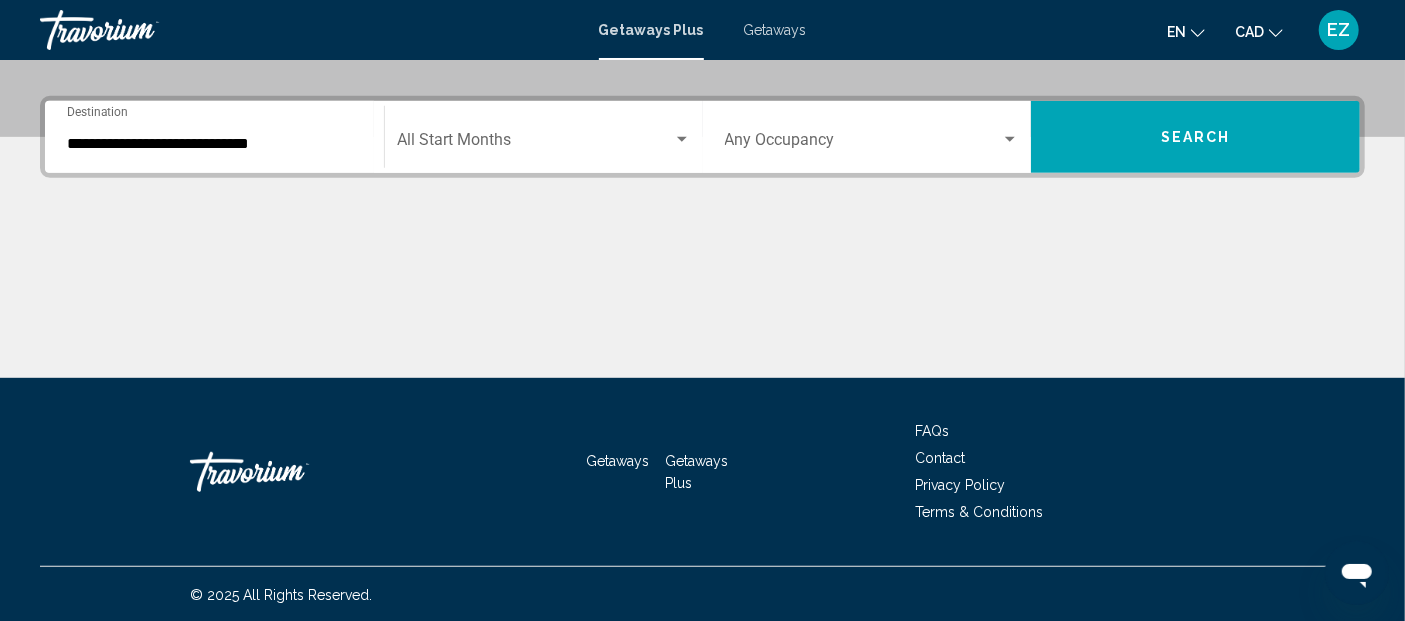 click on "Start Month All Start Months" 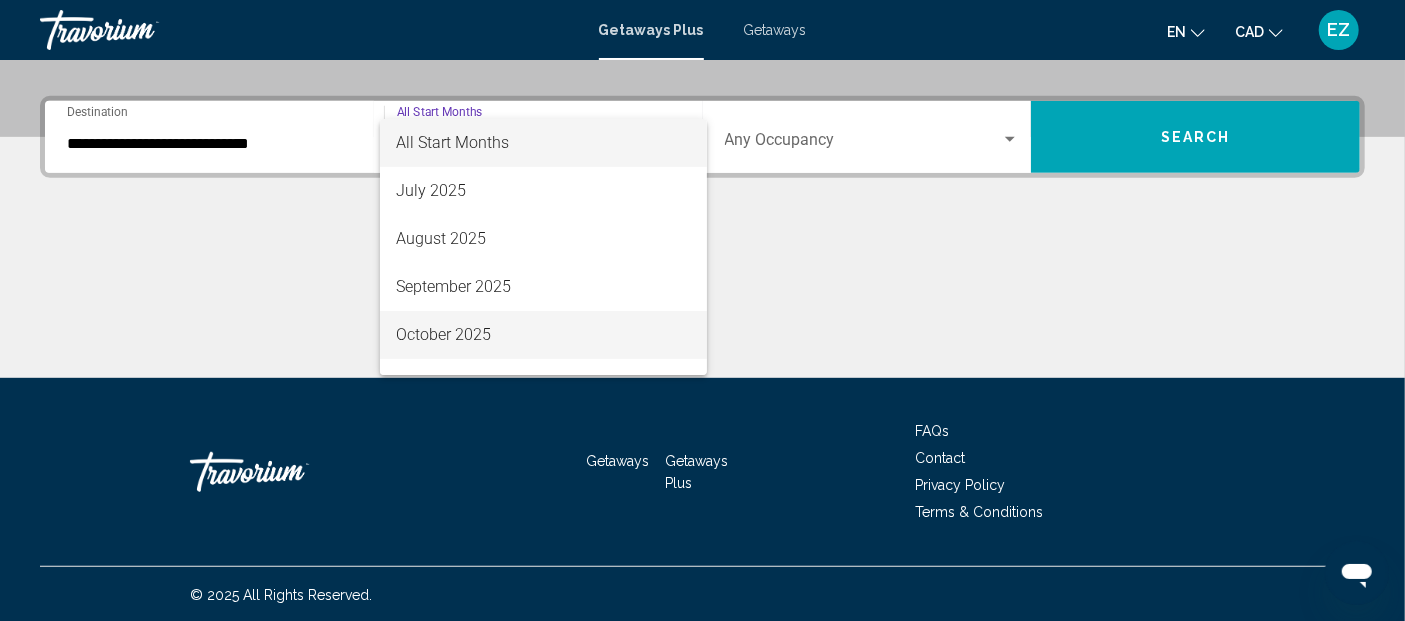 click on "October 2025" at bounding box center [543, 335] 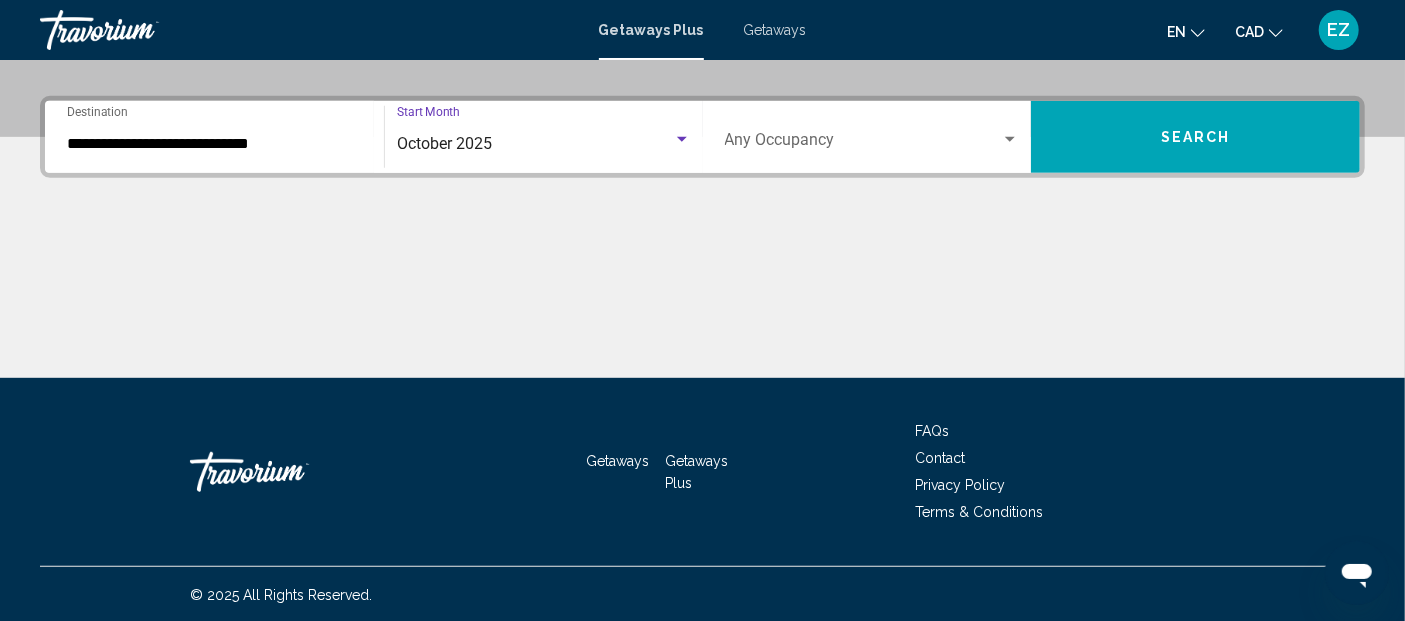 click on "Search" at bounding box center [1195, 137] 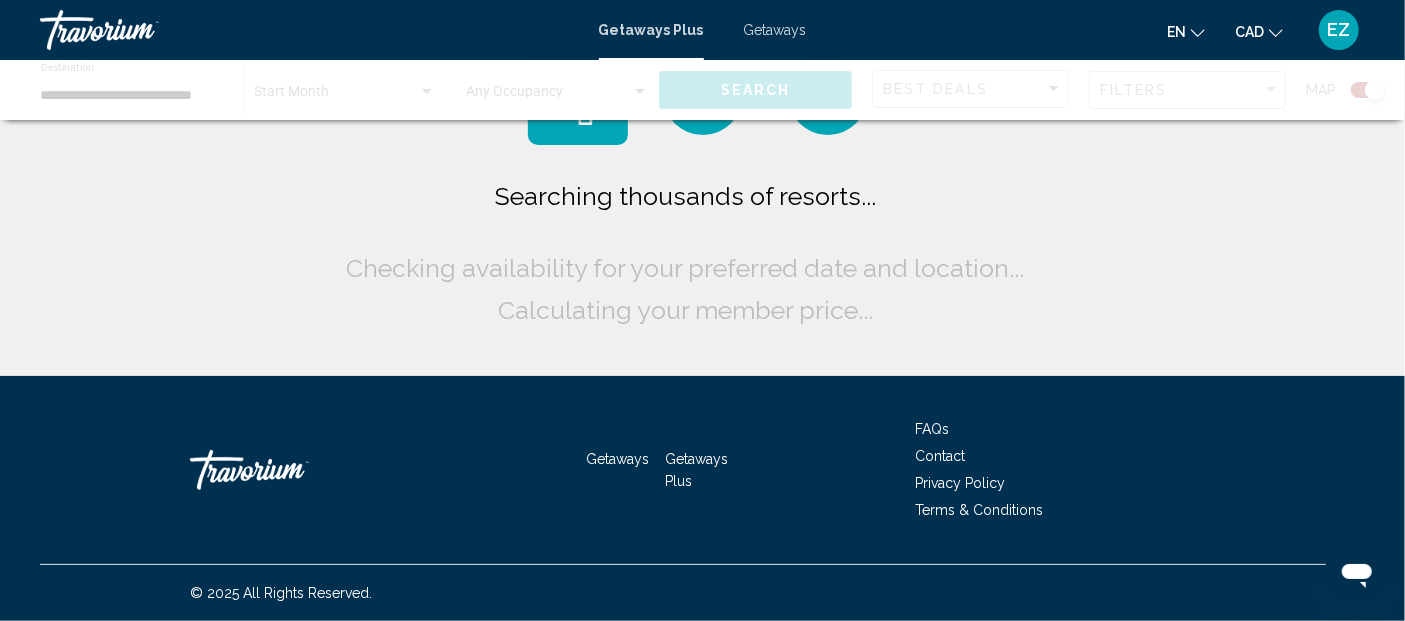 scroll, scrollTop: 0, scrollLeft: 0, axis: both 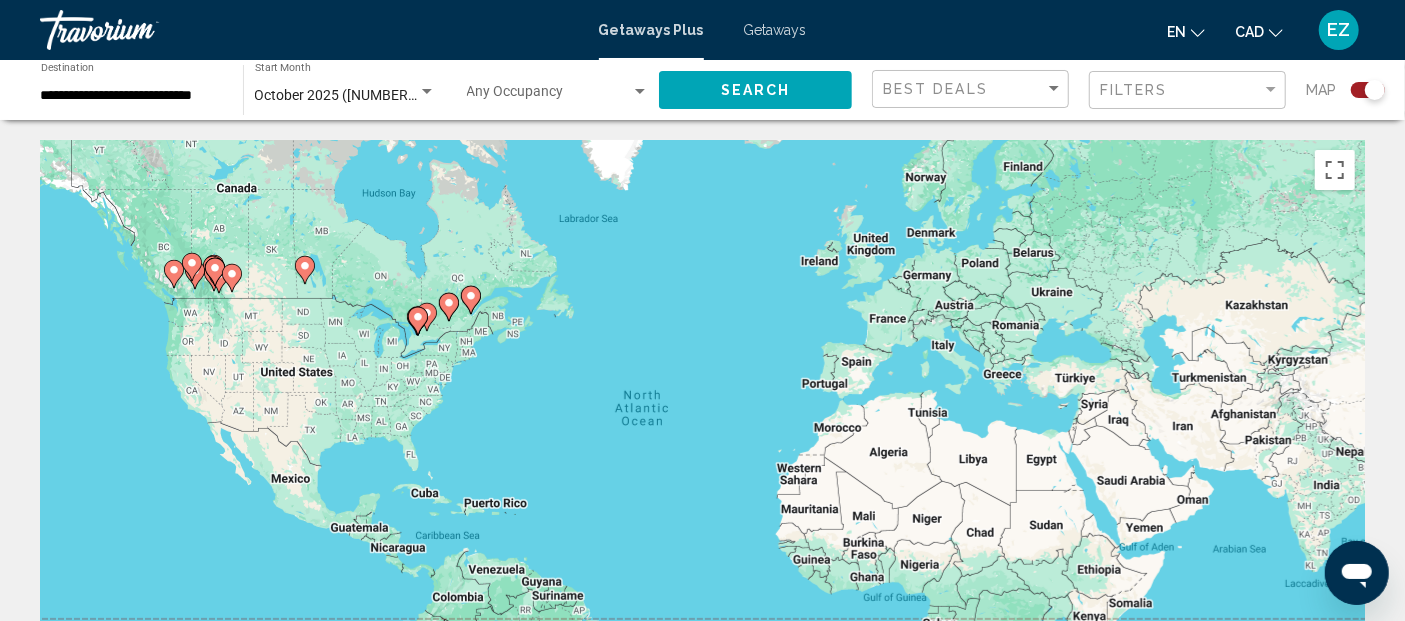 click 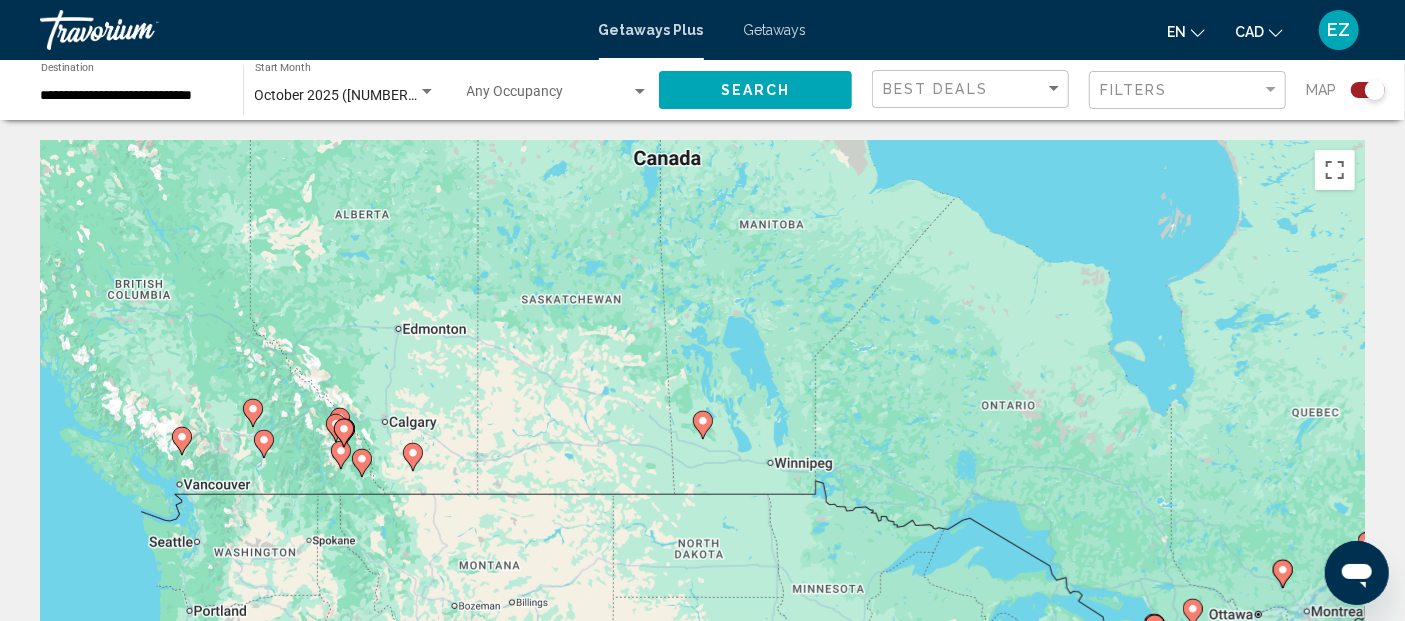 click 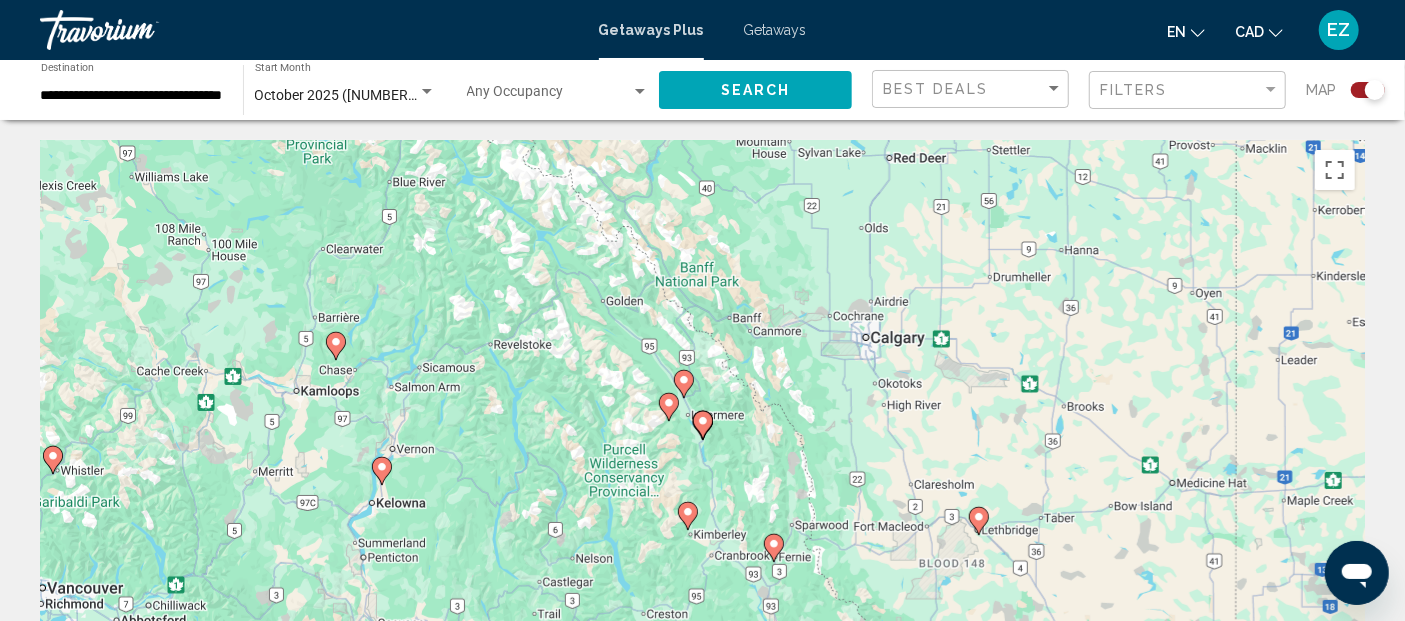 click on "Getaways" at bounding box center (775, 30) 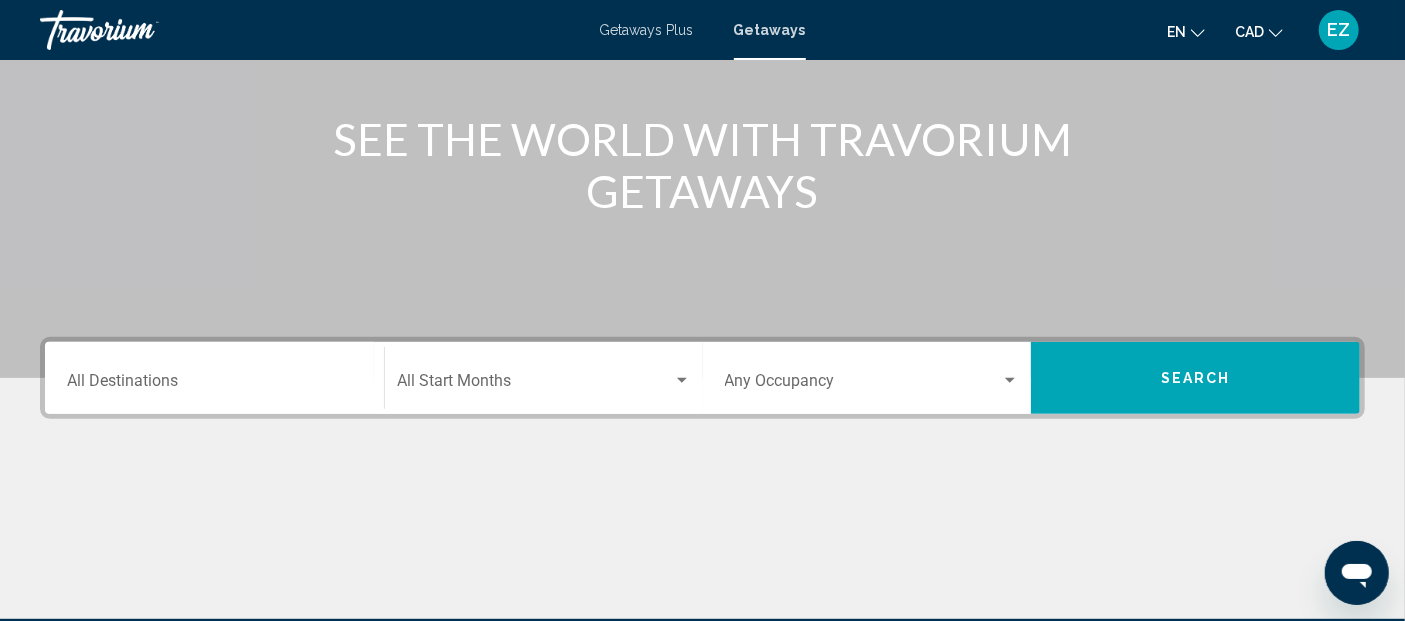 scroll, scrollTop: 333, scrollLeft: 0, axis: vertical 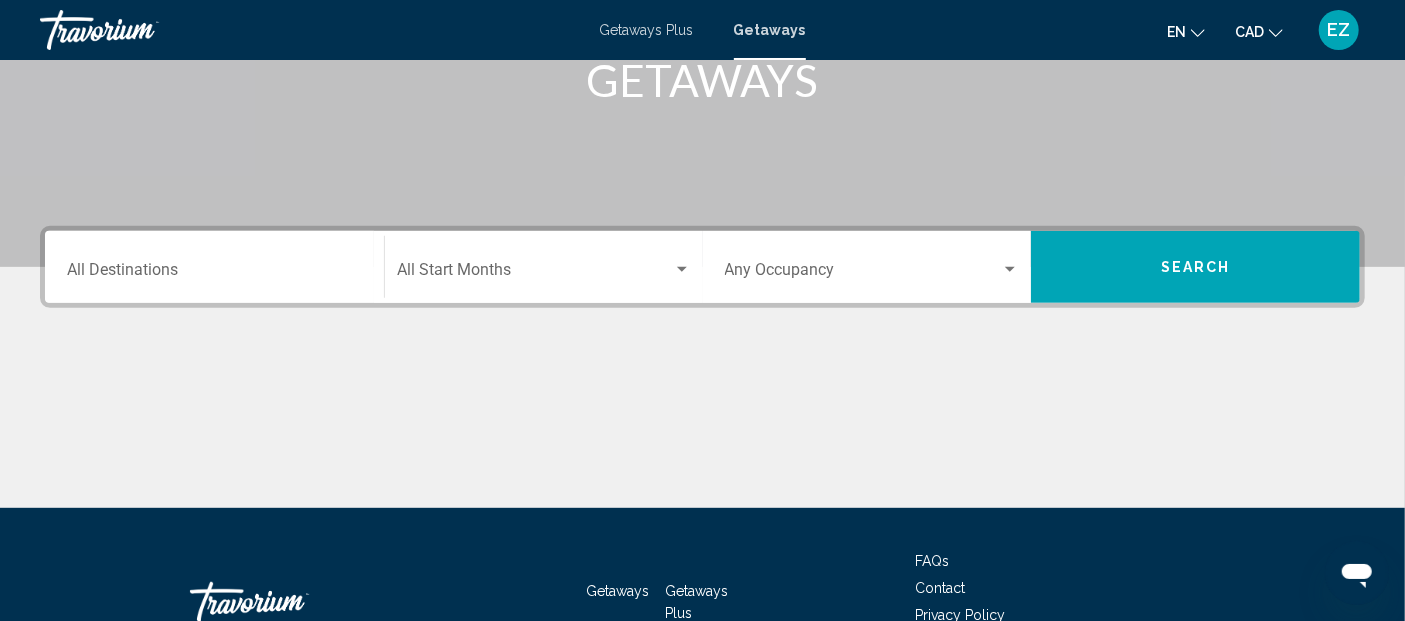click on "Destination All Destinations" at bounding box center [214, 267] 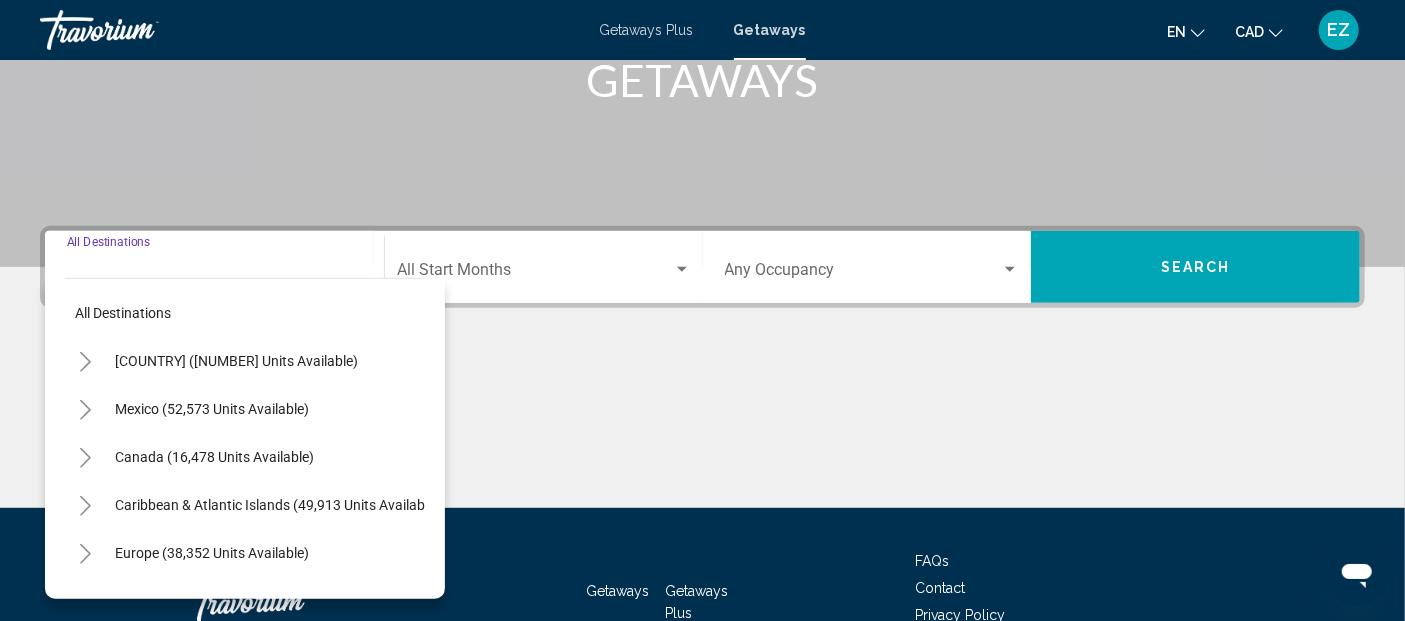 scroll, scrollTop: 463, scrollLeft: 0, axis: vertical 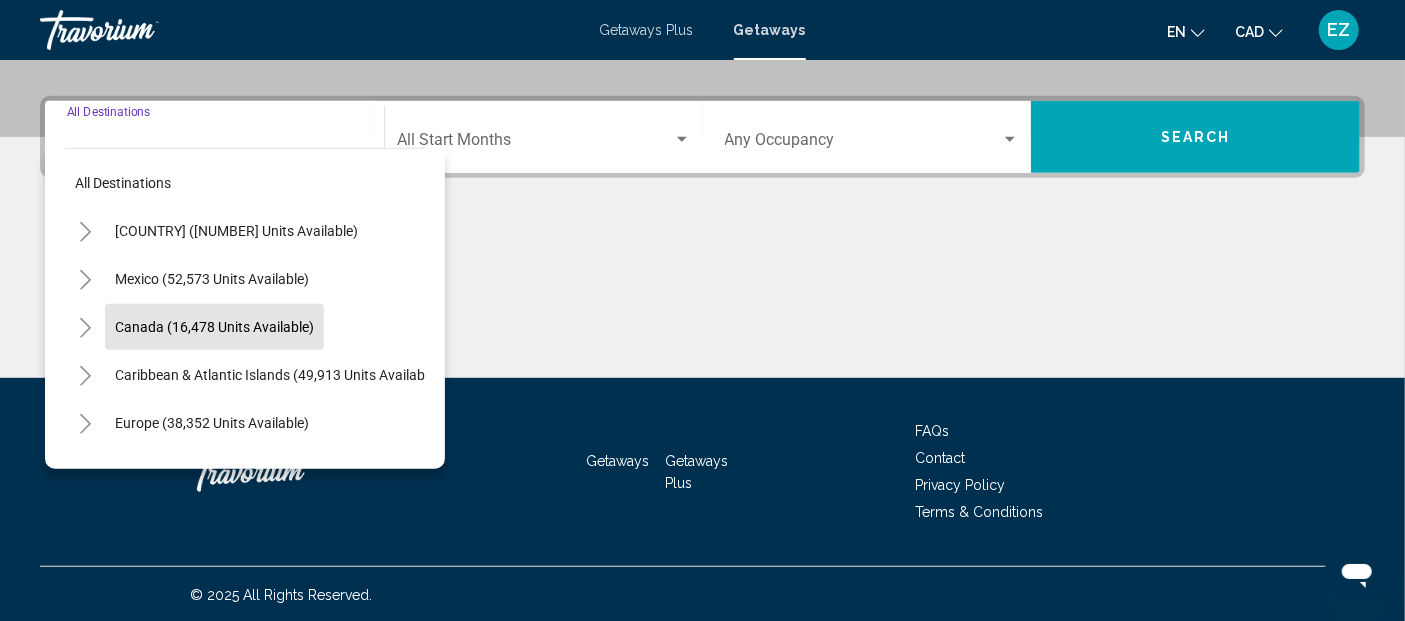 click on "Canada (16,478 units available)" at bounding box center (277, 375) 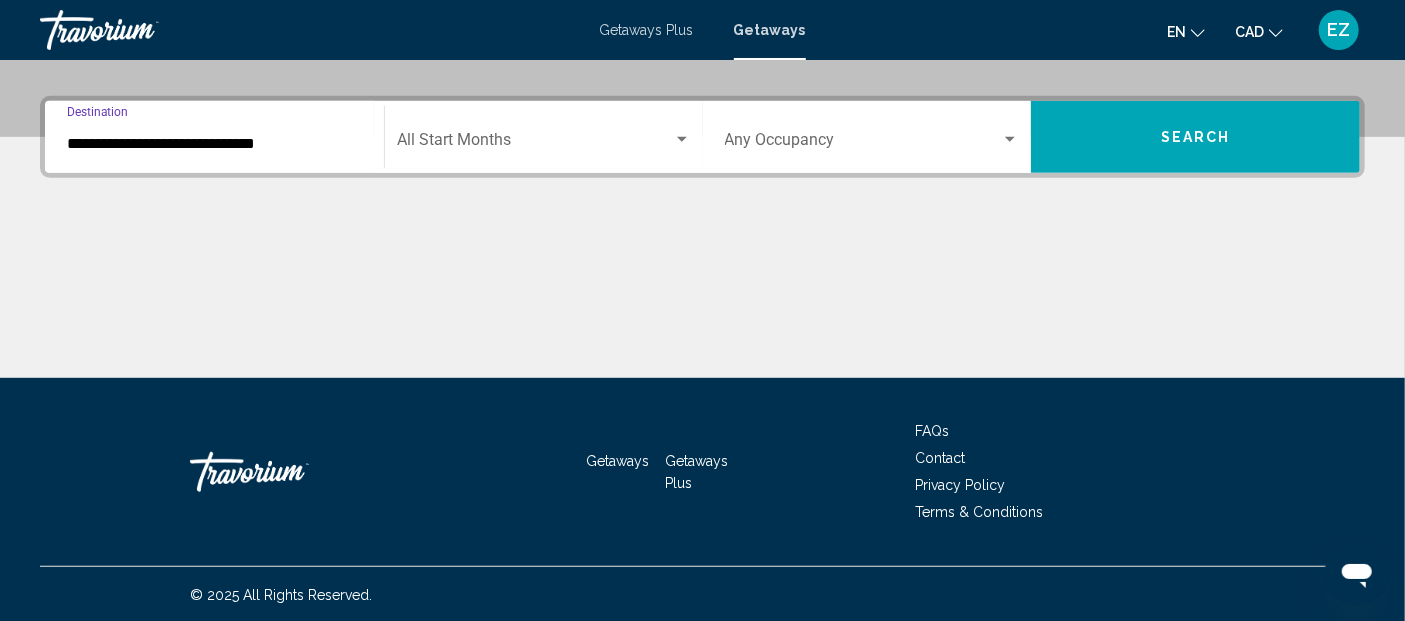 click on "Search" at bounding box center (1195, 137) 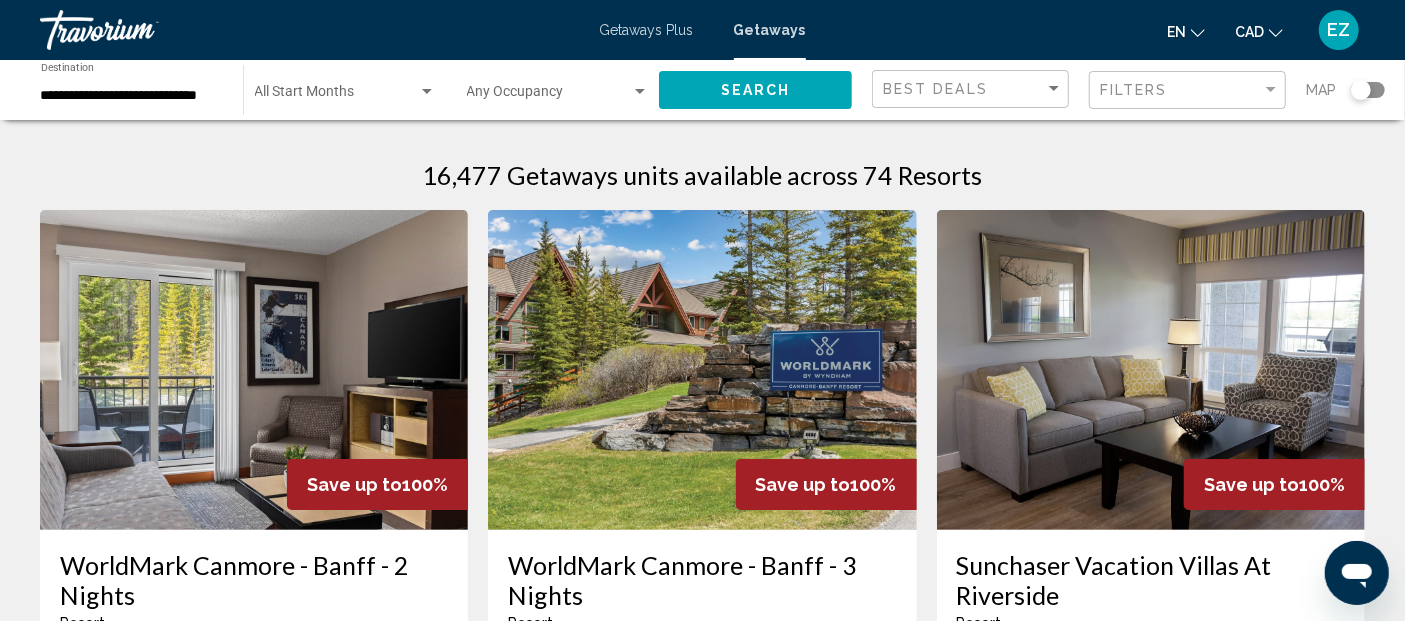 scroll, scrollTop: 111, scrollLeft: 0, axis: vertical 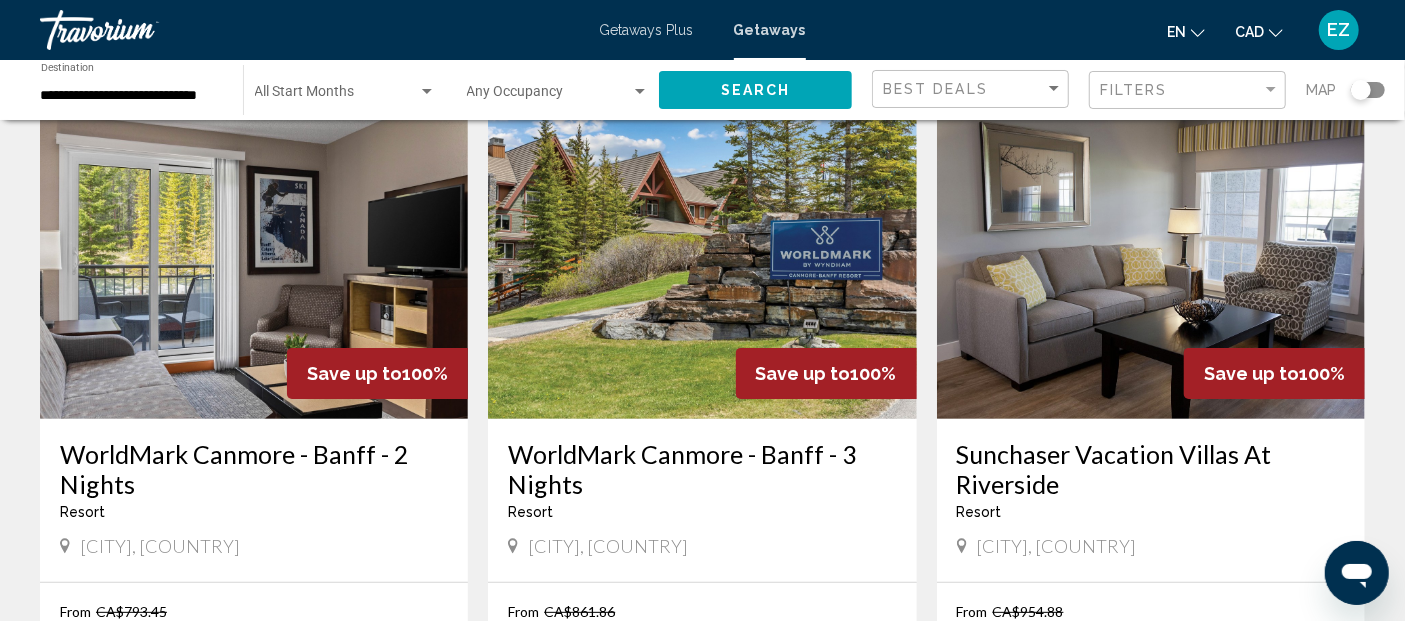 click at bounding box center (702, 259) 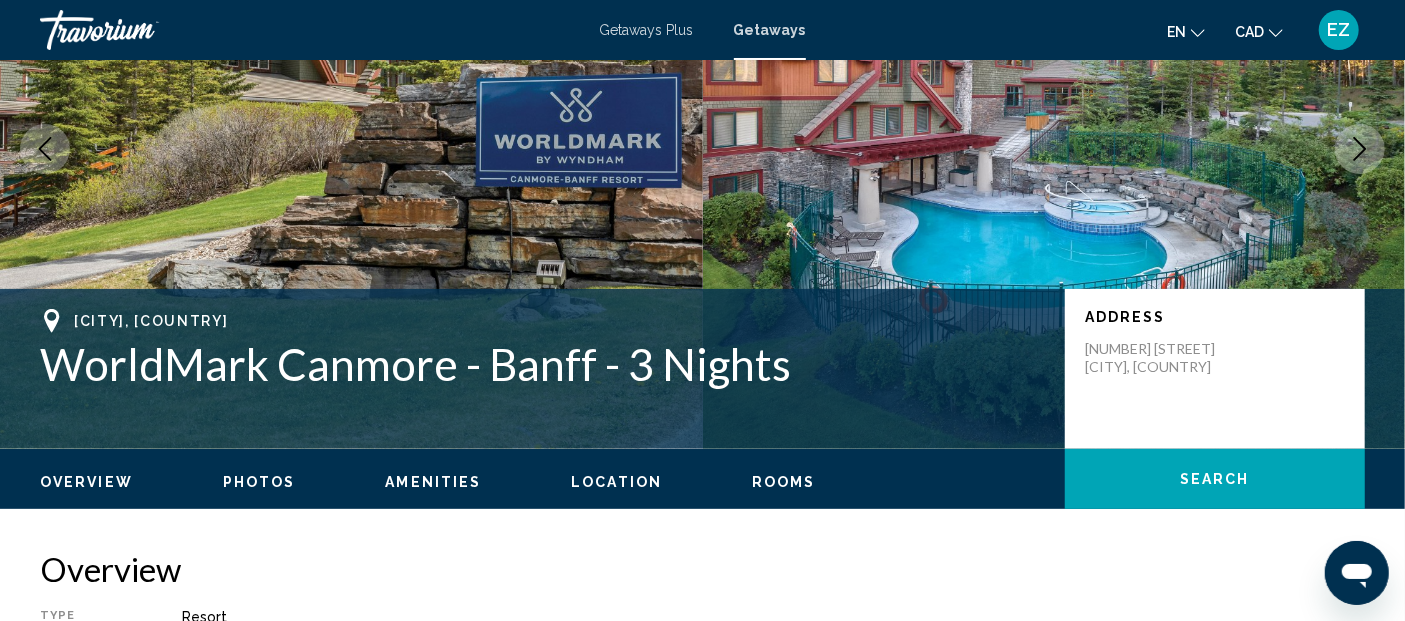 scroll, scrollTop: 0, scrollLeft: 0, axis: both 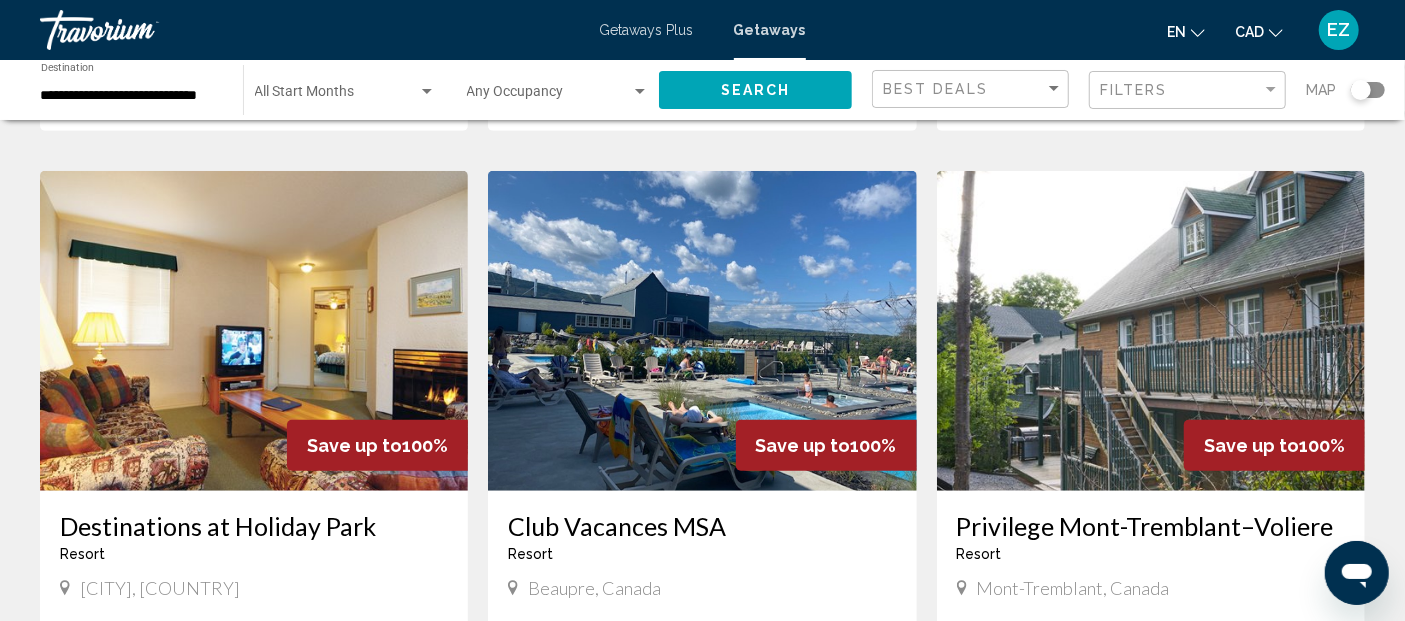 click on "**********" 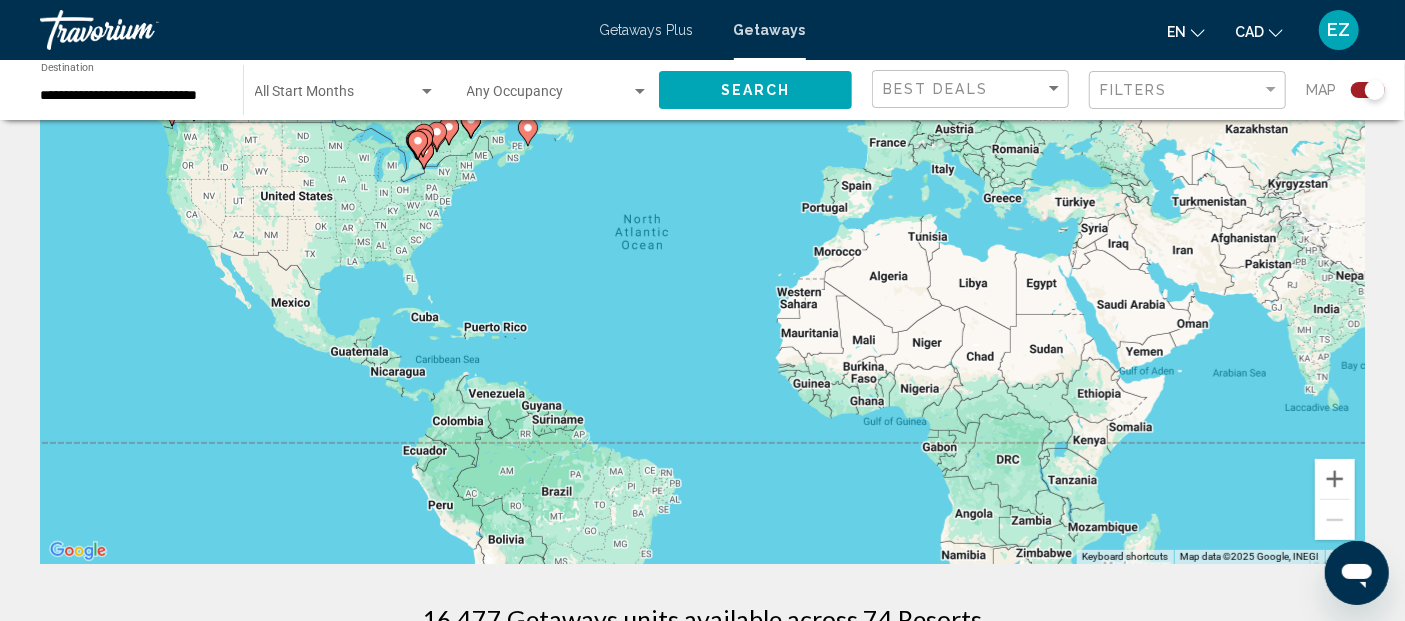 scroll, scrollTop: 0, scrollLeft: 0, axis: both 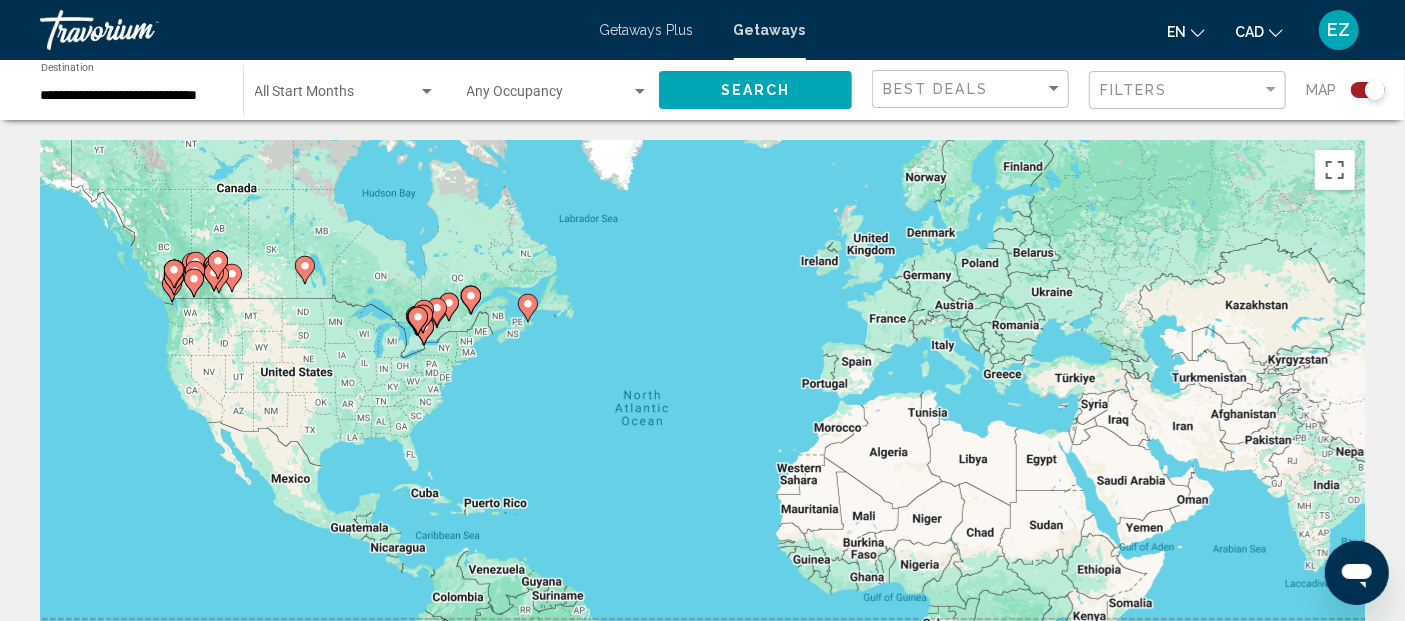 click 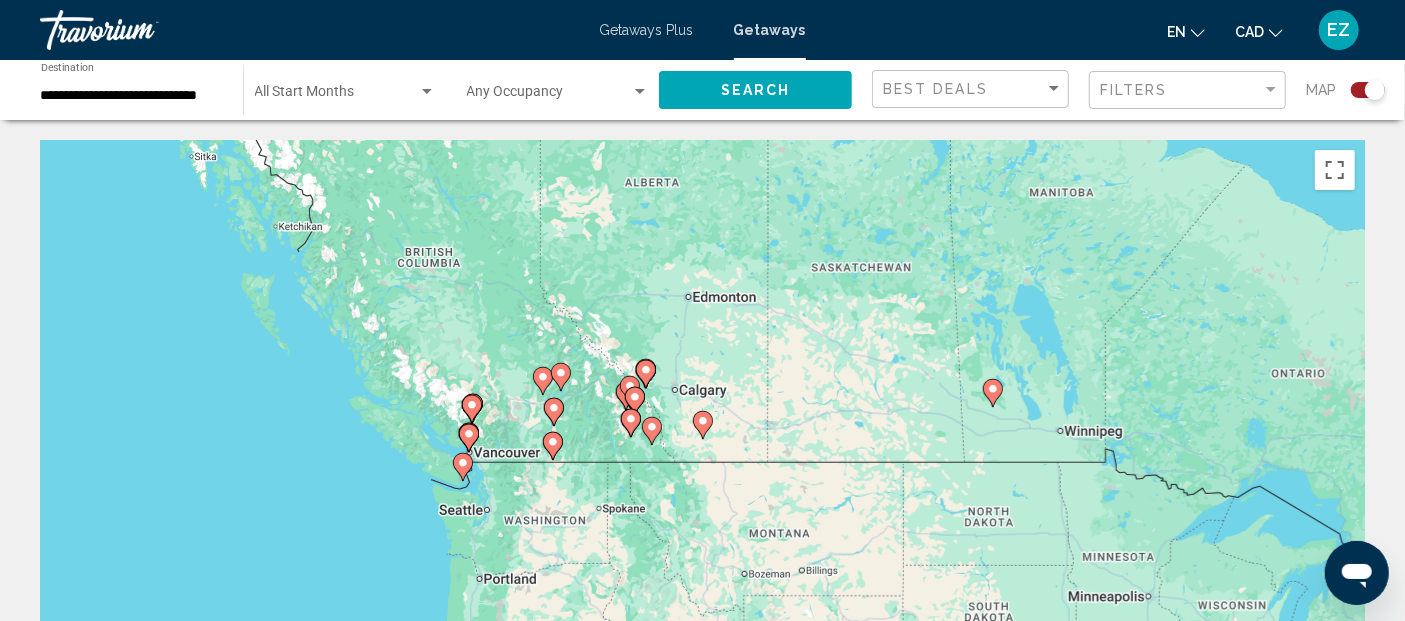 click 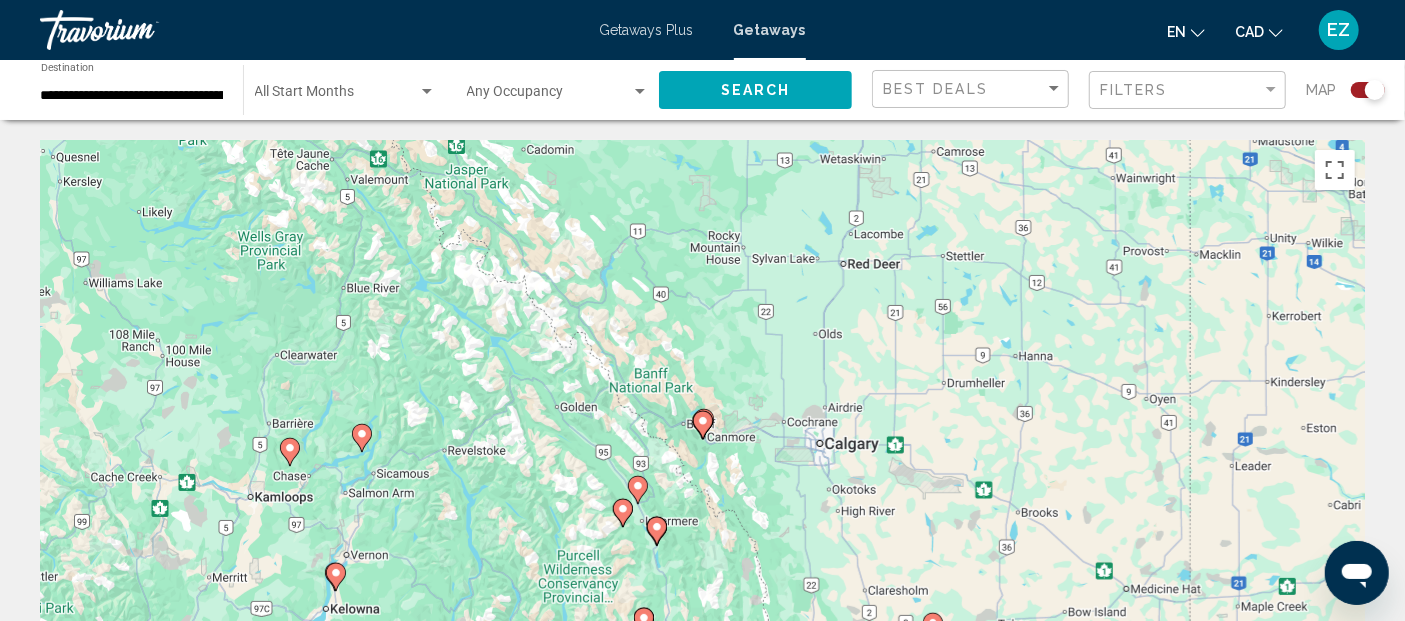 click 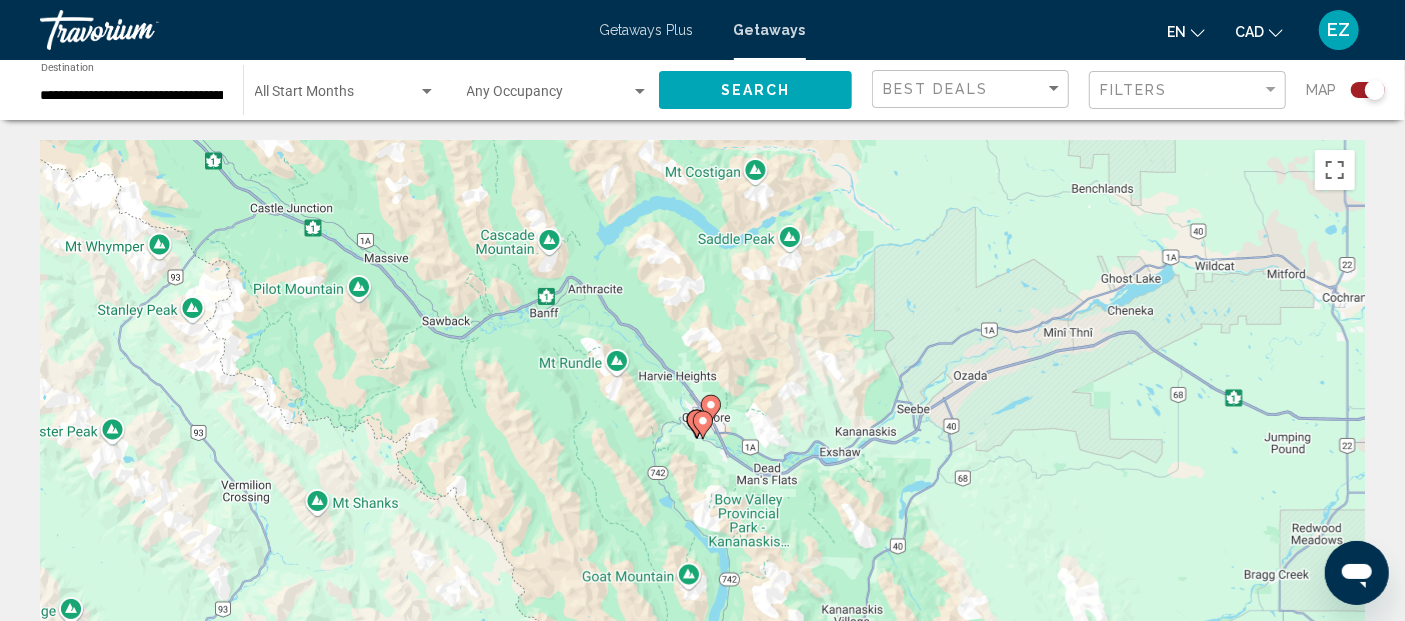 click 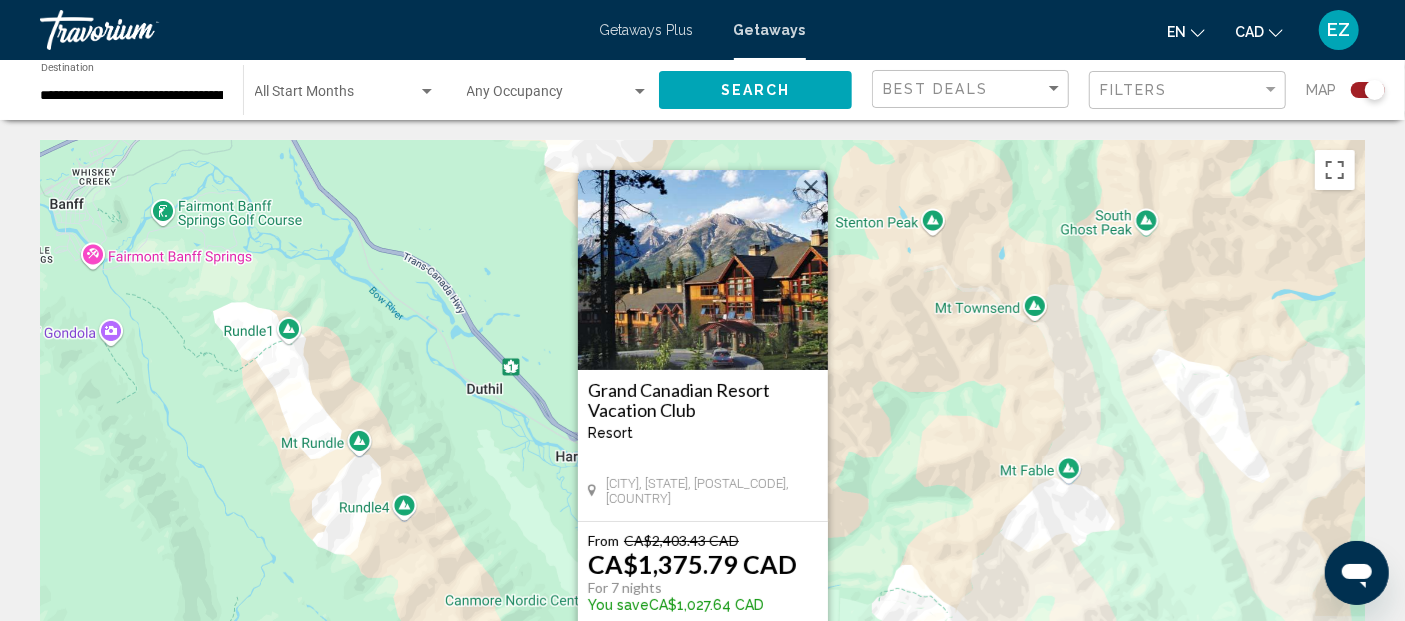 click at bounding box center [811, 187] 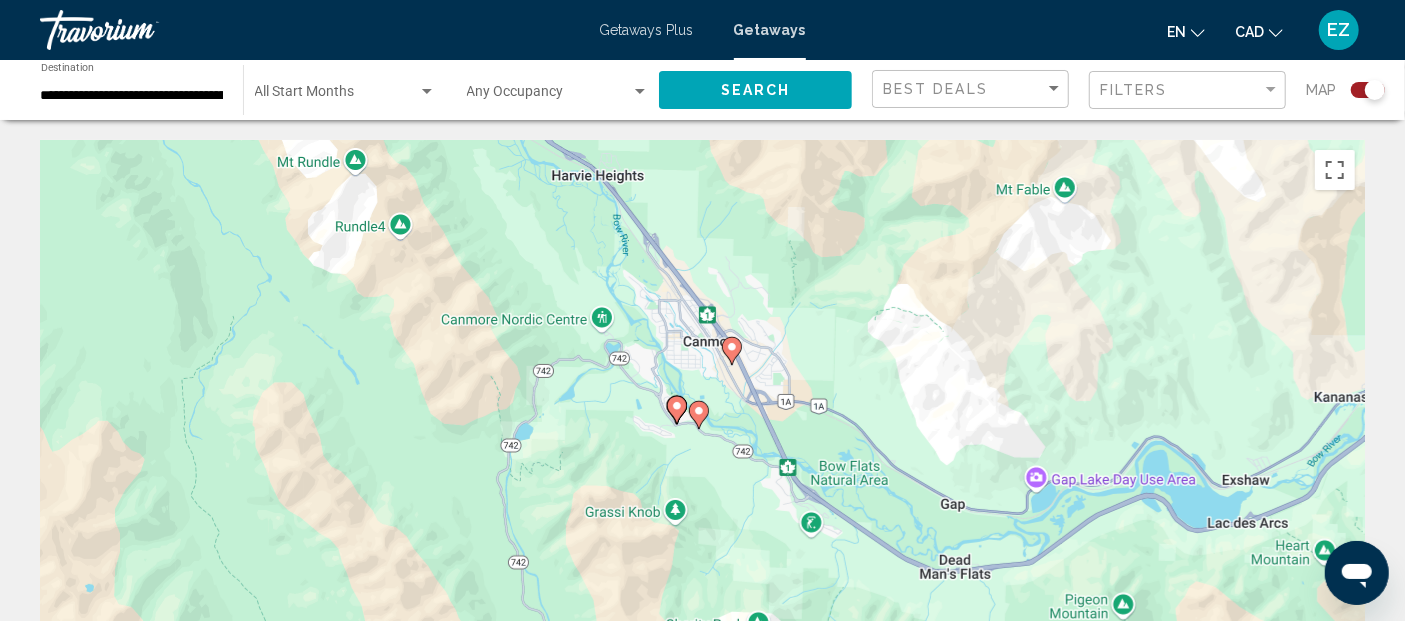 drag, startPoint x: 856, startPoint y: 421, endPoint x: 886, endPoint y: 166, distance: 256.75864 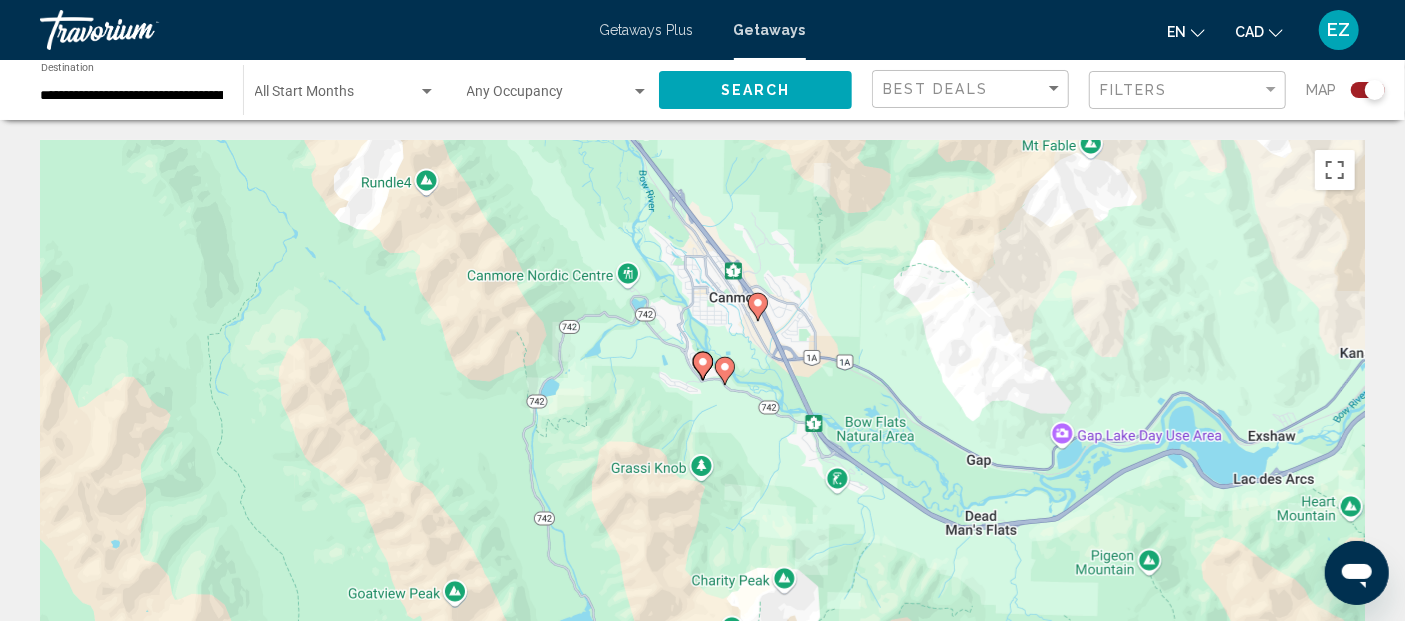 click 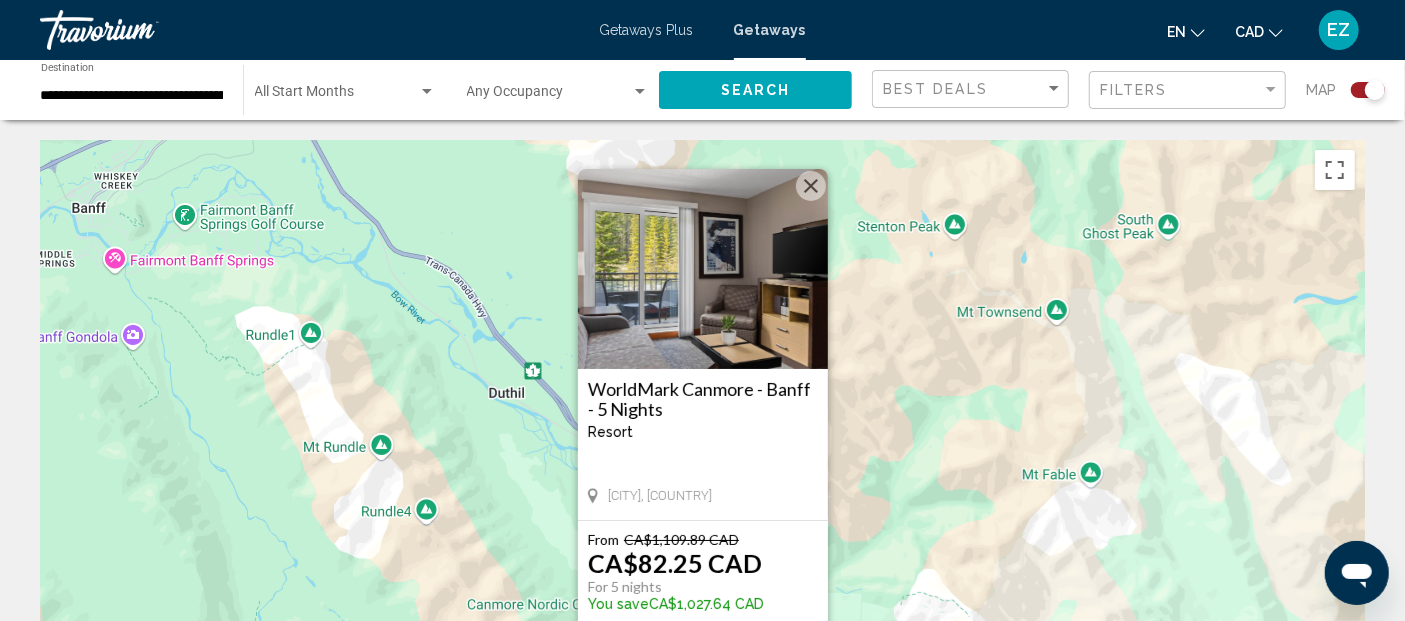 click at bounding box center (703, 269) 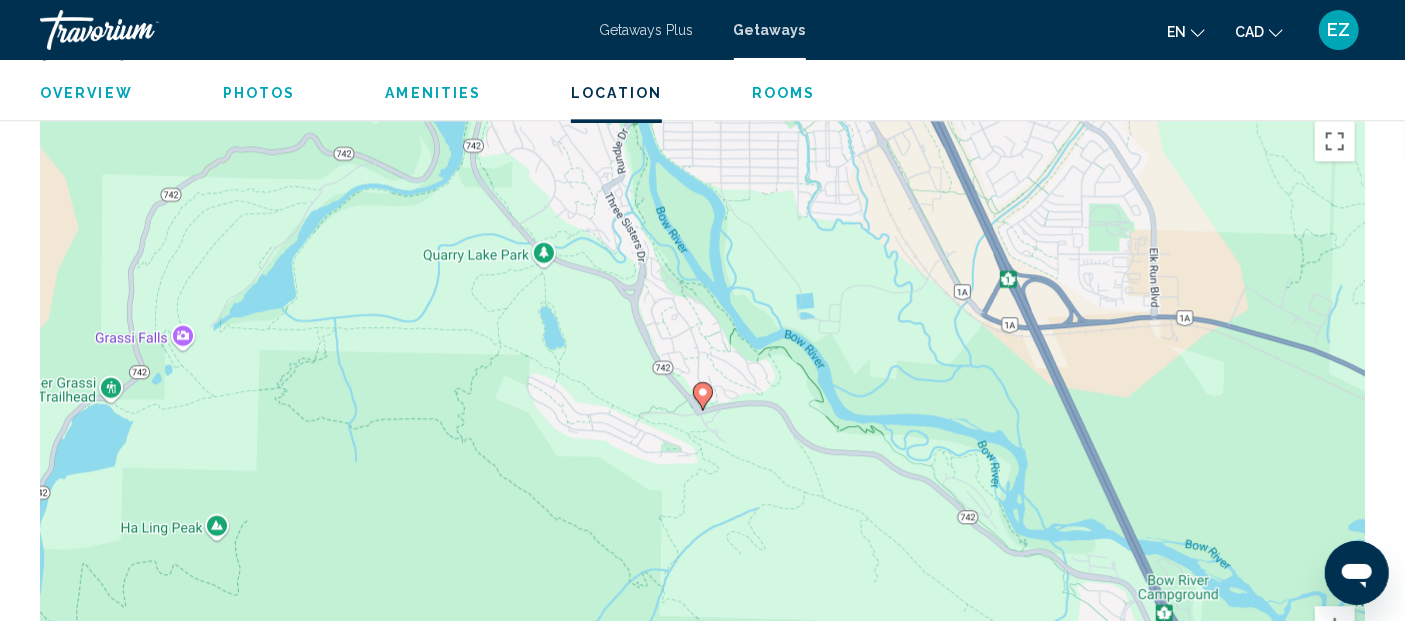scroll, scrollTop: 2081, scrollLeft: 0, axis: vertical 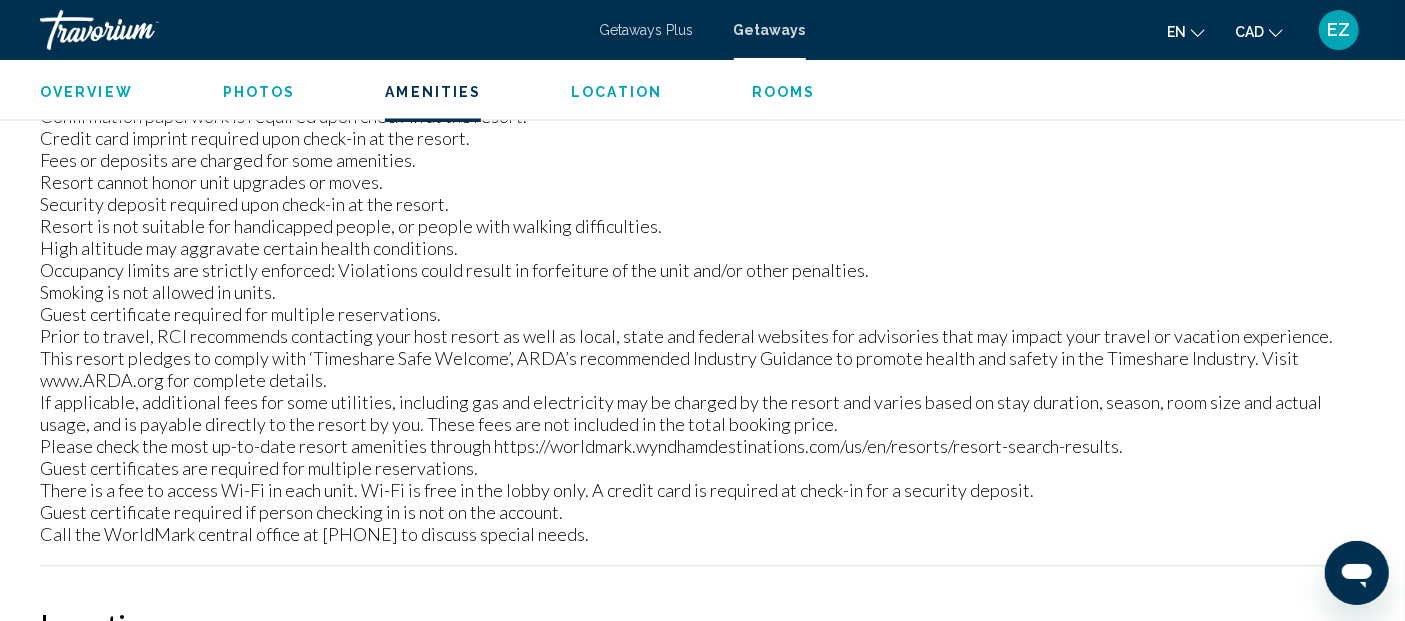 click on "Getaways Plus" at bounding box center (647, 30) 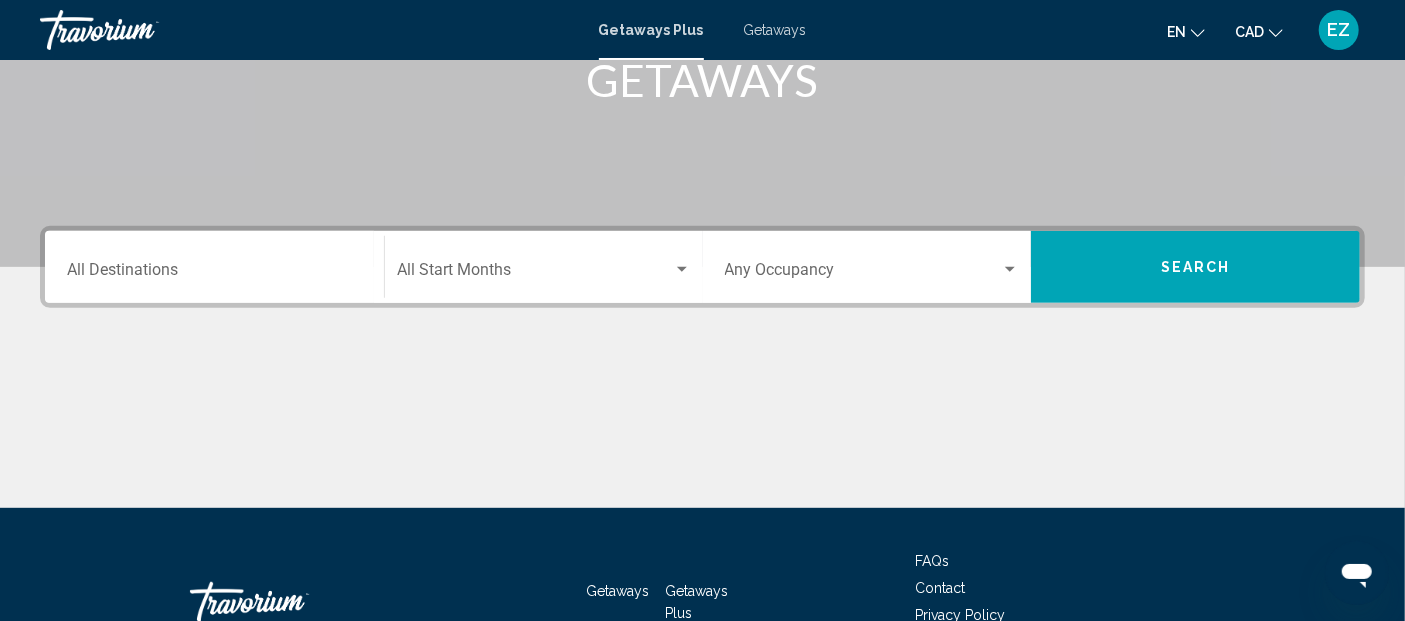 scroll, scrollTop: 463, scrollLeft: 0, axis: vertical 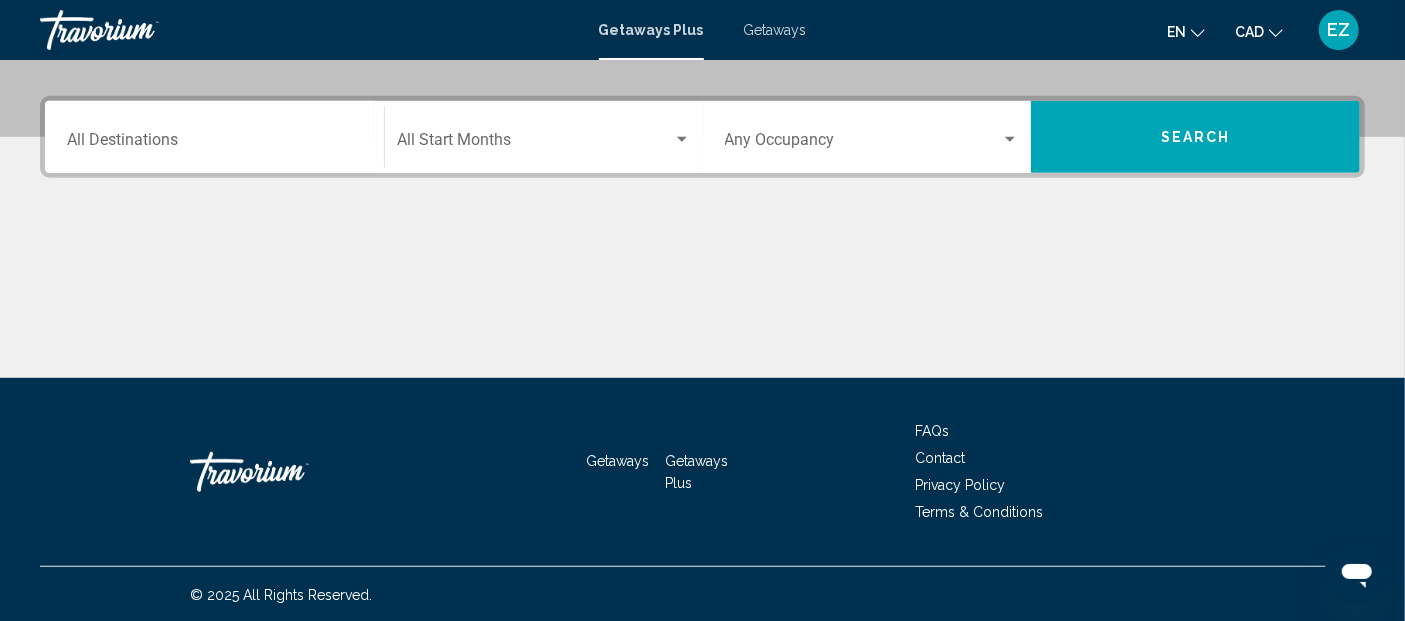 click at bounding box center (140, 30) 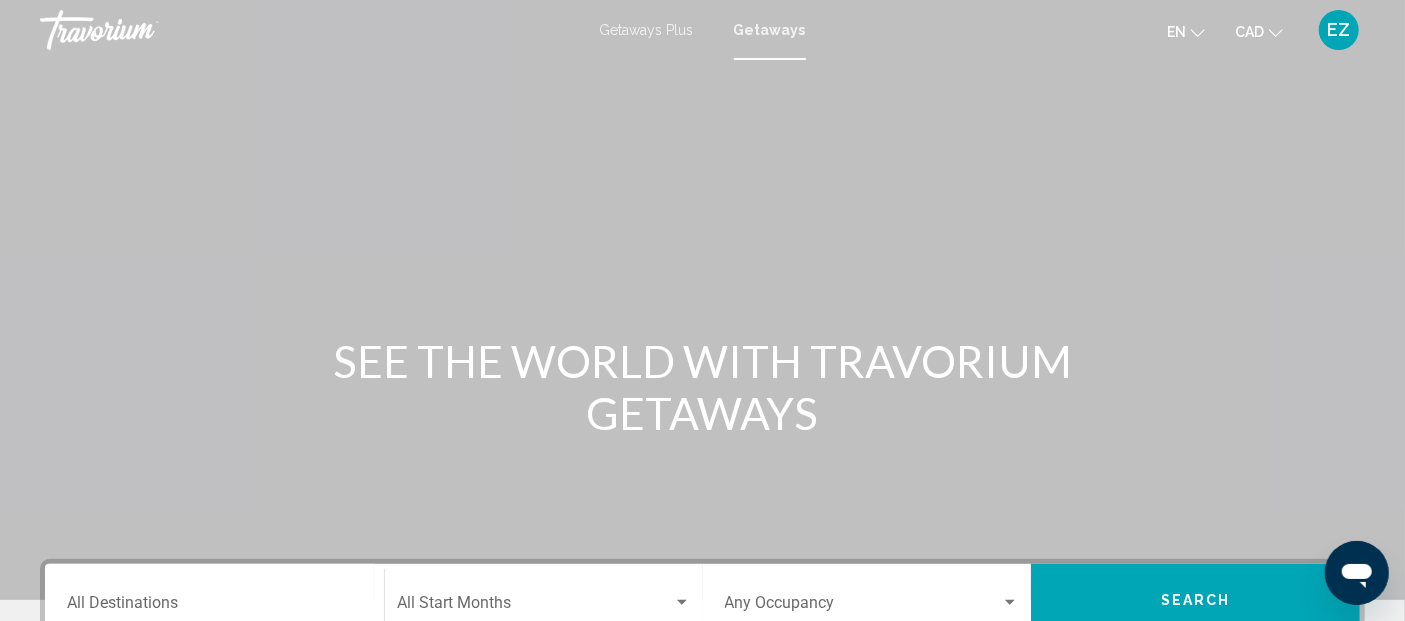 scroll, scrollTop: 222, scrollLeft: 0, axis: vertical 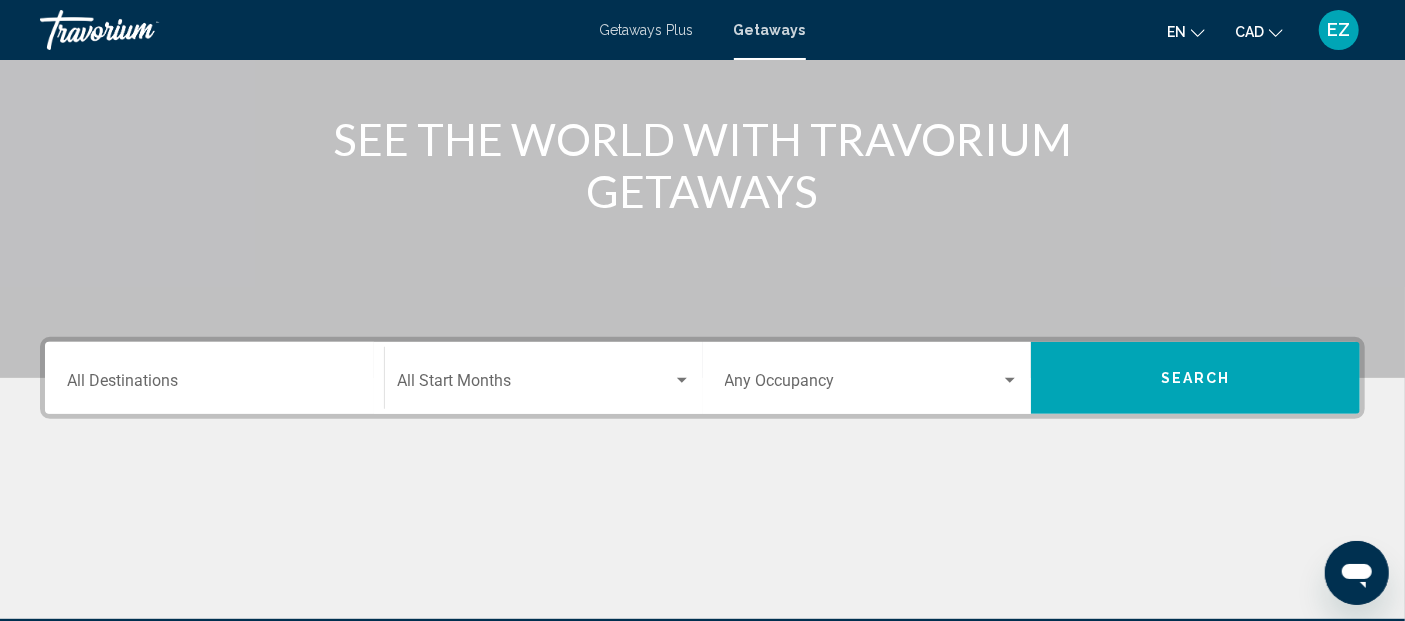 click on "Destination All Destinations" at bounding box center [214, 385] 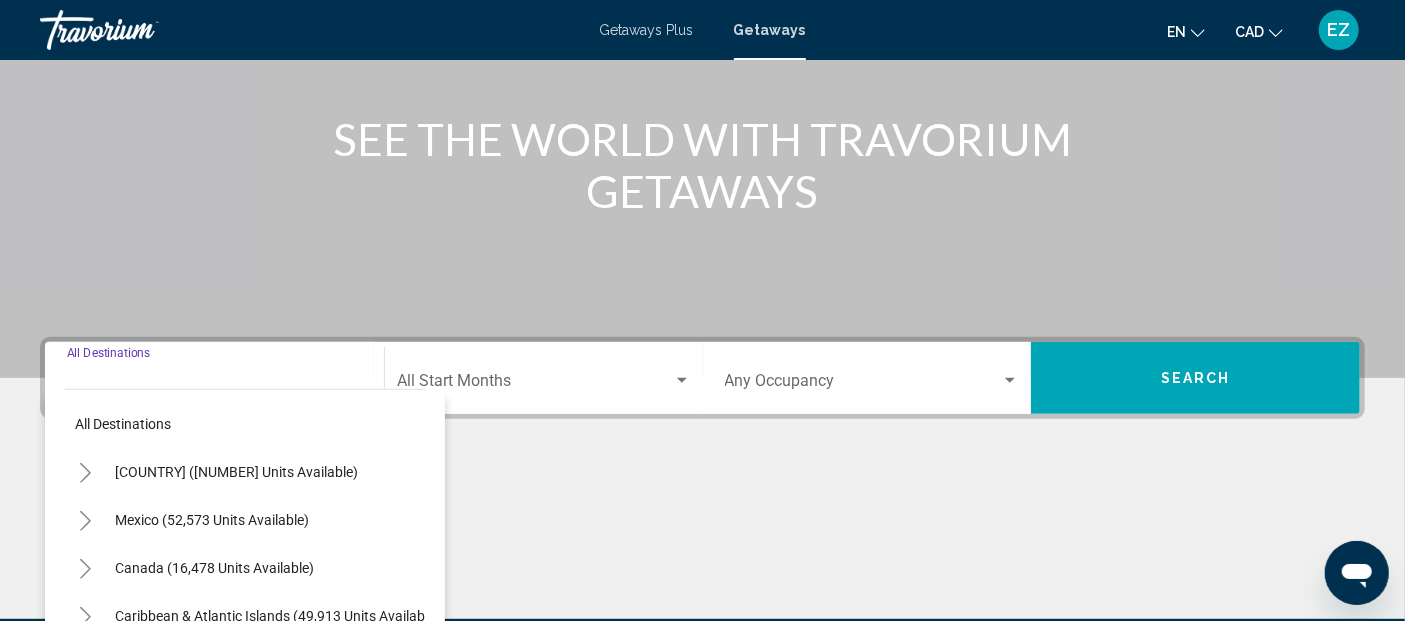 scroll, scrollTop: 463, scrollLeft: 0, axis: vertical 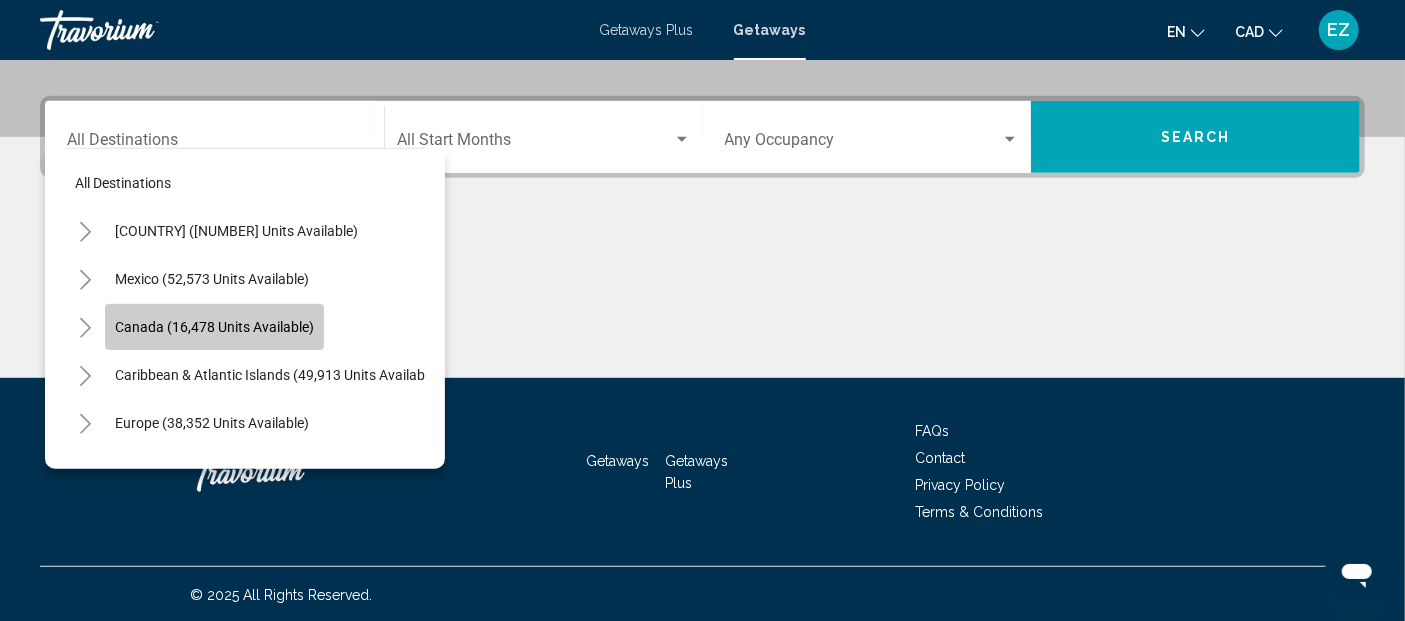 click on "Canada (16,478 units available)" 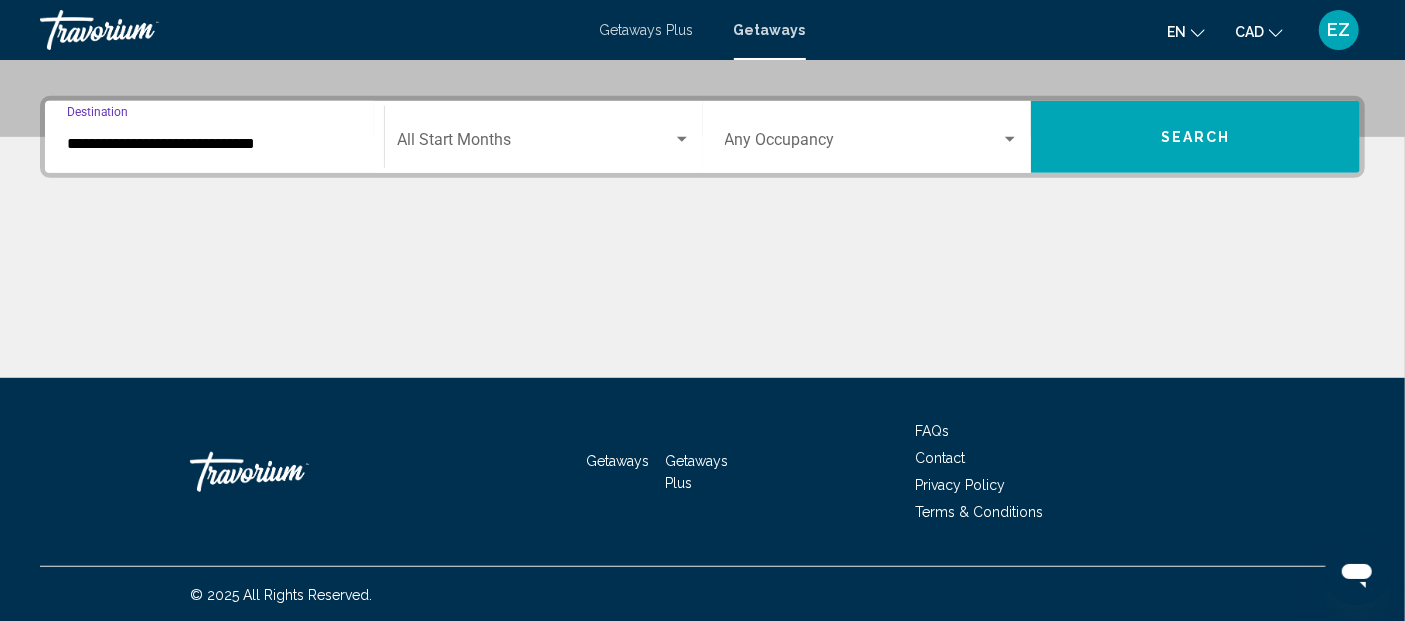 click at bounding box center [535, 144] 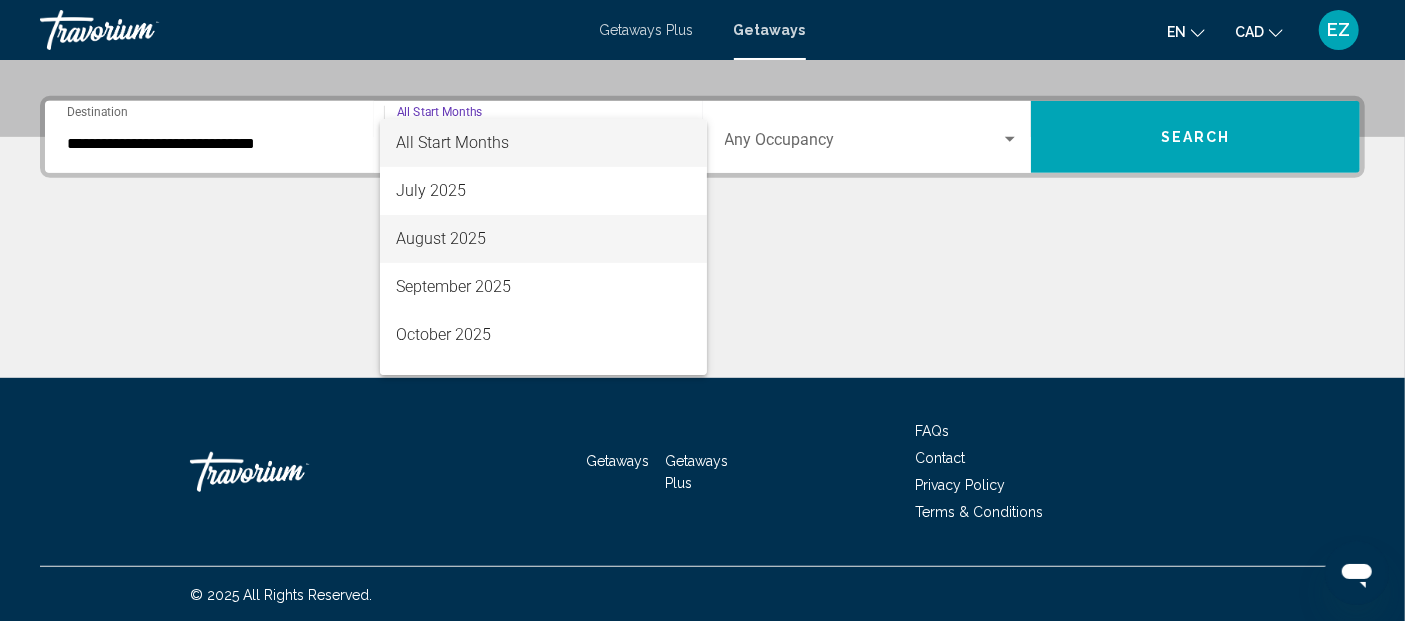 click on "August 2025" at bounding box center [543, 239] 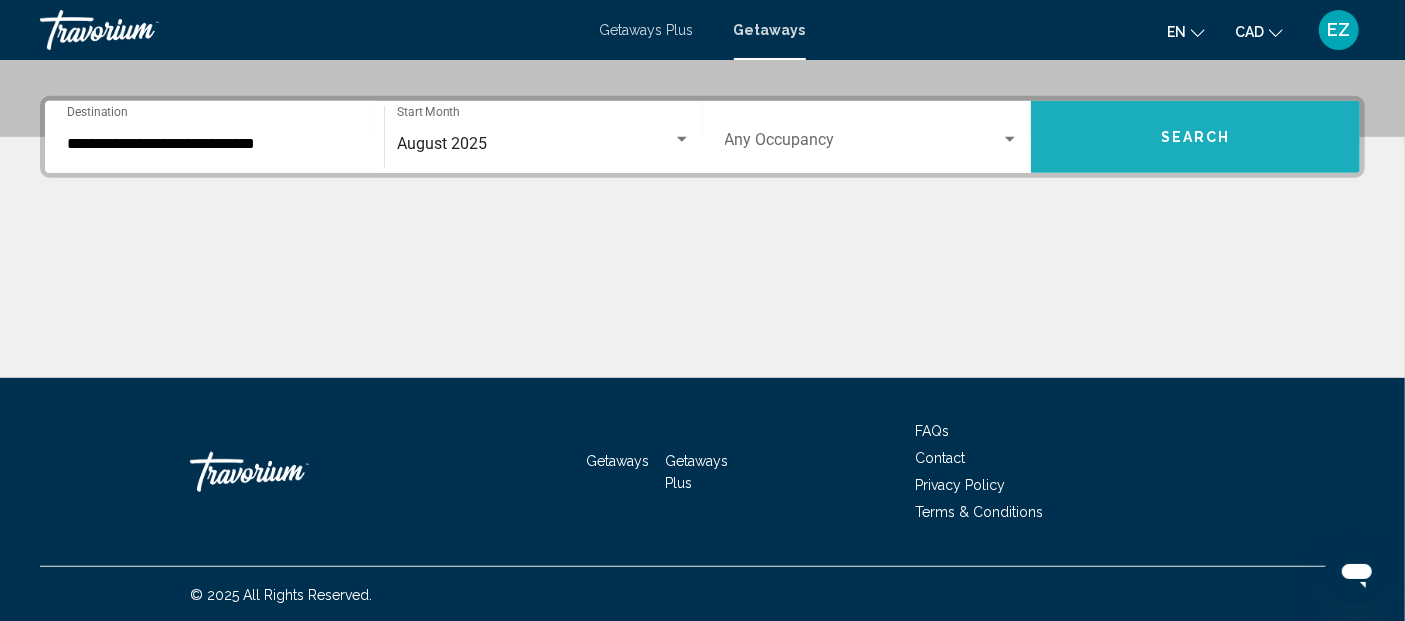 click on "Search" at bounding box center (1195, 137) 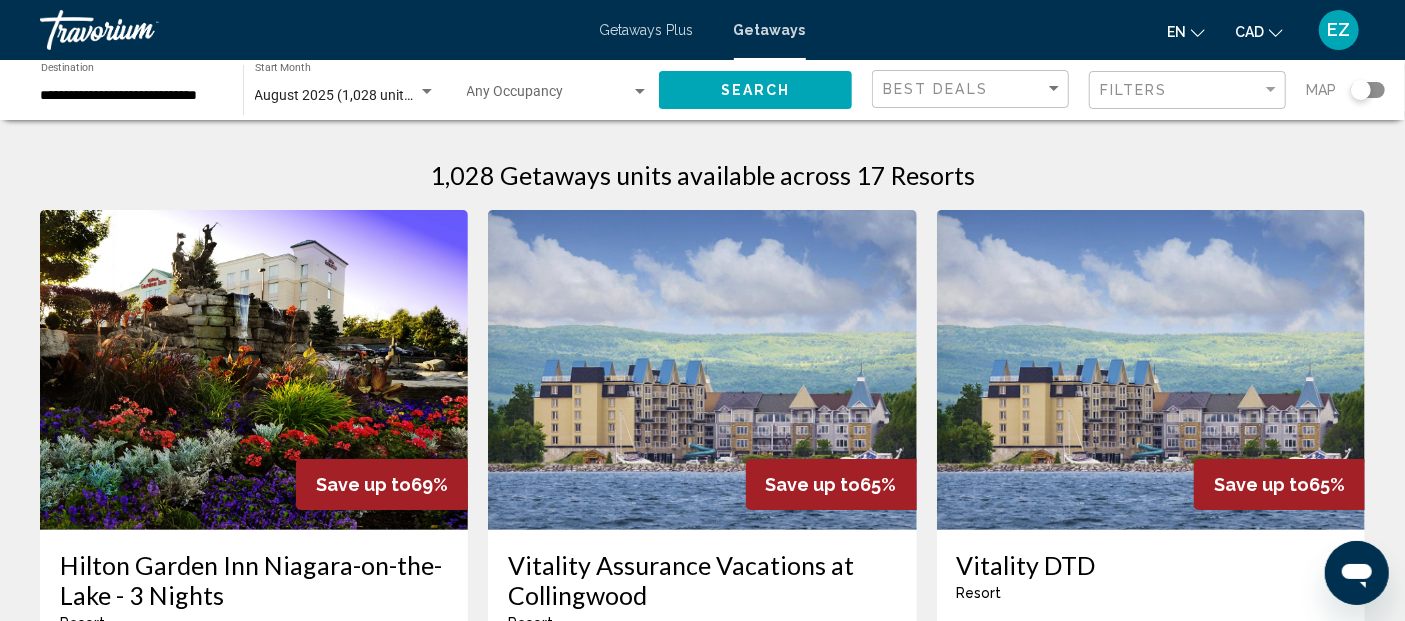 click 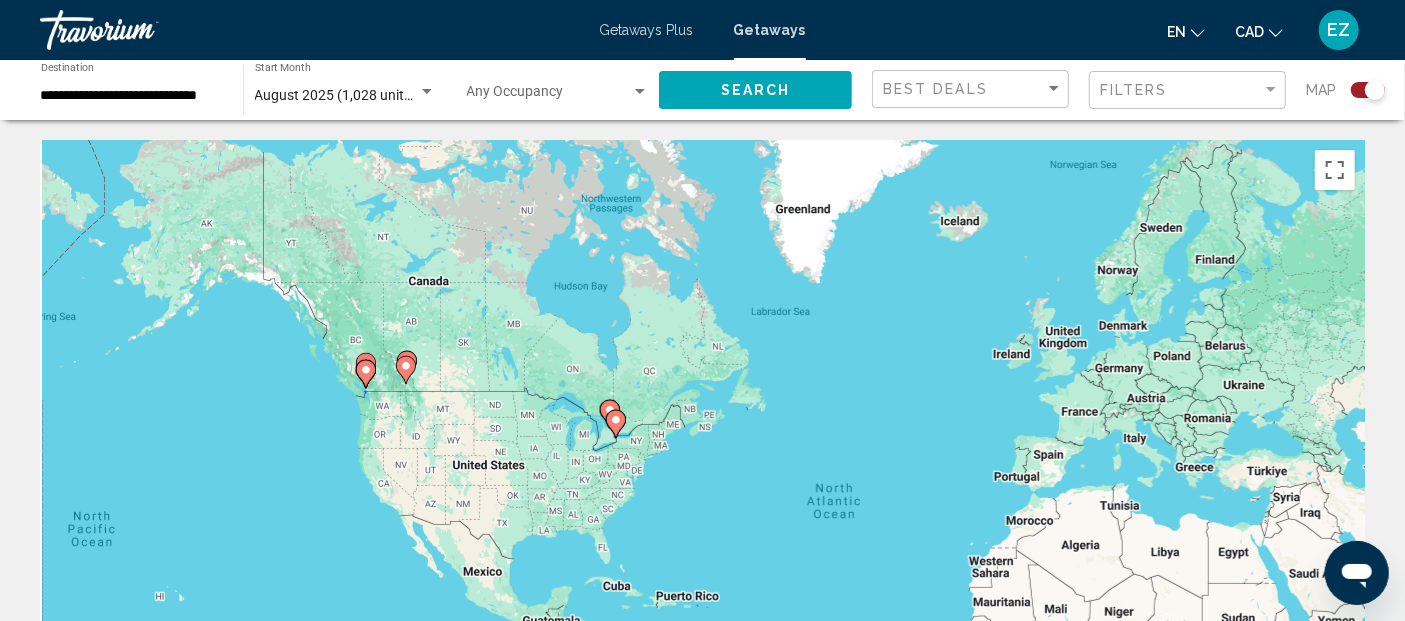 drag, startPoint x: 262, startPoint y: 314, endPoint x: 458, endPoint y: 411, distance: 218.68927 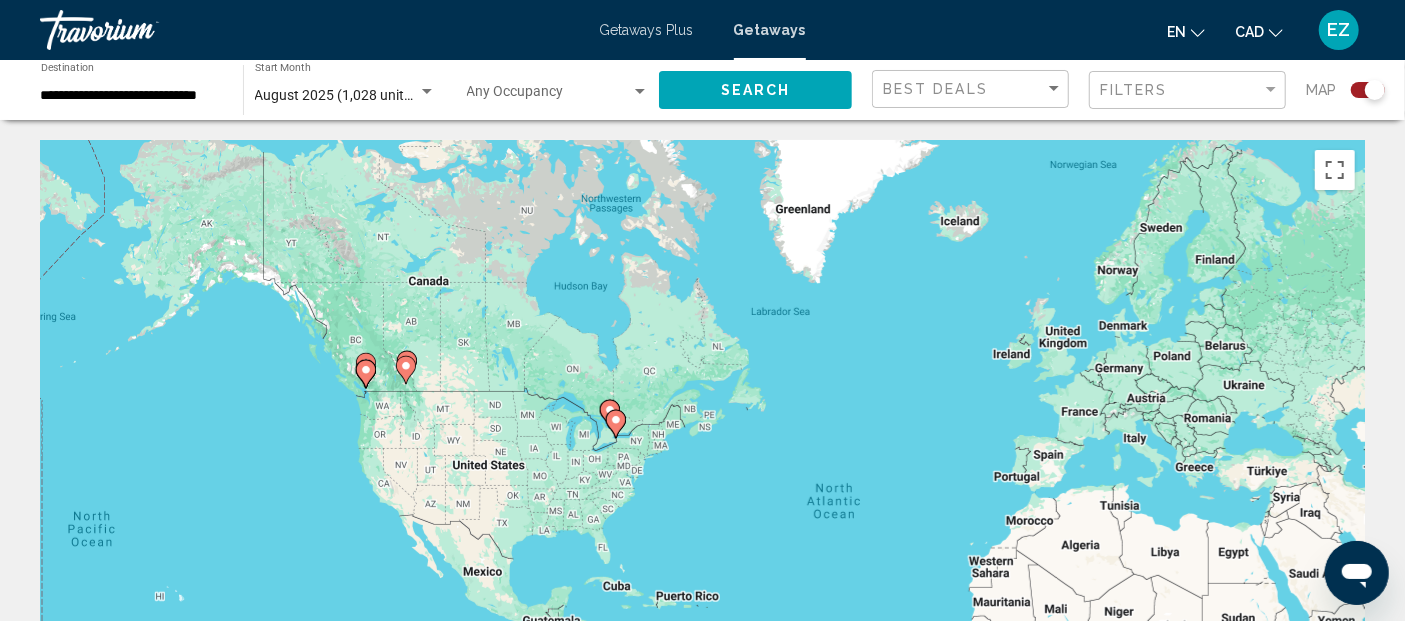 click 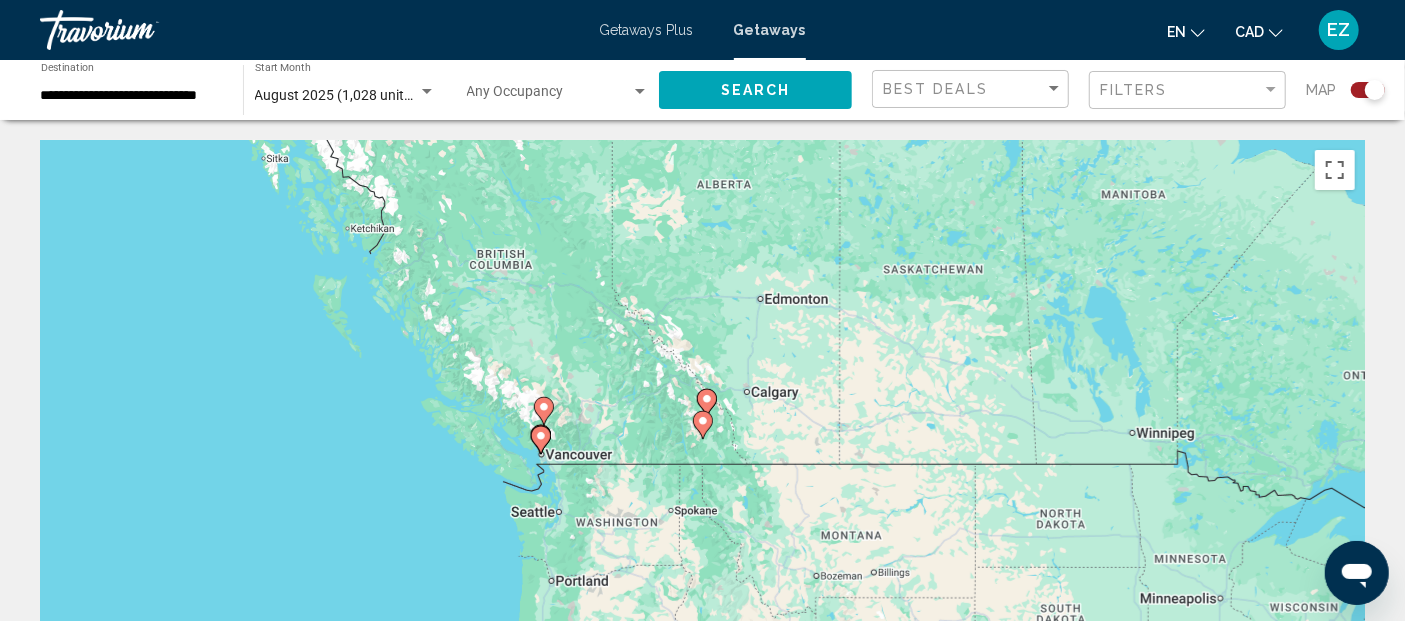 click 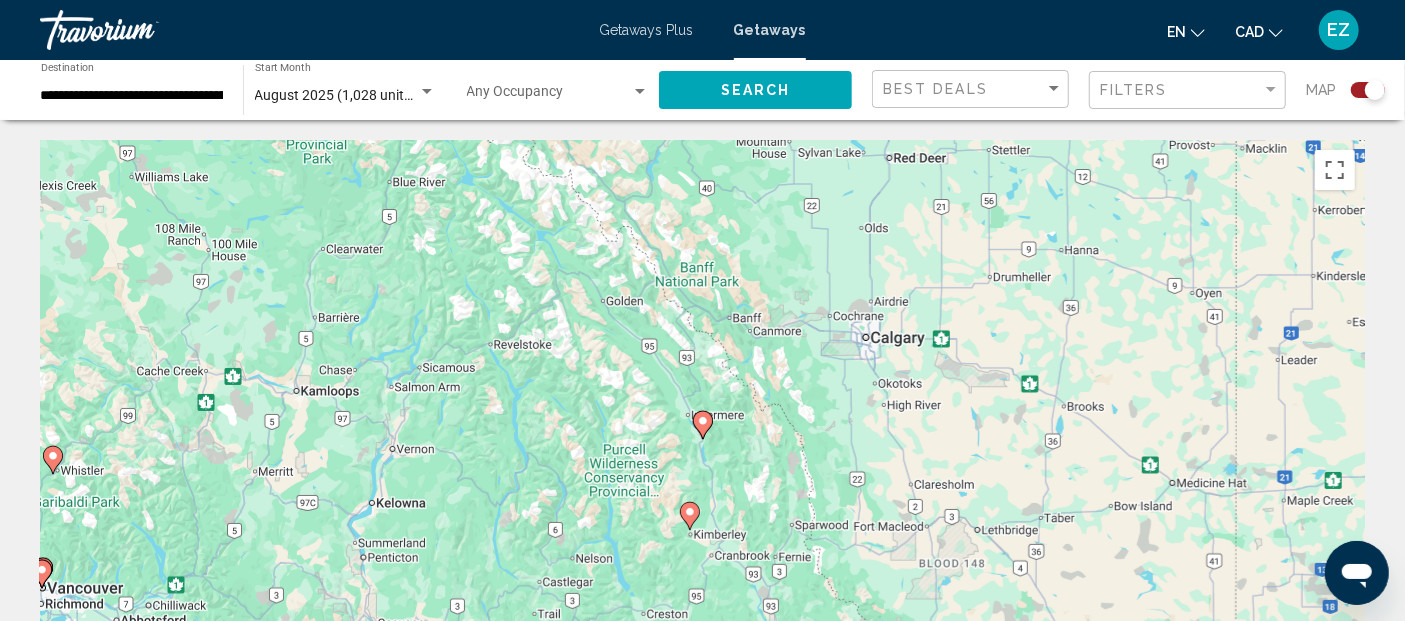 click 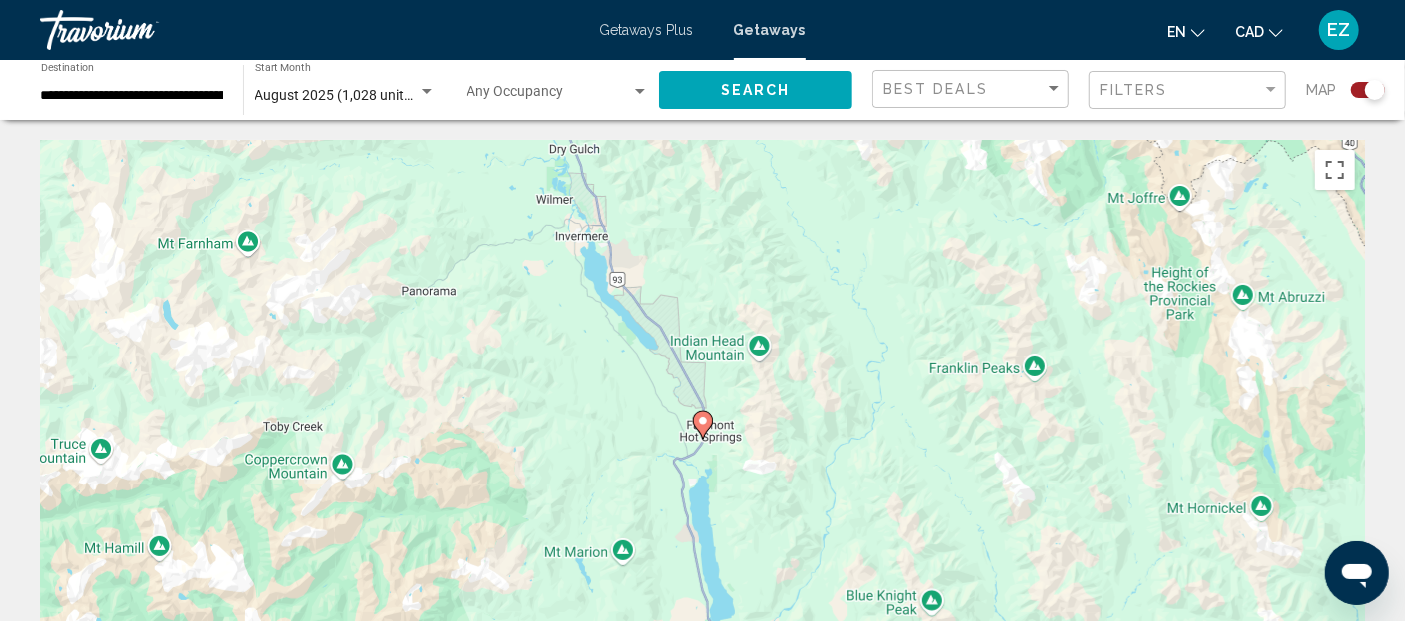 click 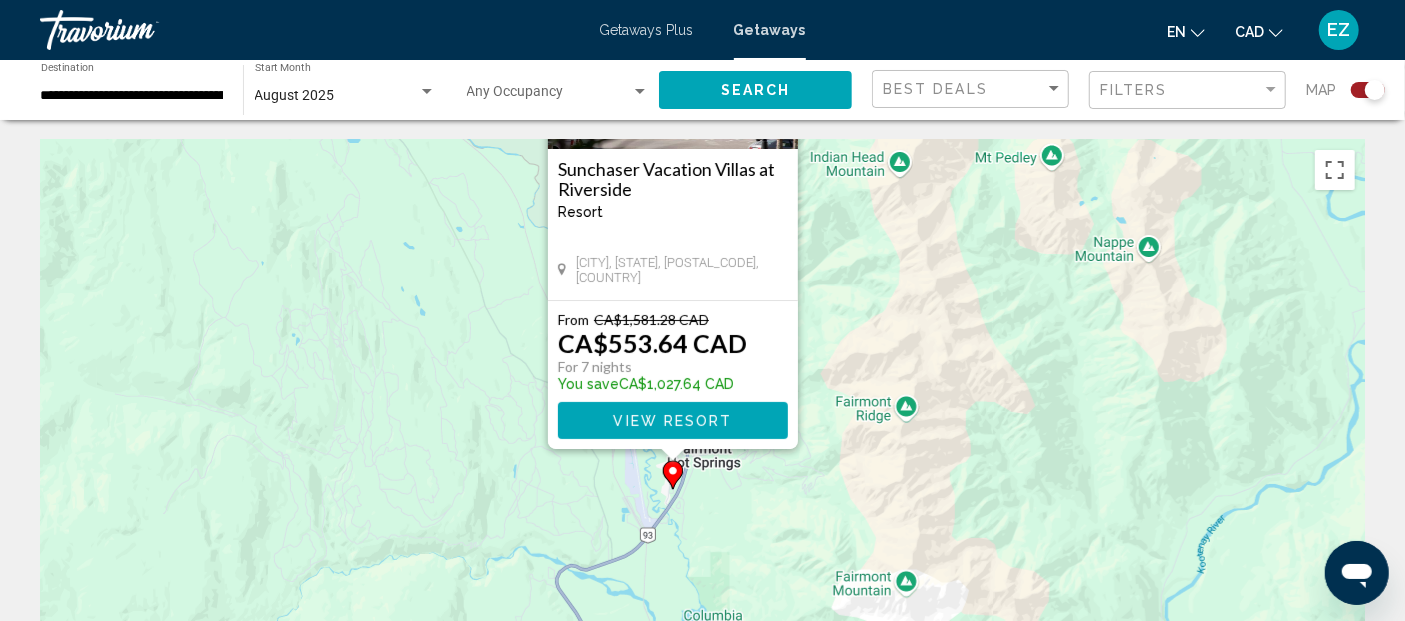 drag, startPoint x: 894, startPoint y: 483, endPoint x: 862, endPoint y: 261, distance: 224.29445 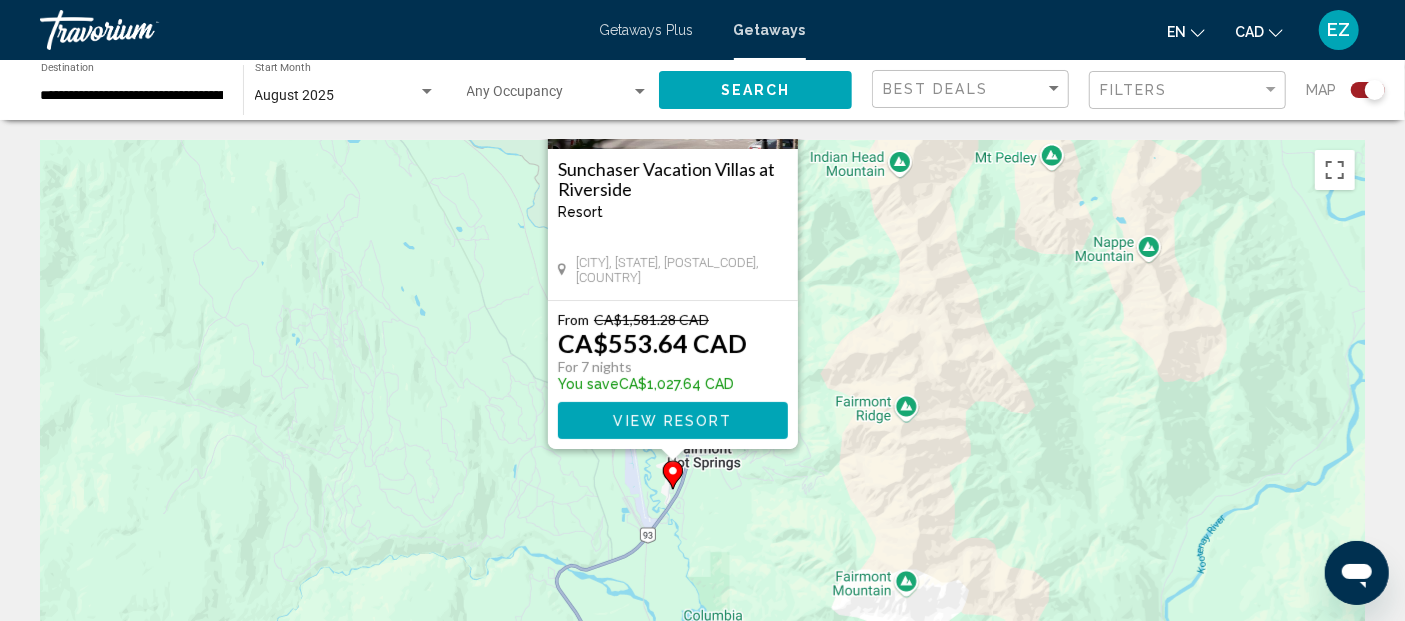 click on "August 2025 Start Month All Start Months" 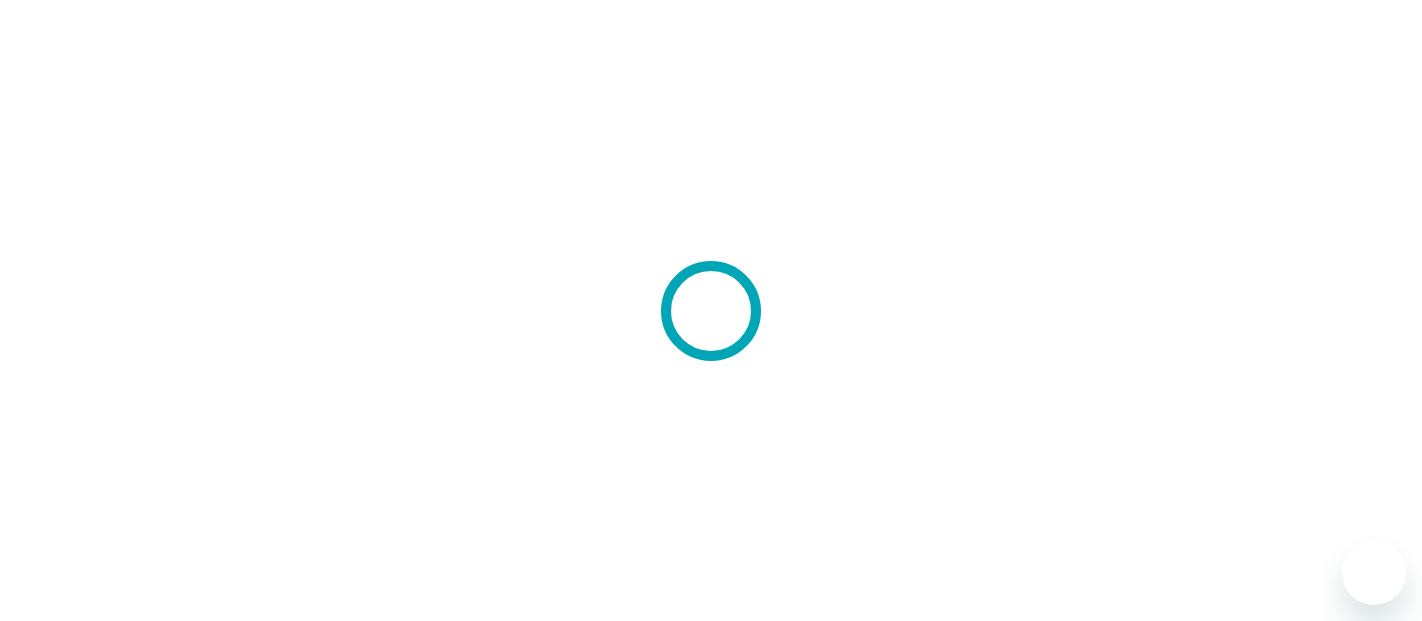 scroll, scrollTop: 0, scrollLeft: 0, axis: both 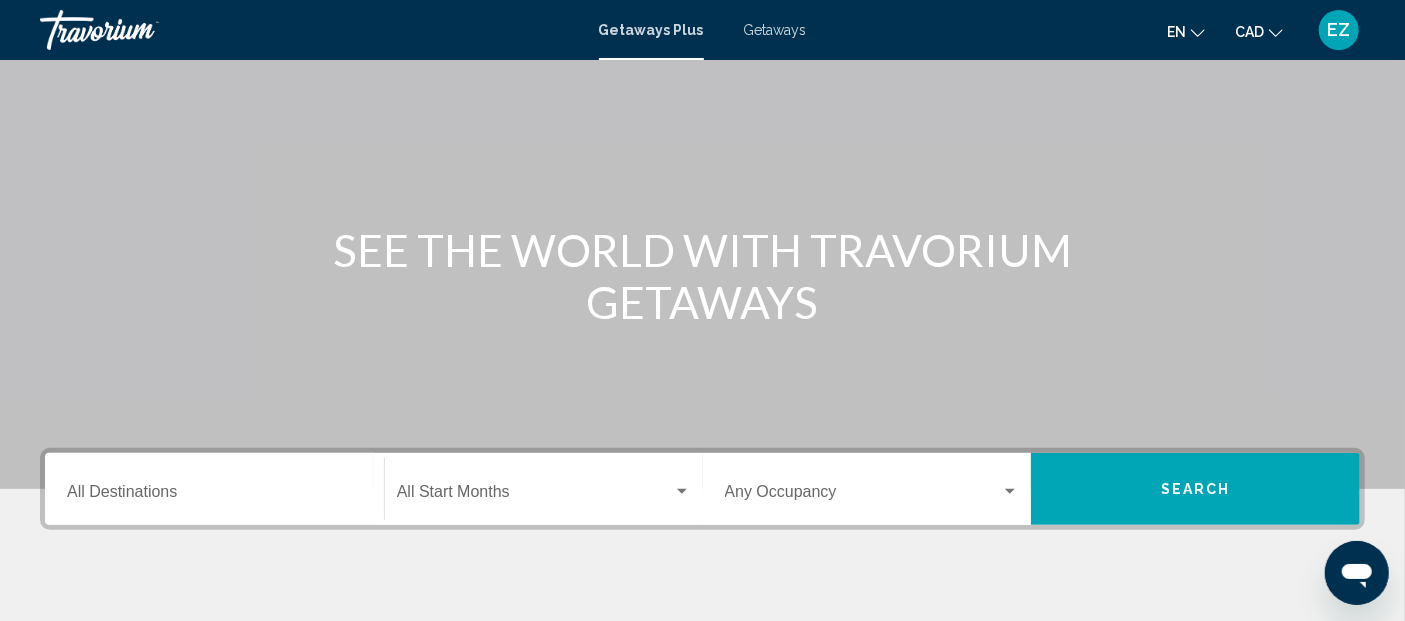 click on "Getaways" at bounding box center (775, 30) 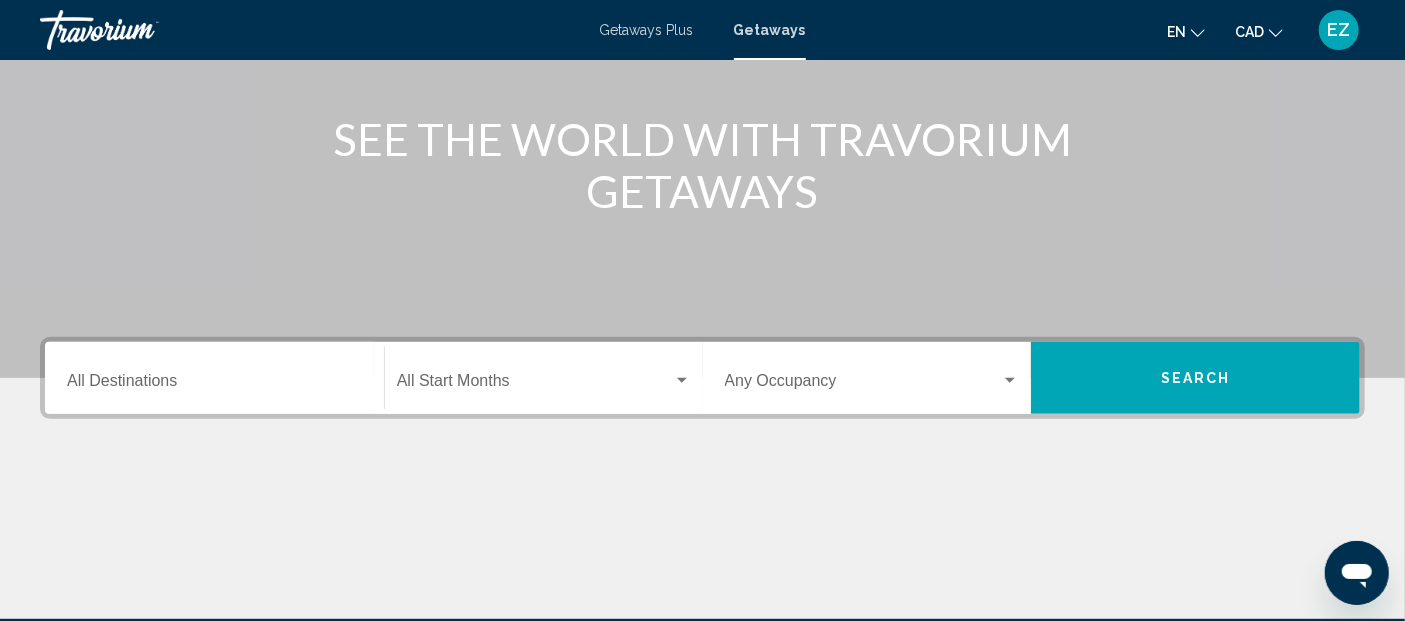 scroll, scrollTop: 333, scrollLeft: 0, axis: vertical 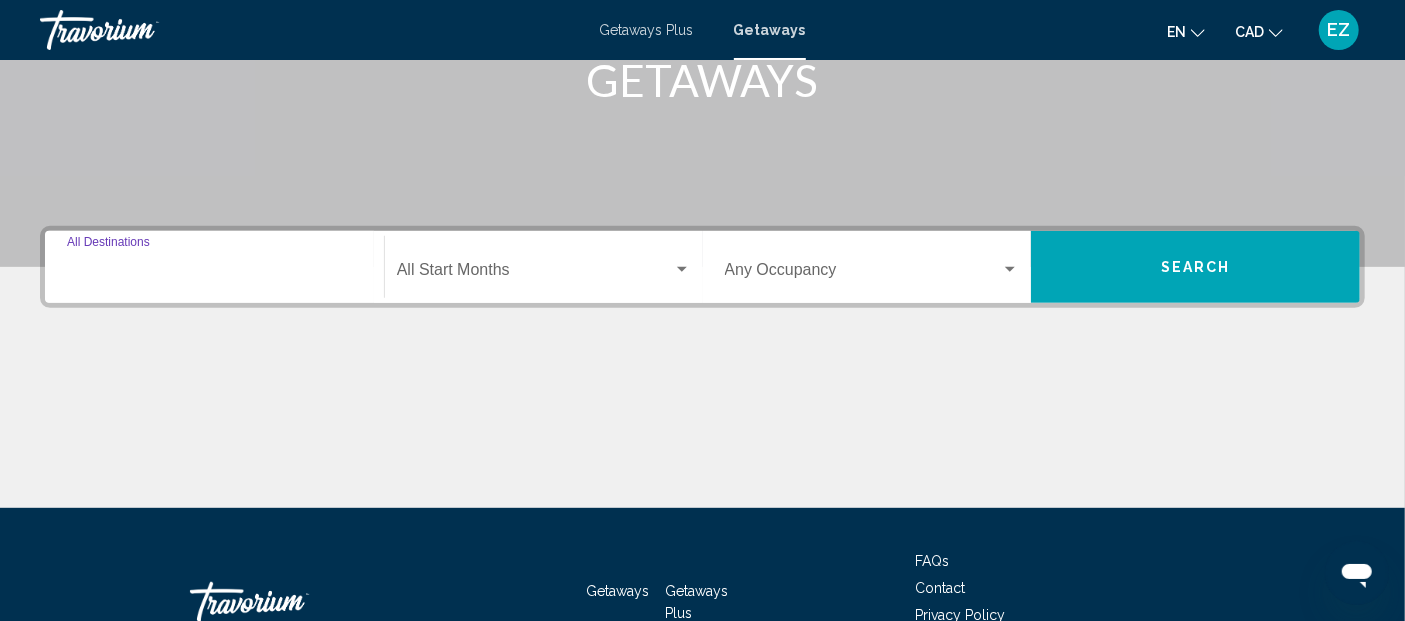 click on "Destination All Destinations" at bounding box center [214, 274] 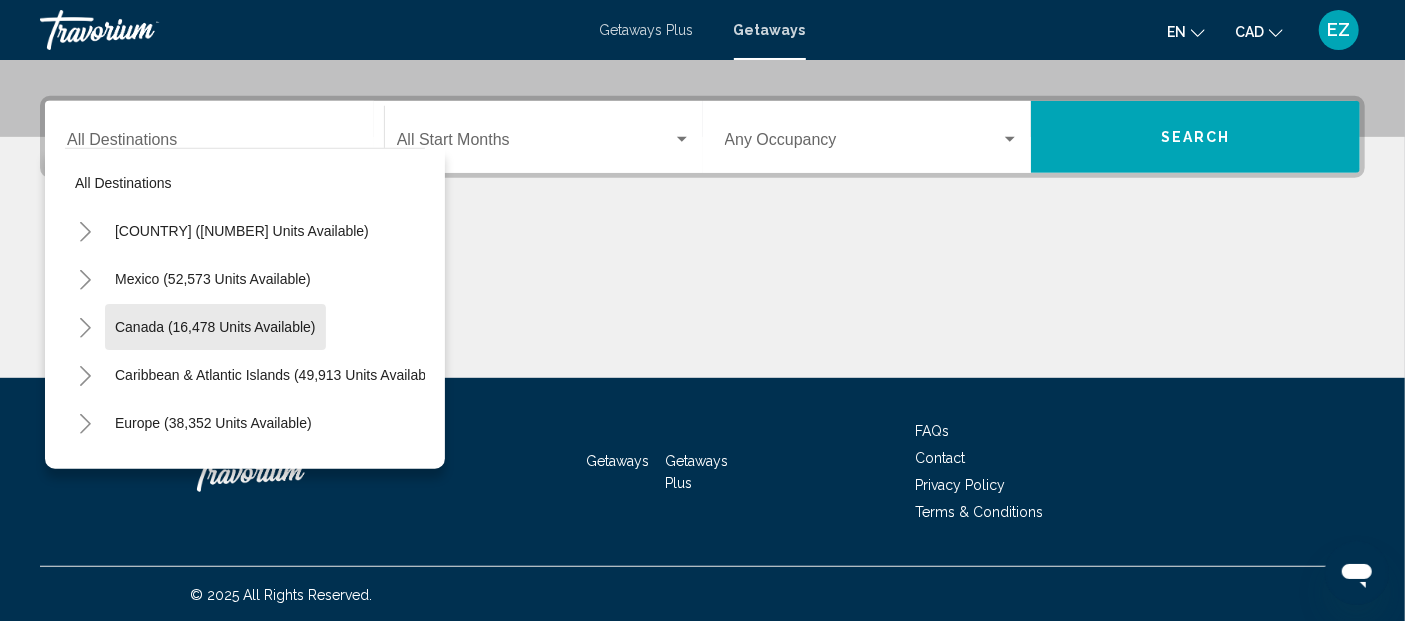 click on "Canada (16,478 units available)" 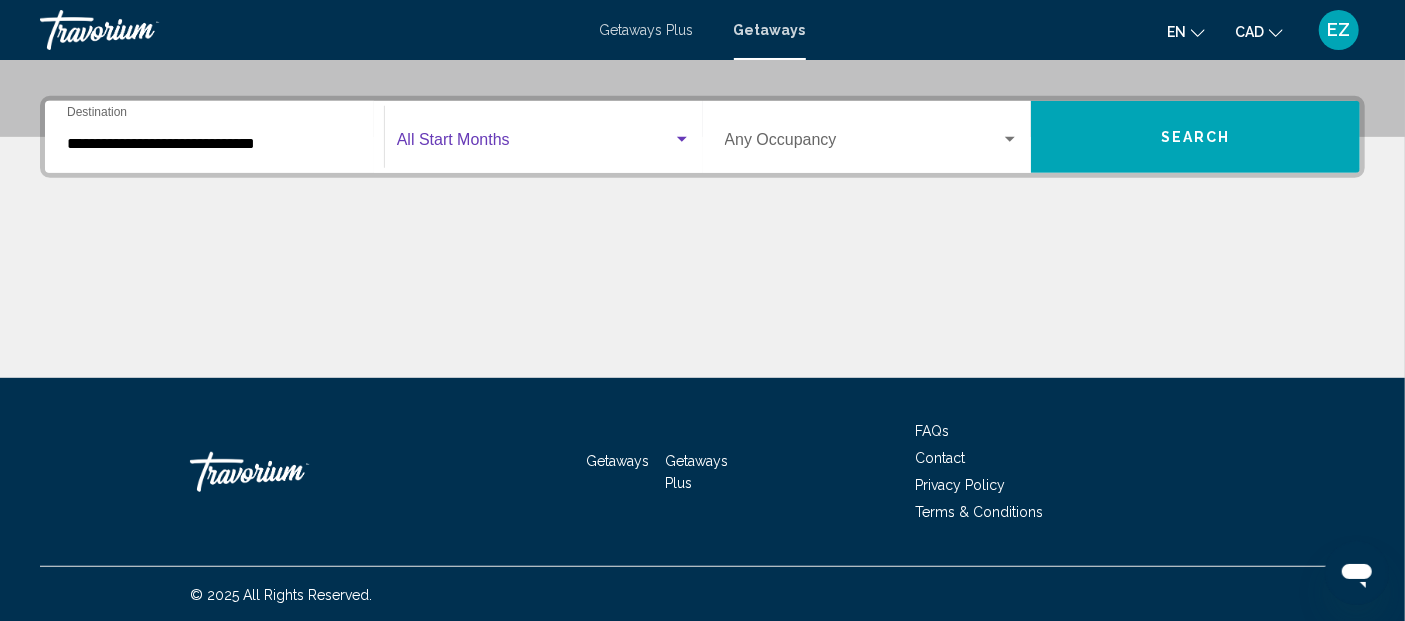 click at bounding box center (535, 144) 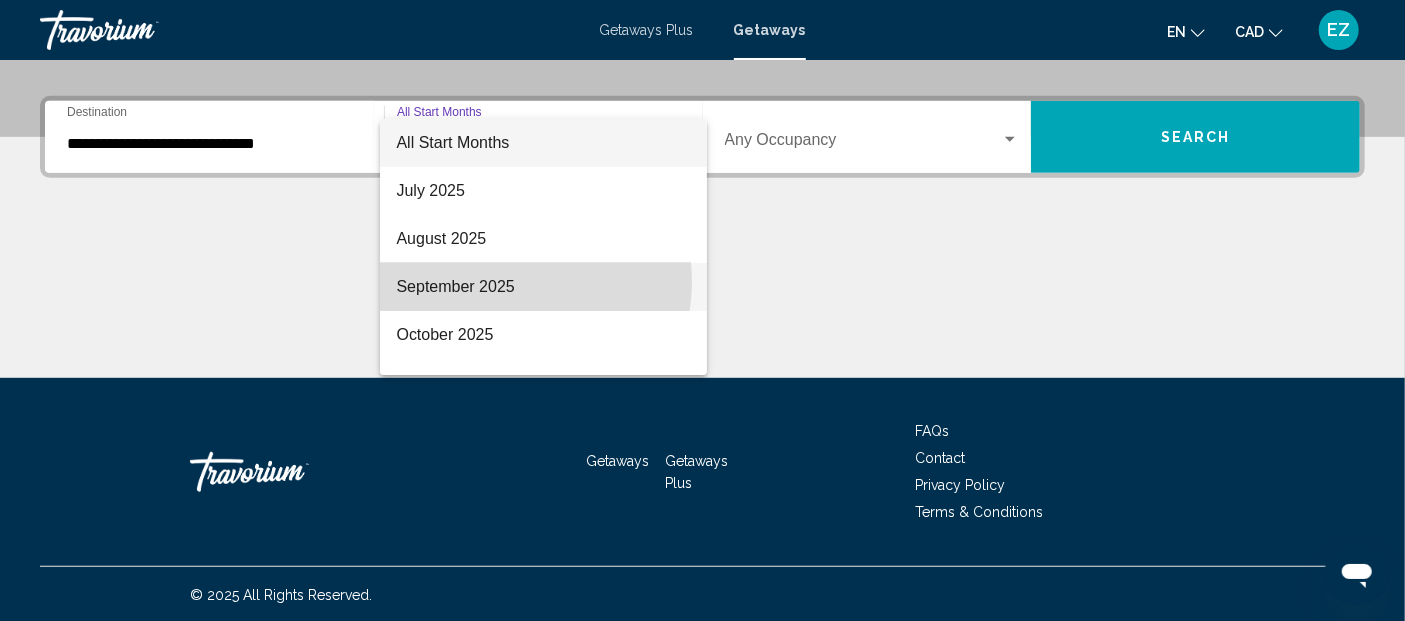 click on "September 2025" at bounding box center (543, 287) 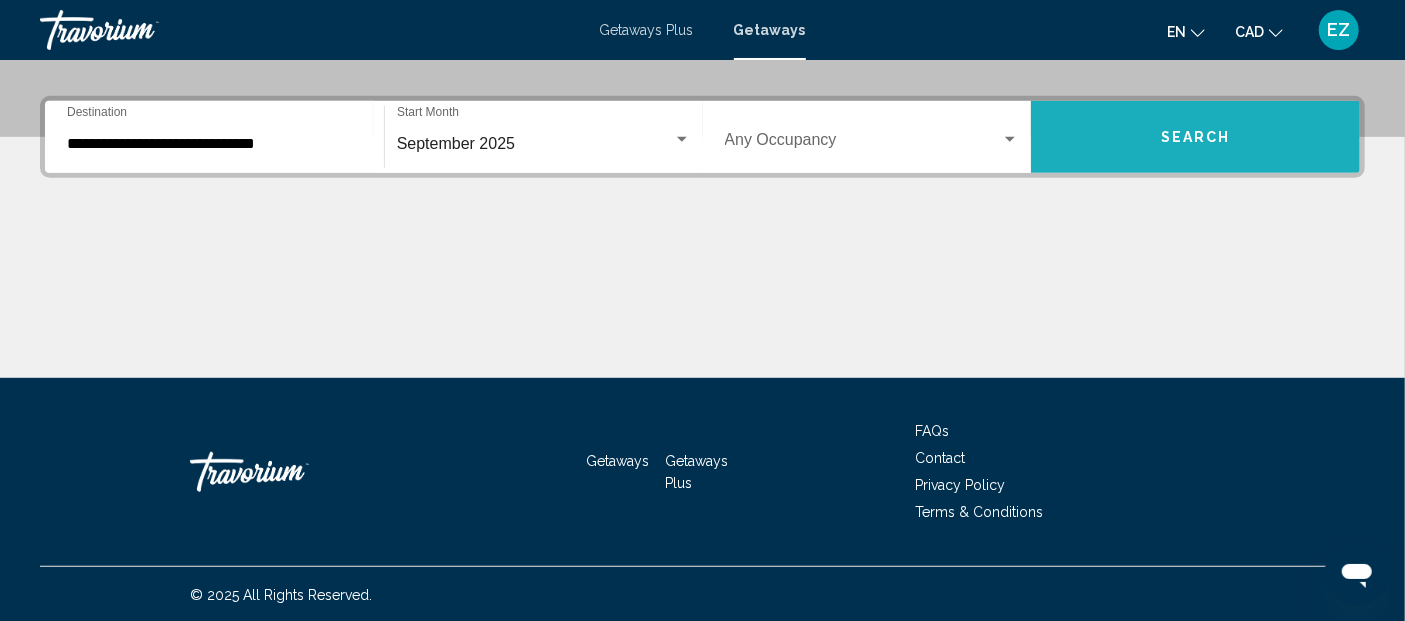 click on "Search" at bounding box center [1196, 138] 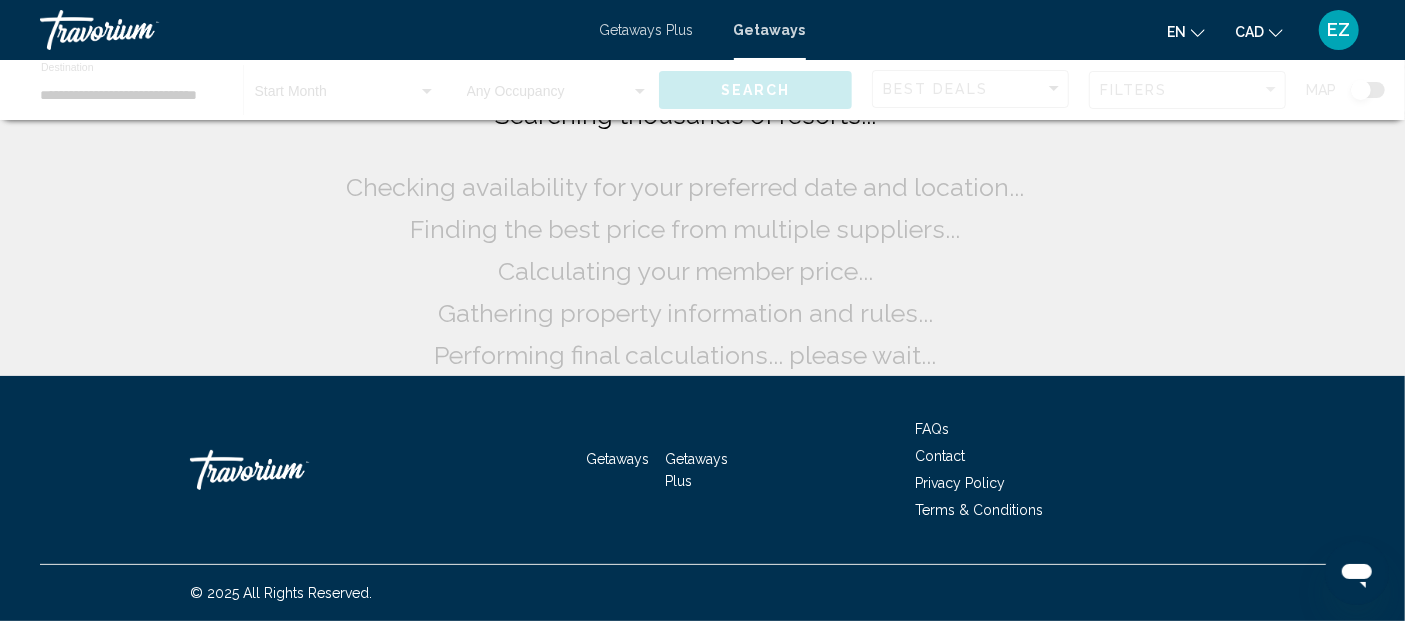 scroll, scrollTop: 0, scrollLeft: 0, axis: both 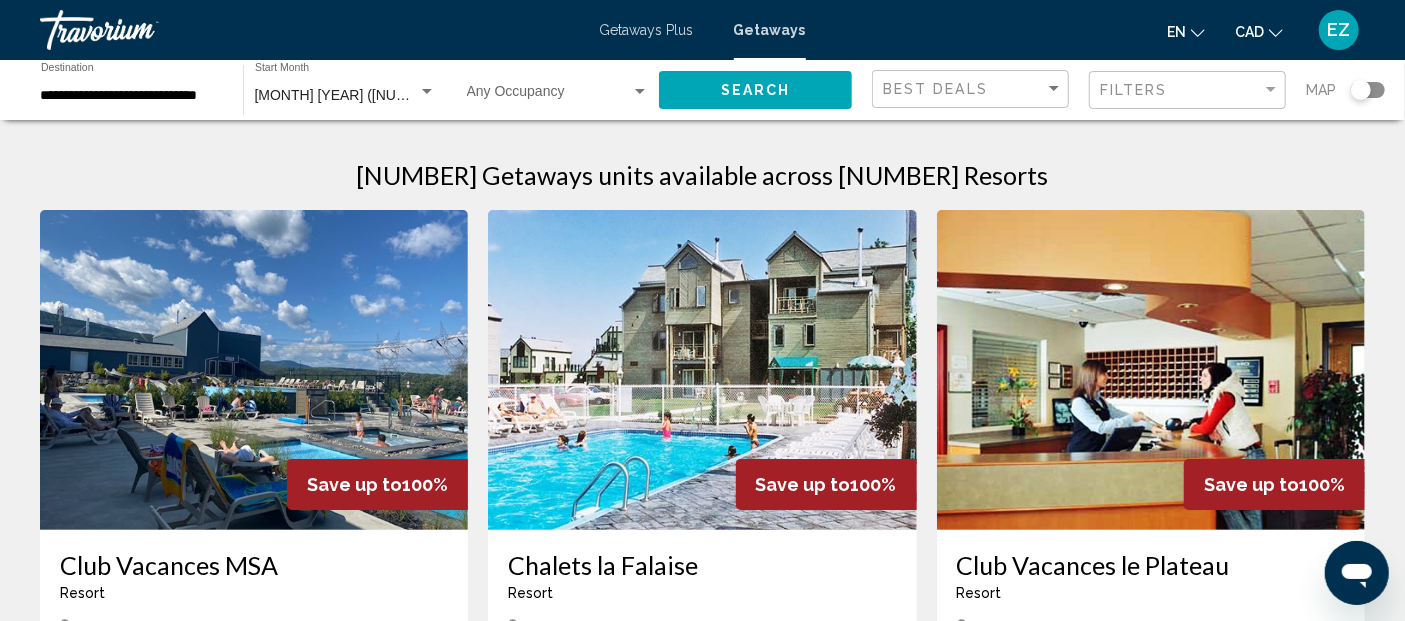 click 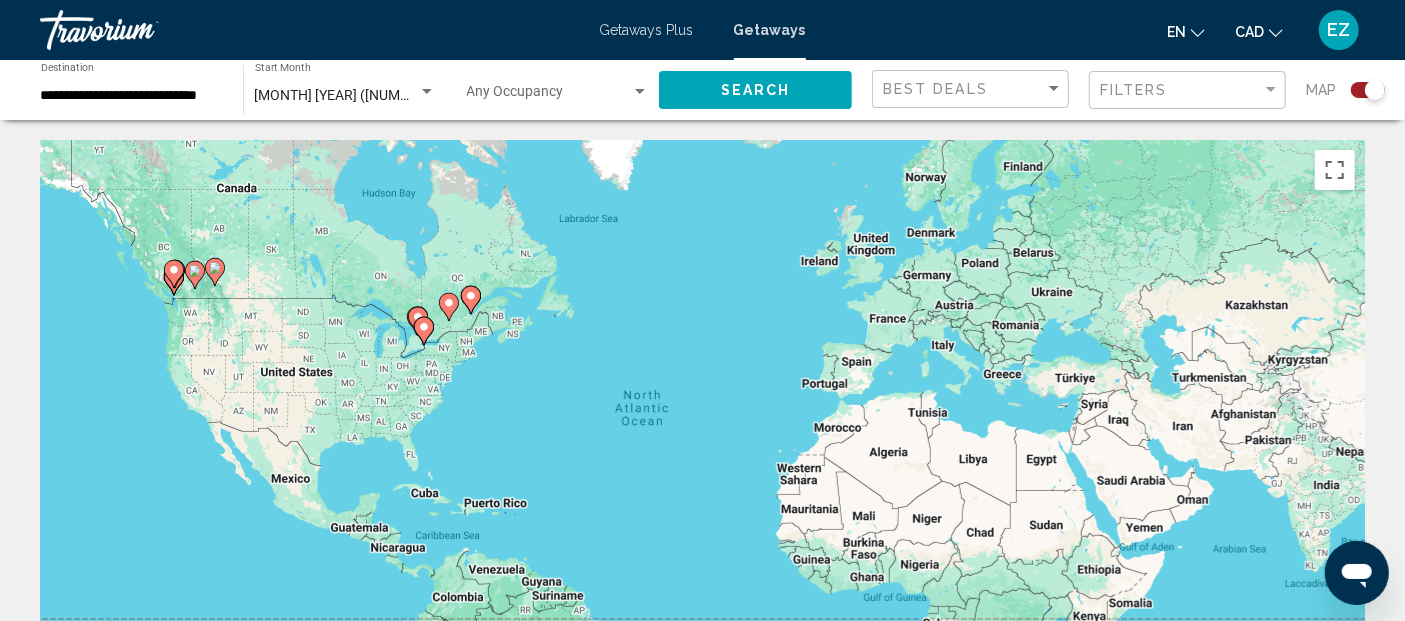 click 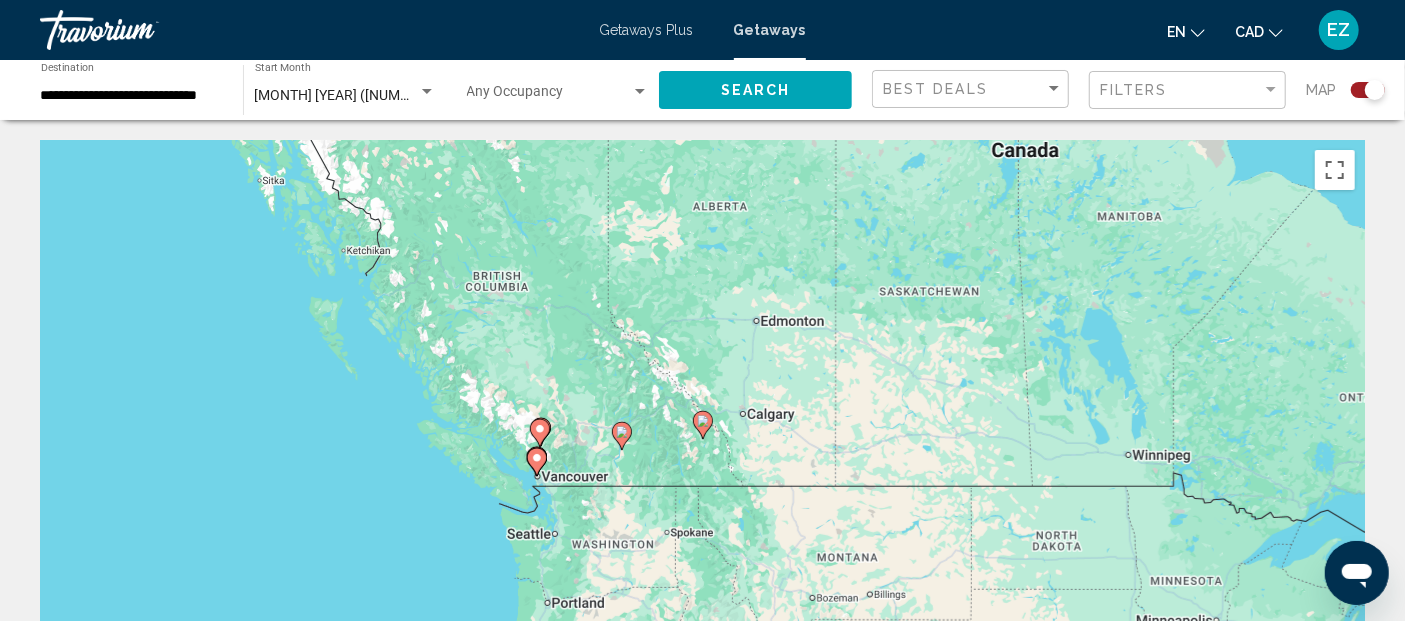 click 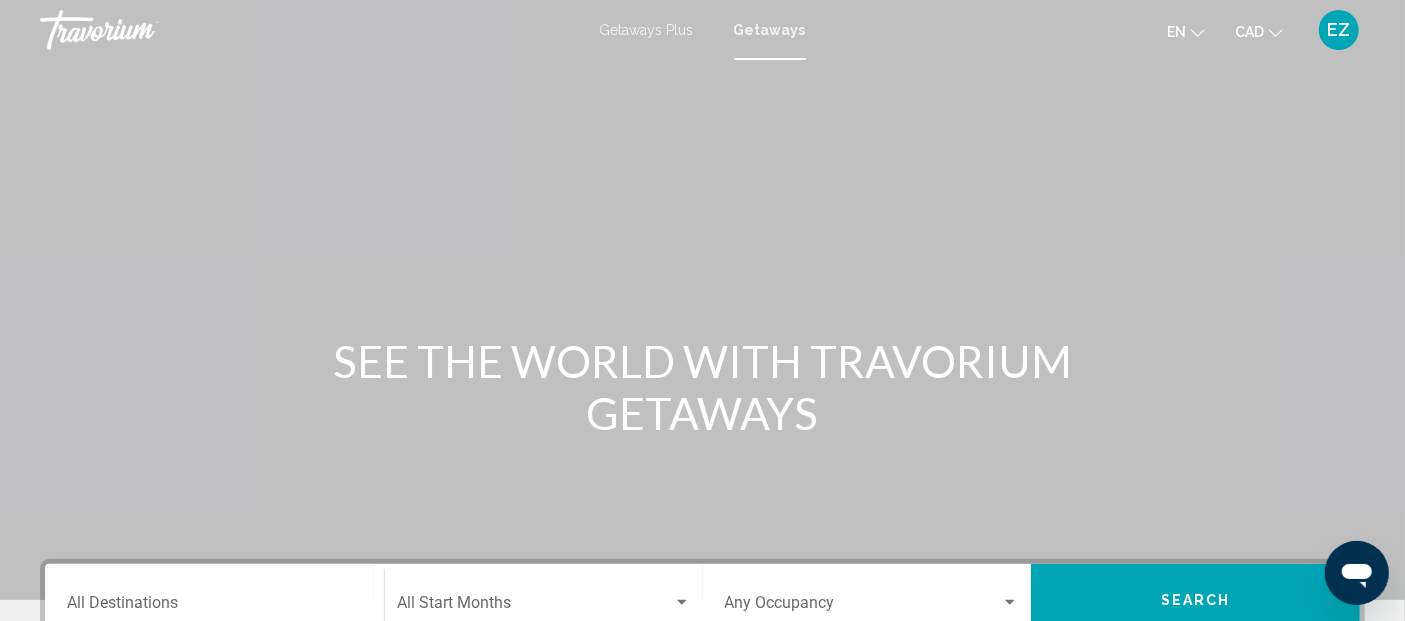 scroll, scrollTop: 333, scrollLeft: 0, axis: vertical 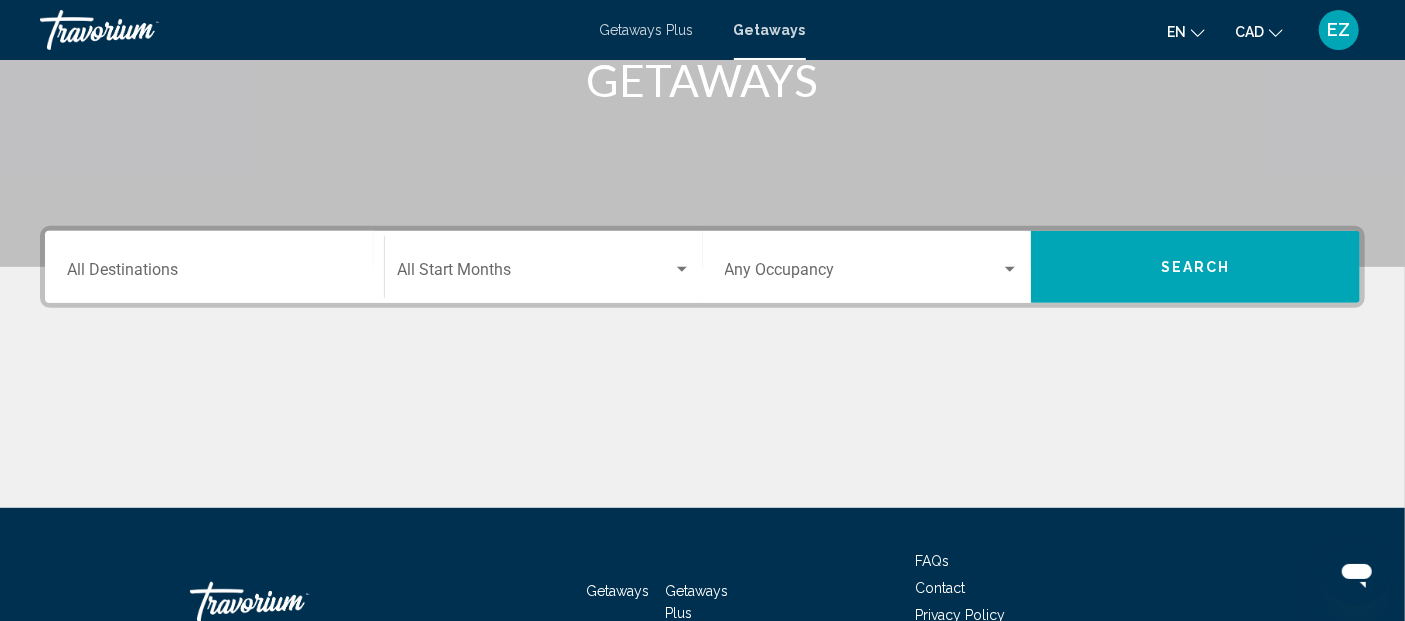 click on "Destination All Destinations" at bounding box center [214, 274] 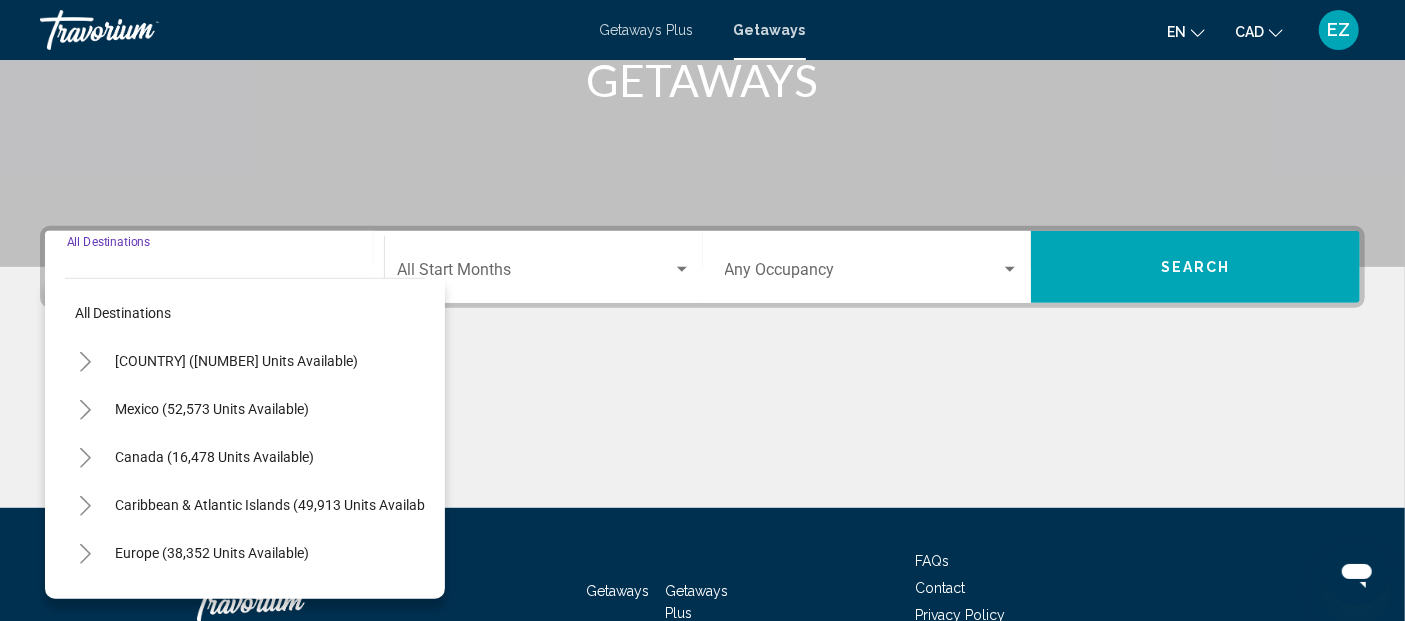 scroll, scrollTop: 463, scrollLeft: 0, axis: vertical 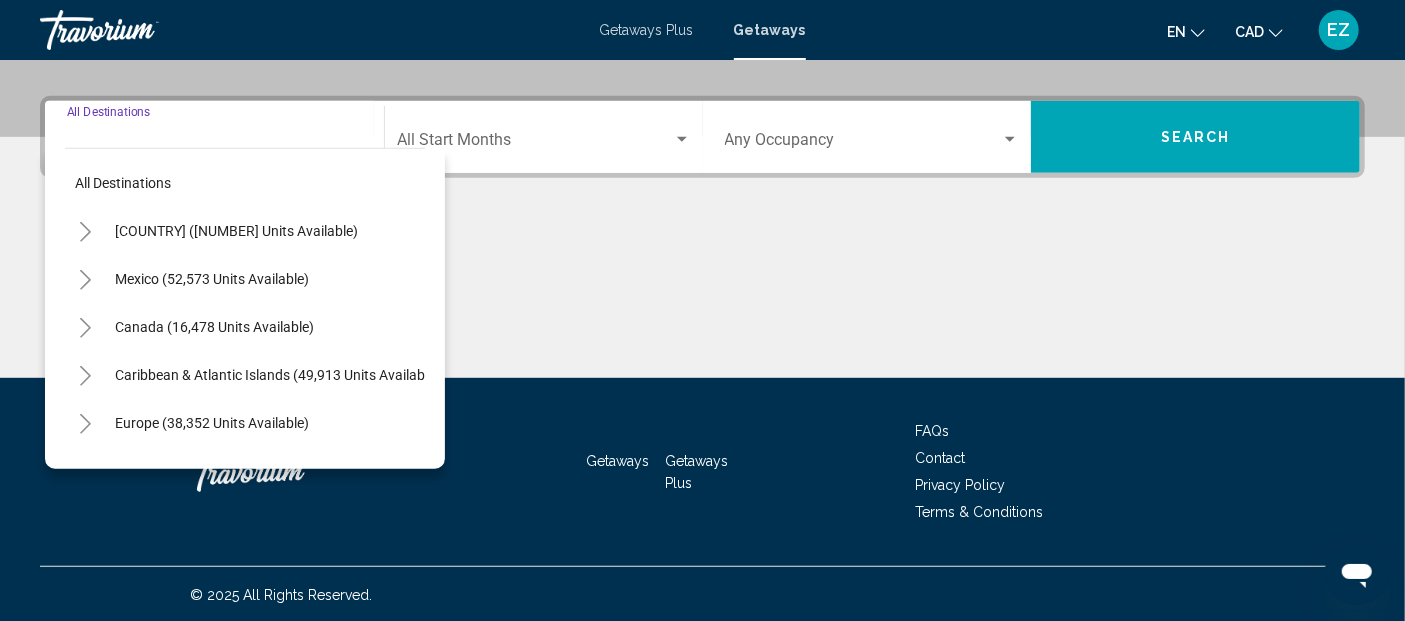 click on "Canada (16,478 units available)" at bounding box center [277, 375] 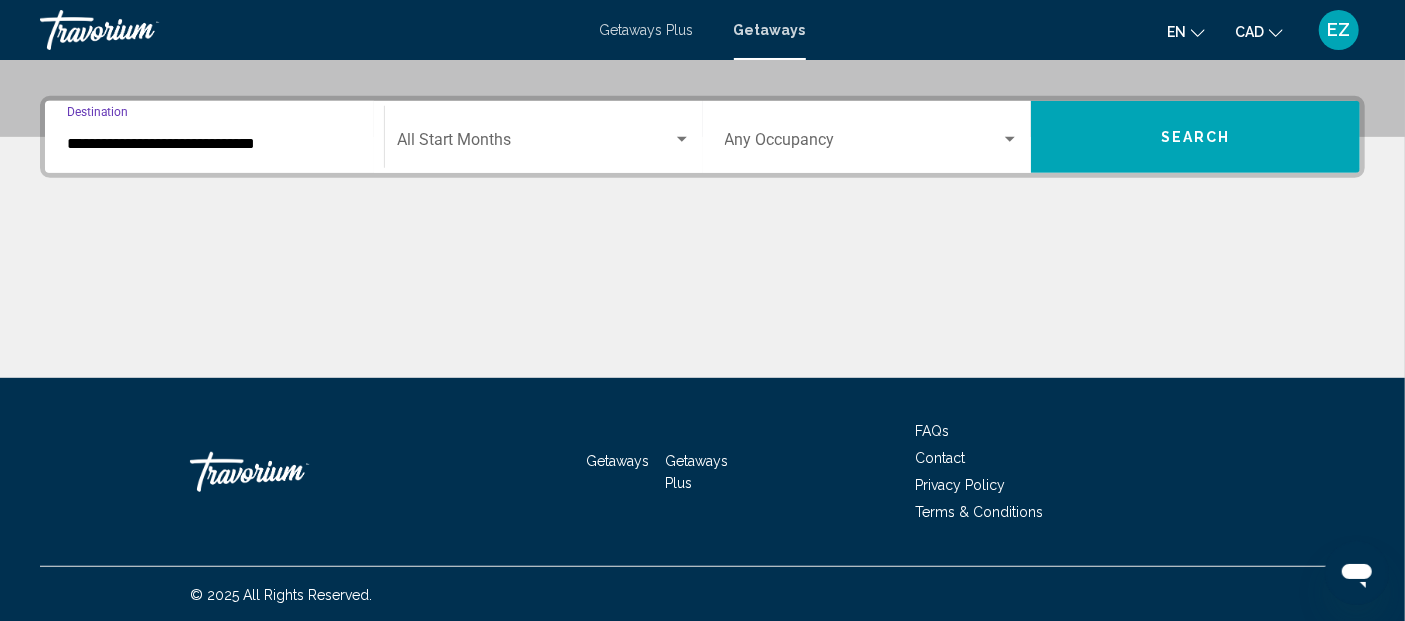 click on "Start Month All Start Months" 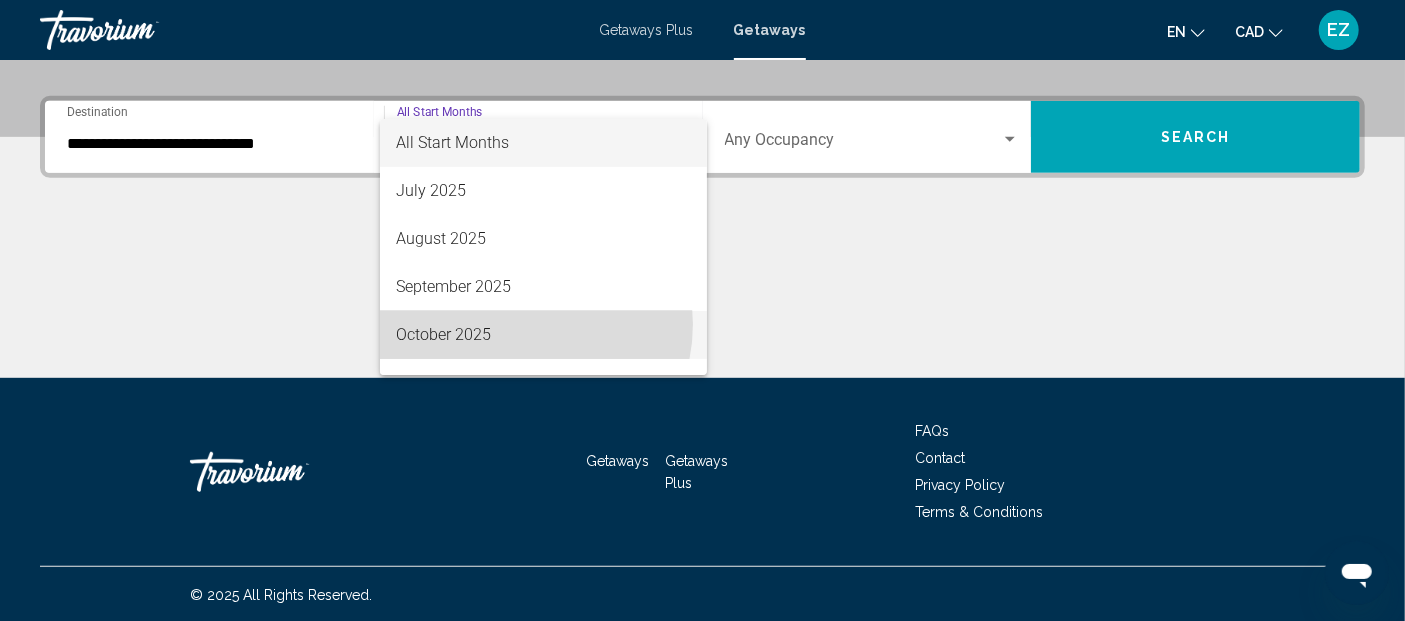 click on "October 2025" at bounding box center [543, 335] 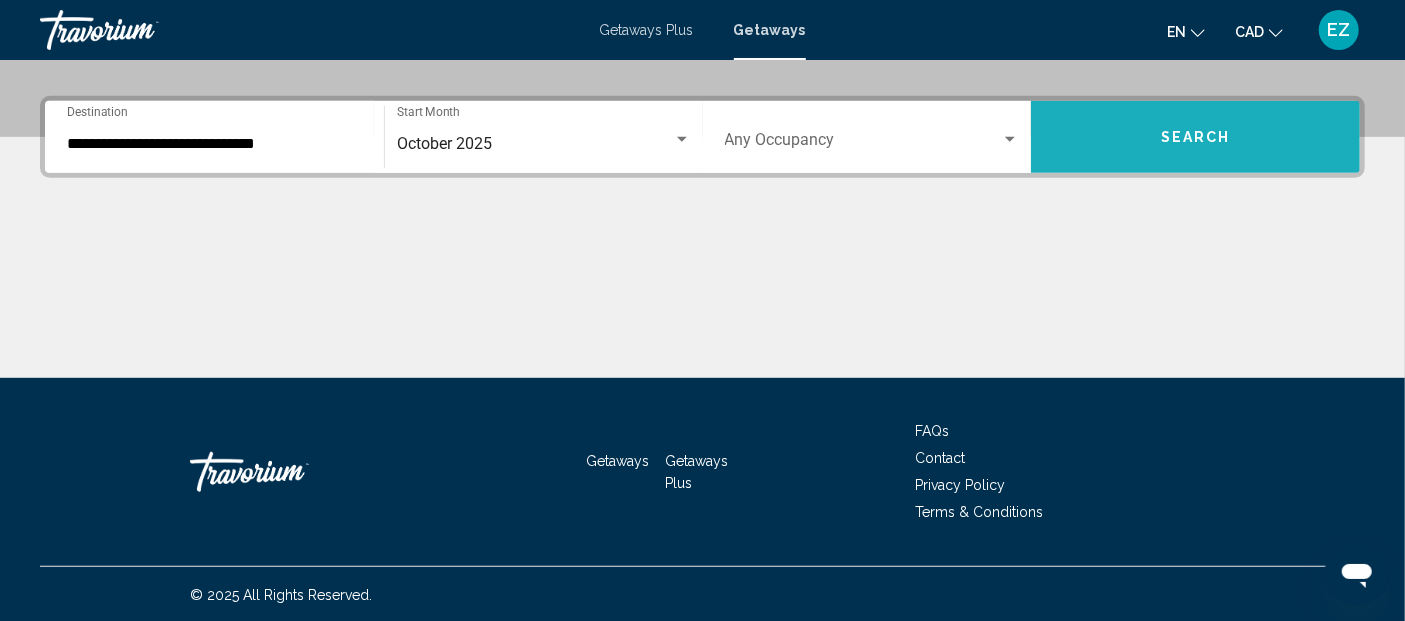 click on "Search" at bounding box center [1195, 137] 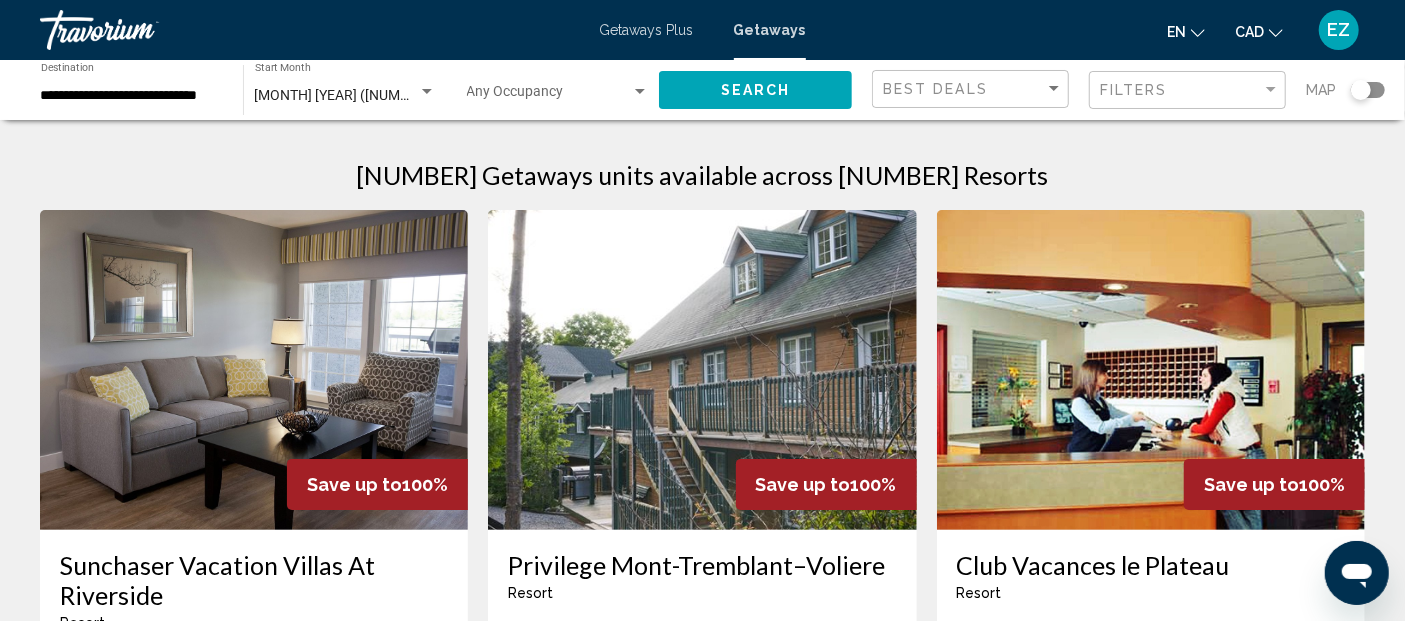 scroll, scrollTop: 111, scrollLeft: 0, axis: vertical 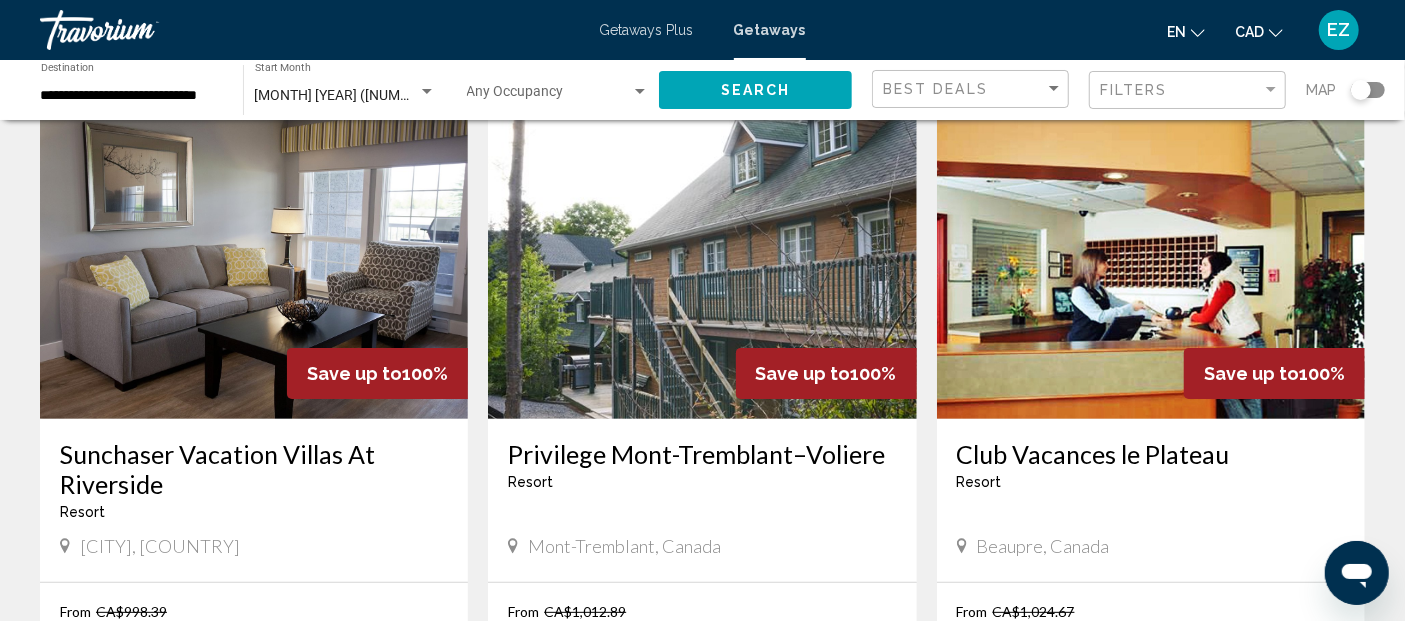 click at bounding box center (702, 259) 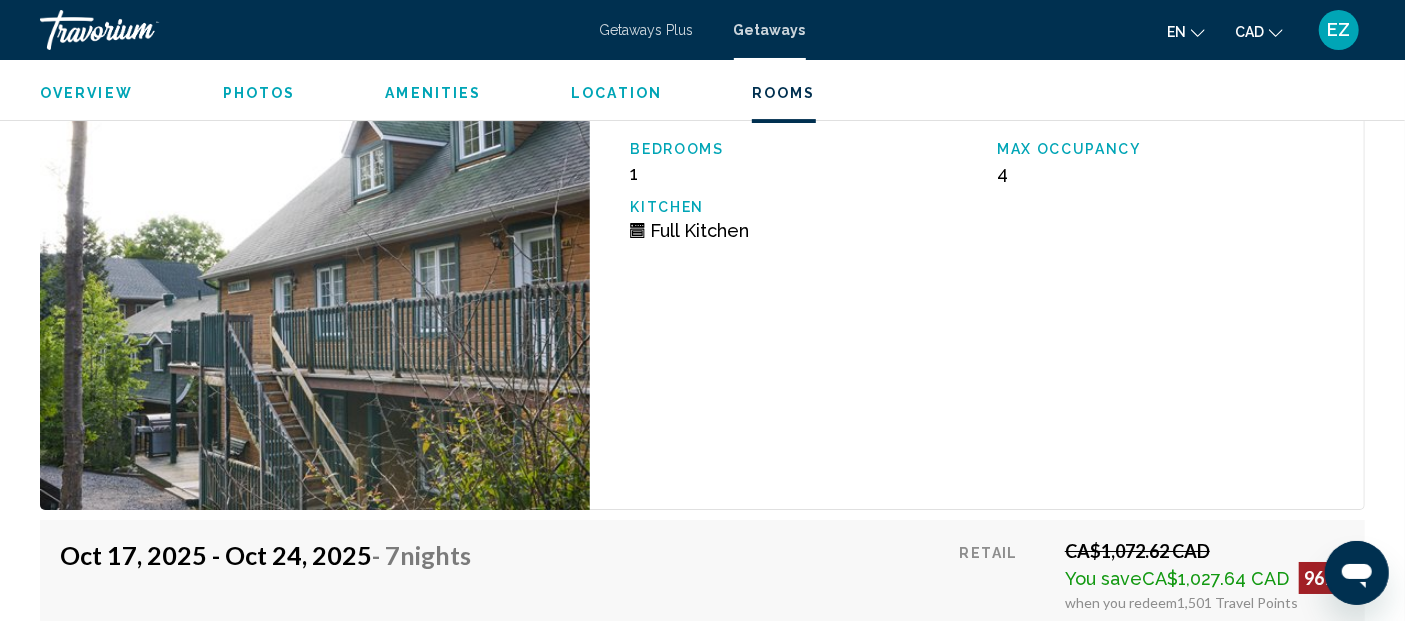 scroll, scrollTop: 3827, scrollLeft: 0, axis: vertical 